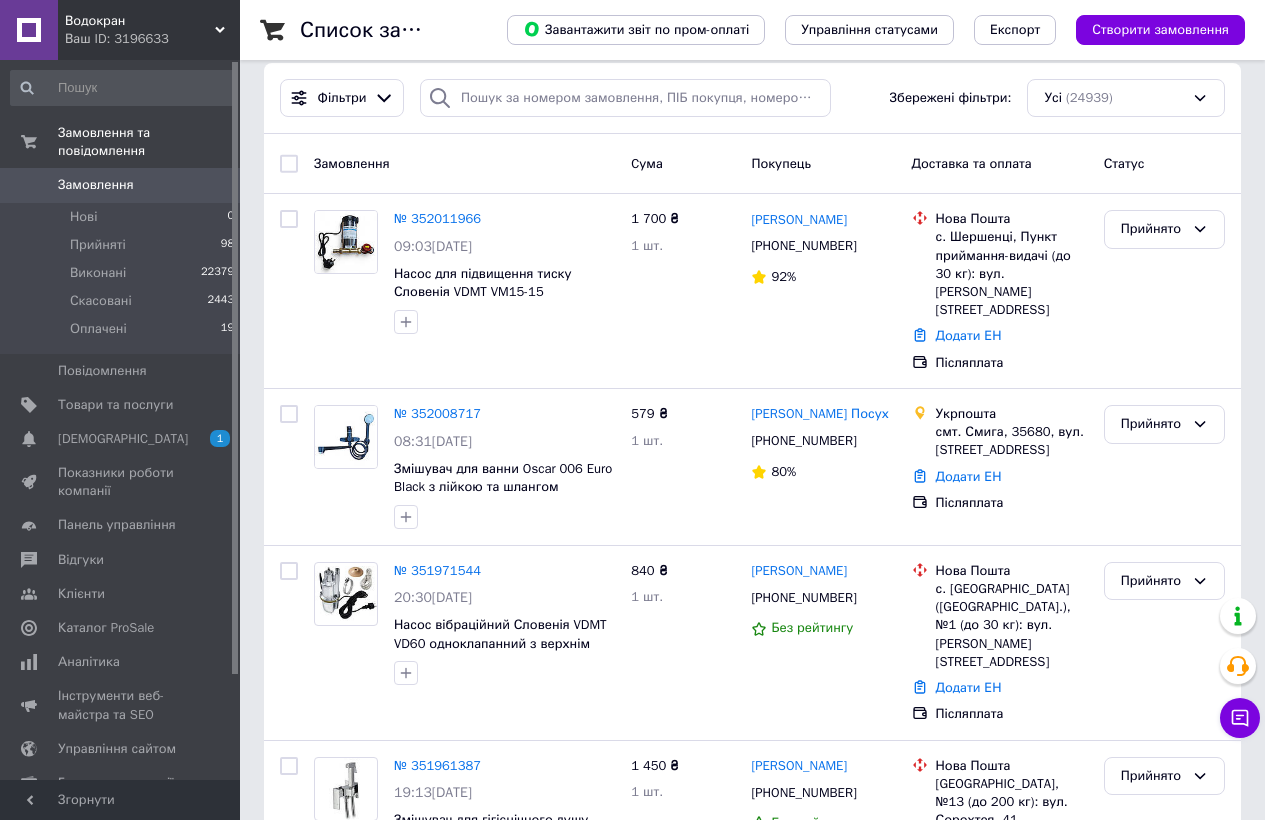 scroll, scrollTop: 200, scrollLeft: 0, axis: vertical 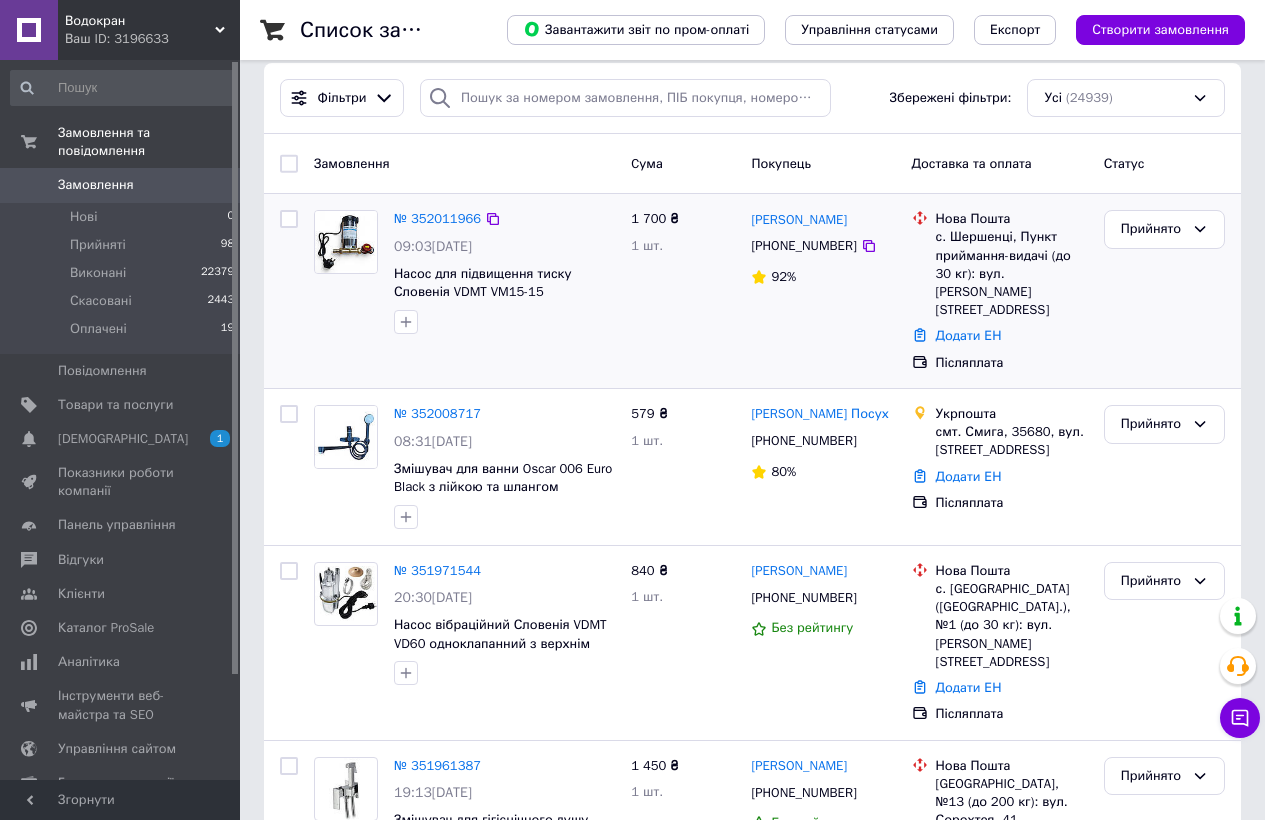 click at bounding box center (346, 272) 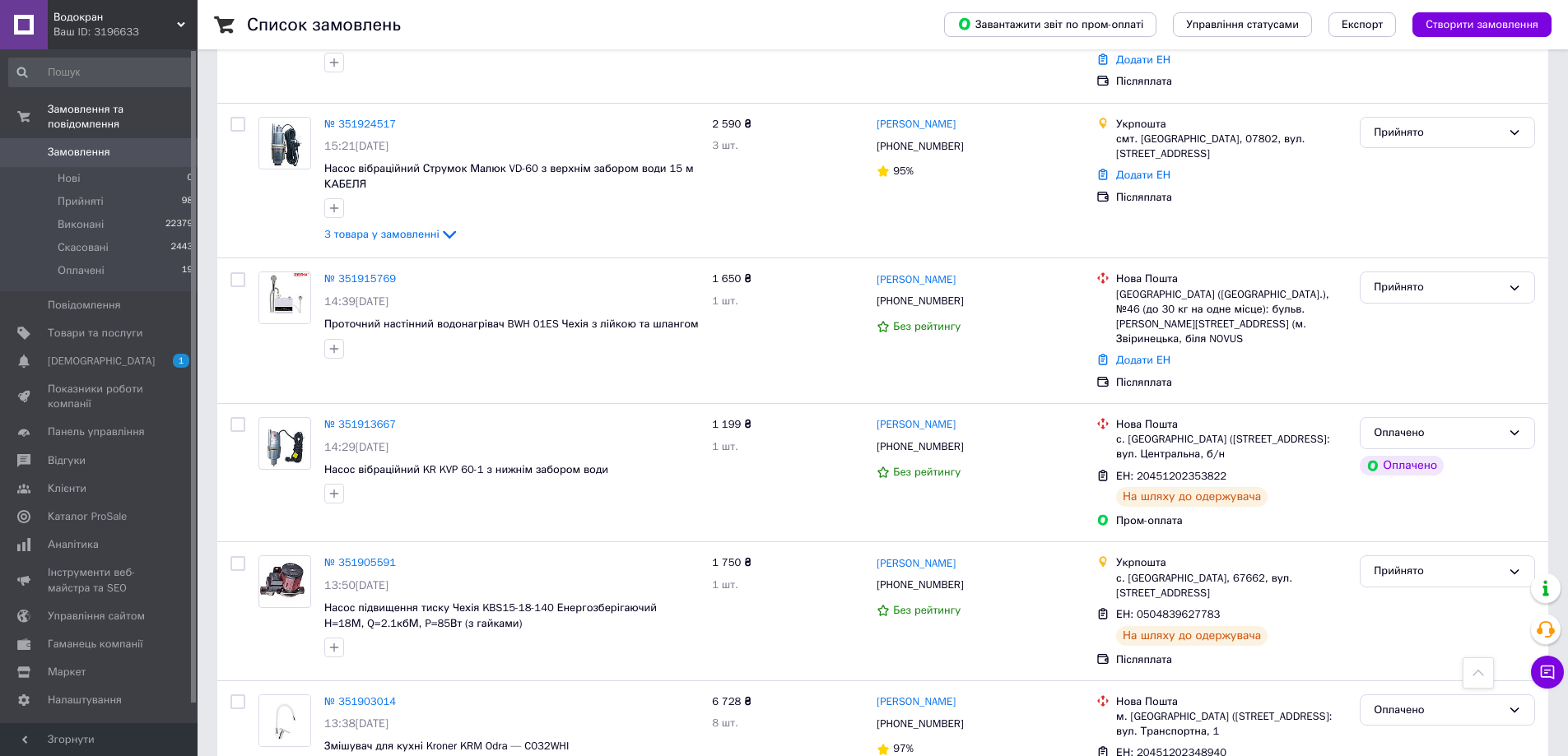 scroll, scrollTop: 1649, scrollLeft: 0, axis: vertical 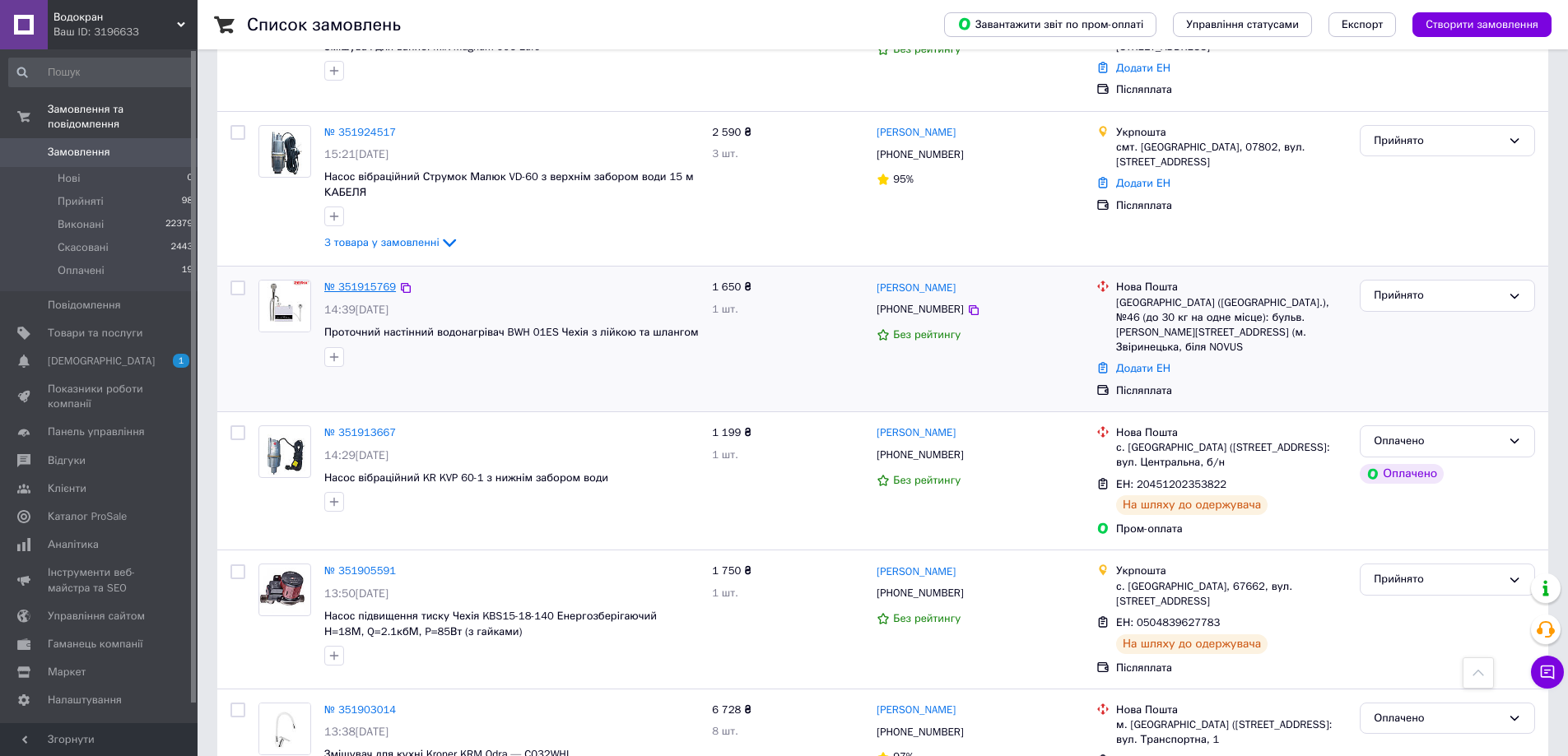 click on "№ 351915769" at bounding box center [360, 286] 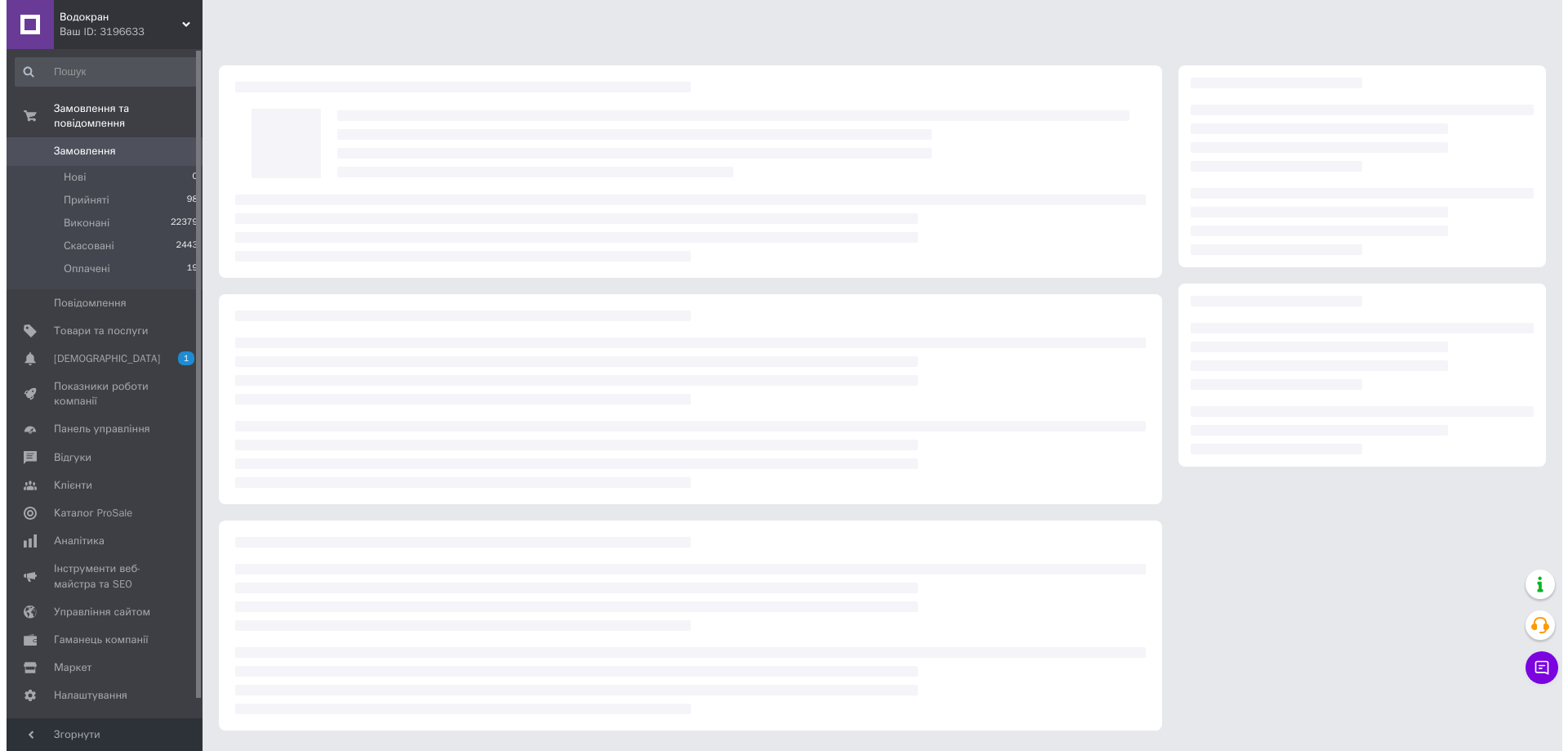 scroll, scrollTop: 0, scrollLeft: 0, axis: both 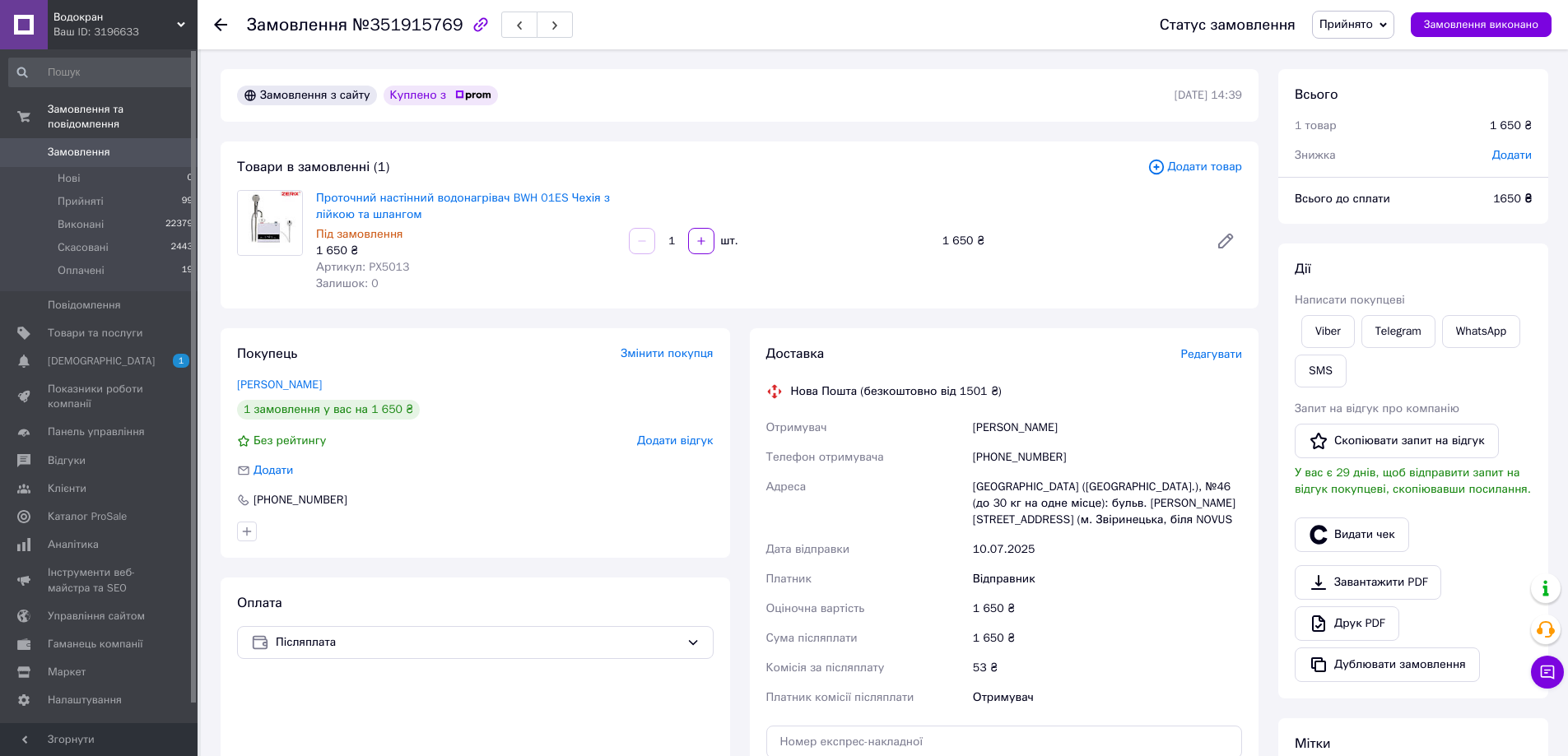 click on "Редагувати" at bounding box center (1212, 354) 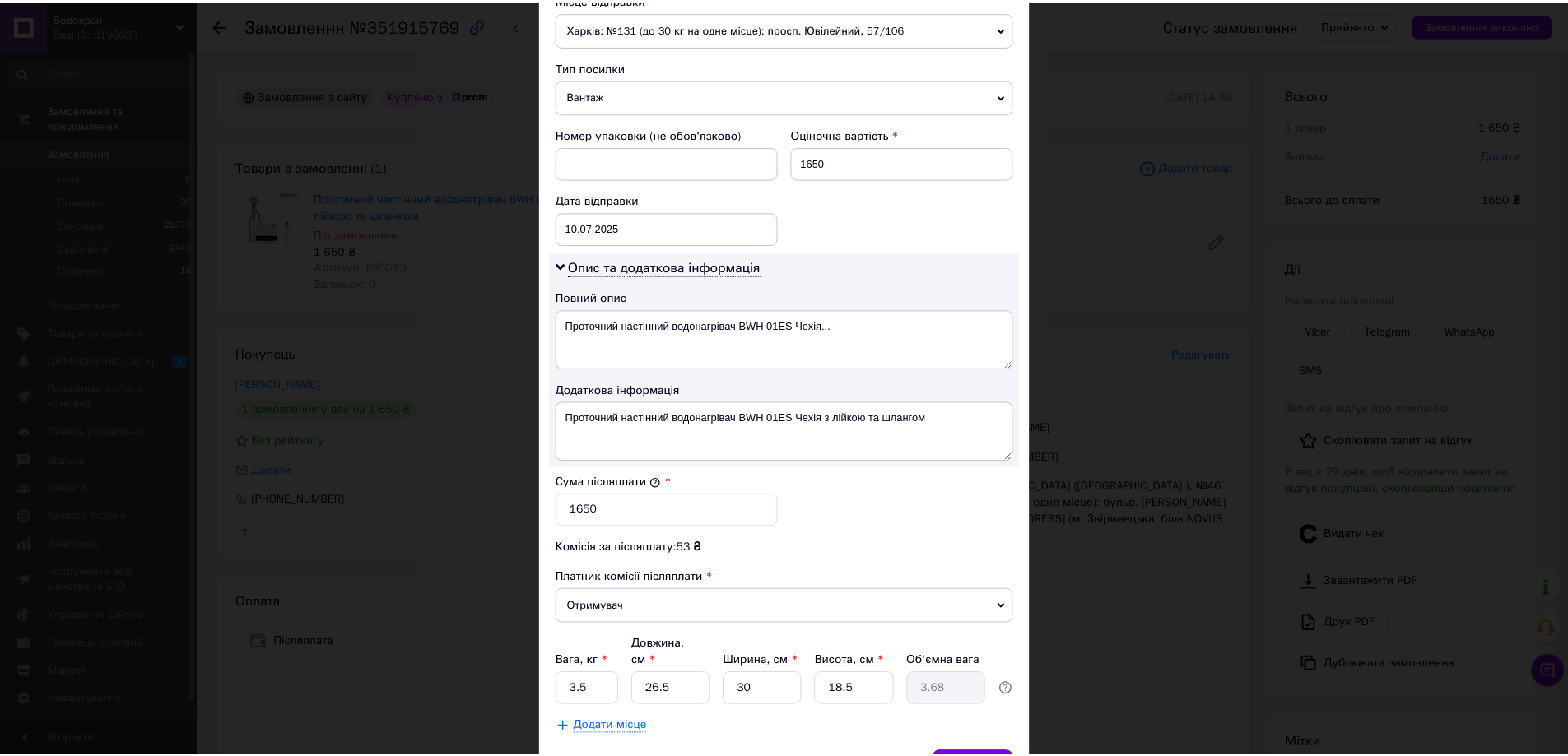 scroll, scrollTop: 702, scrollLeft: 0, axis: vertical 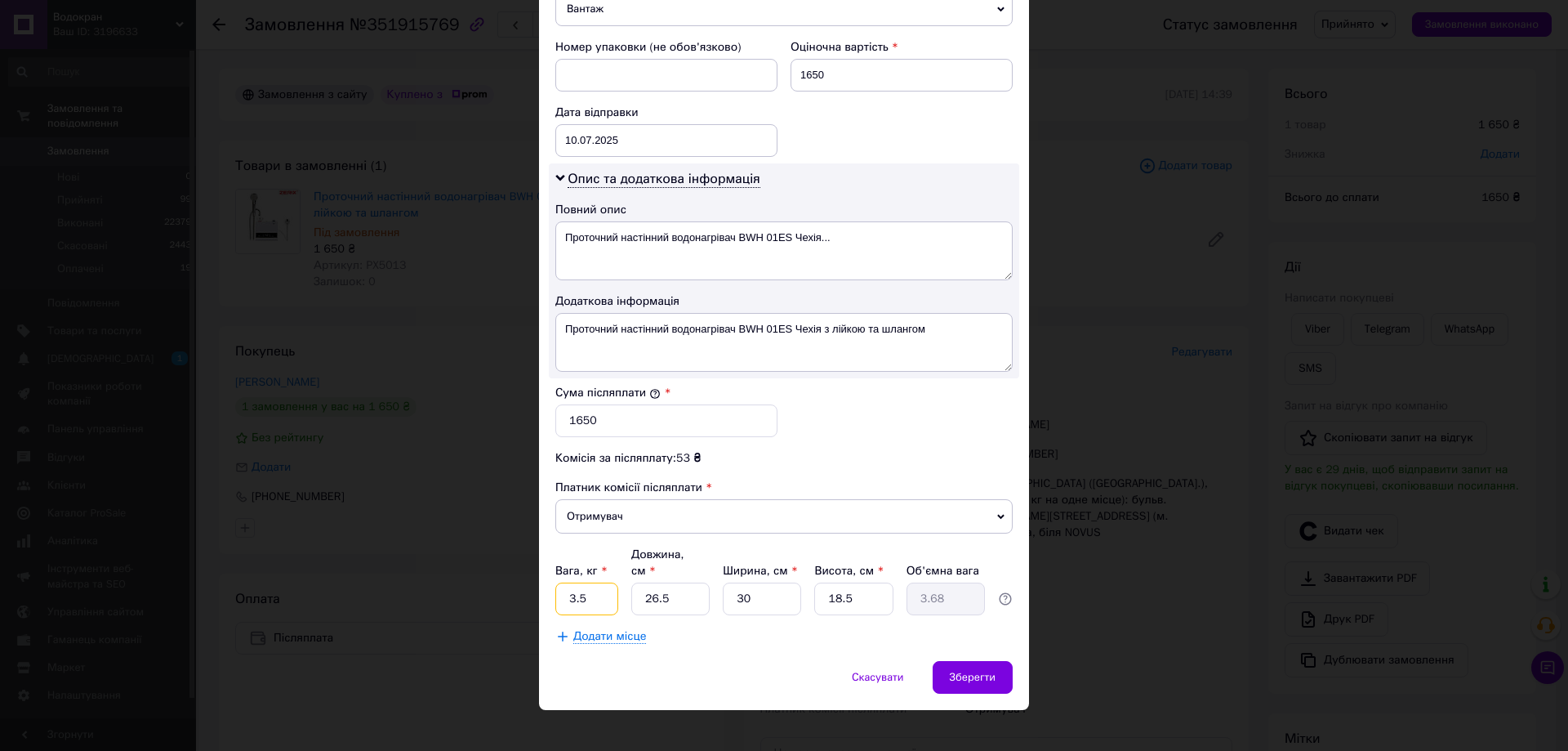 click on "3.5" at bounding box center (586, 599) 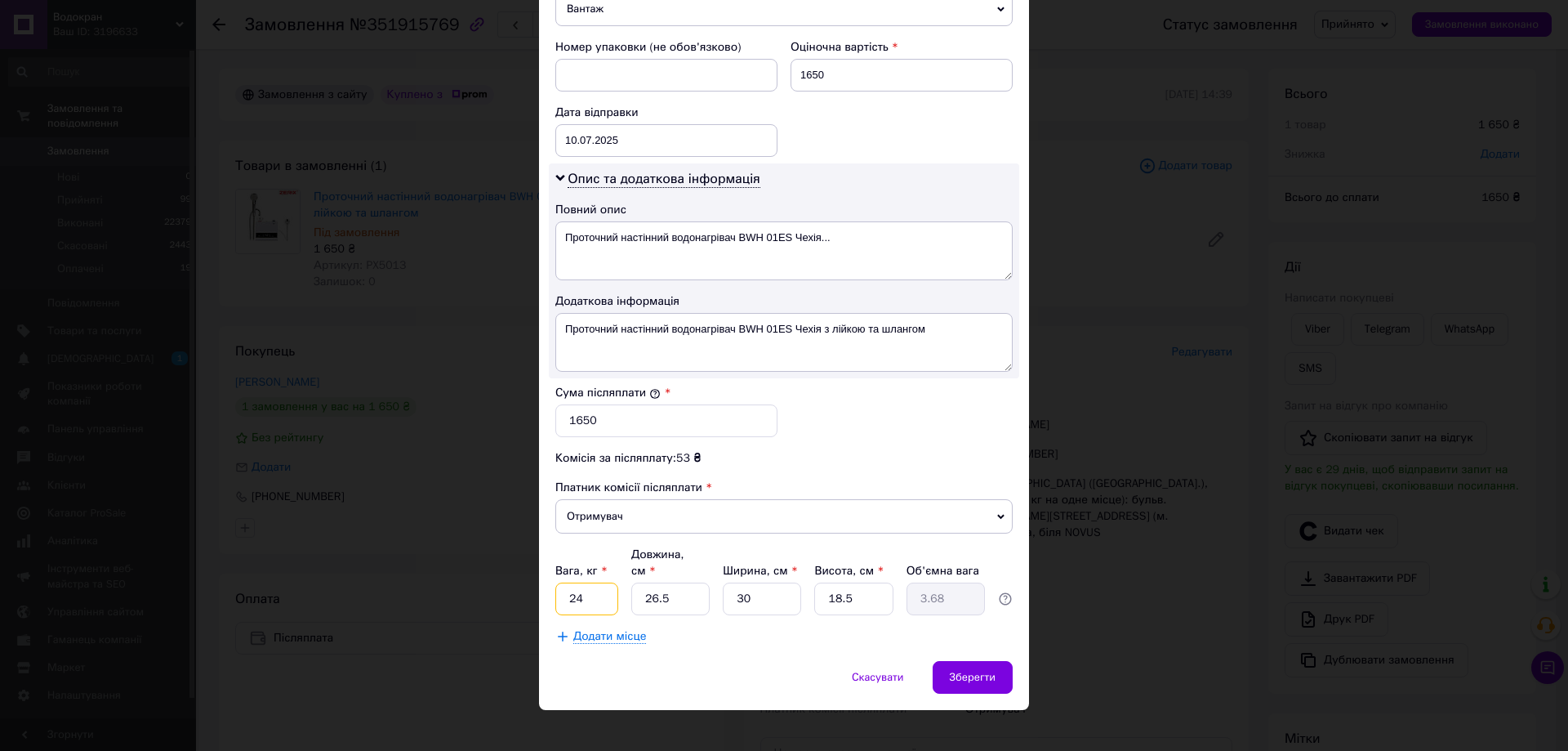 type on "24" 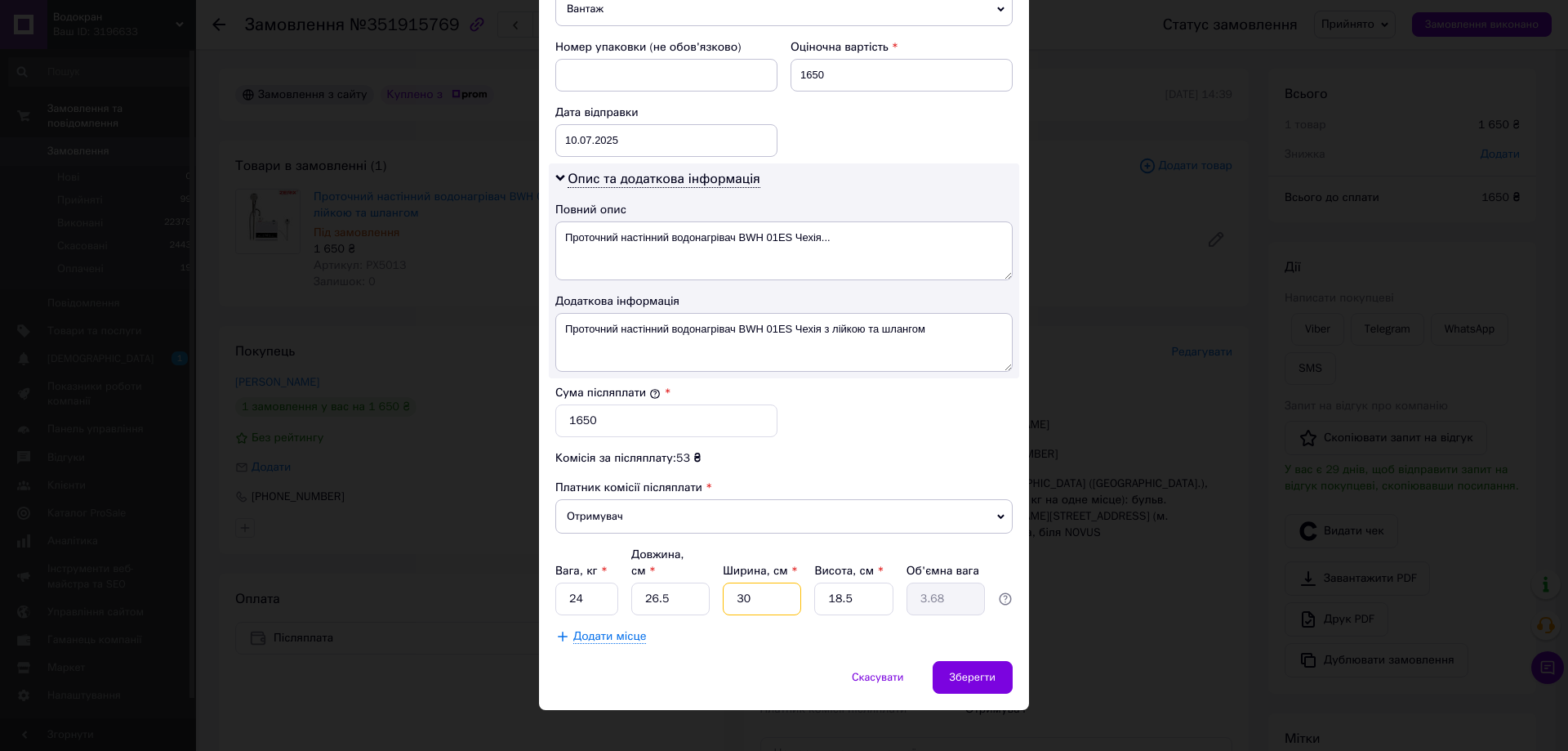 click on "30" at bounding box center [762, 599] 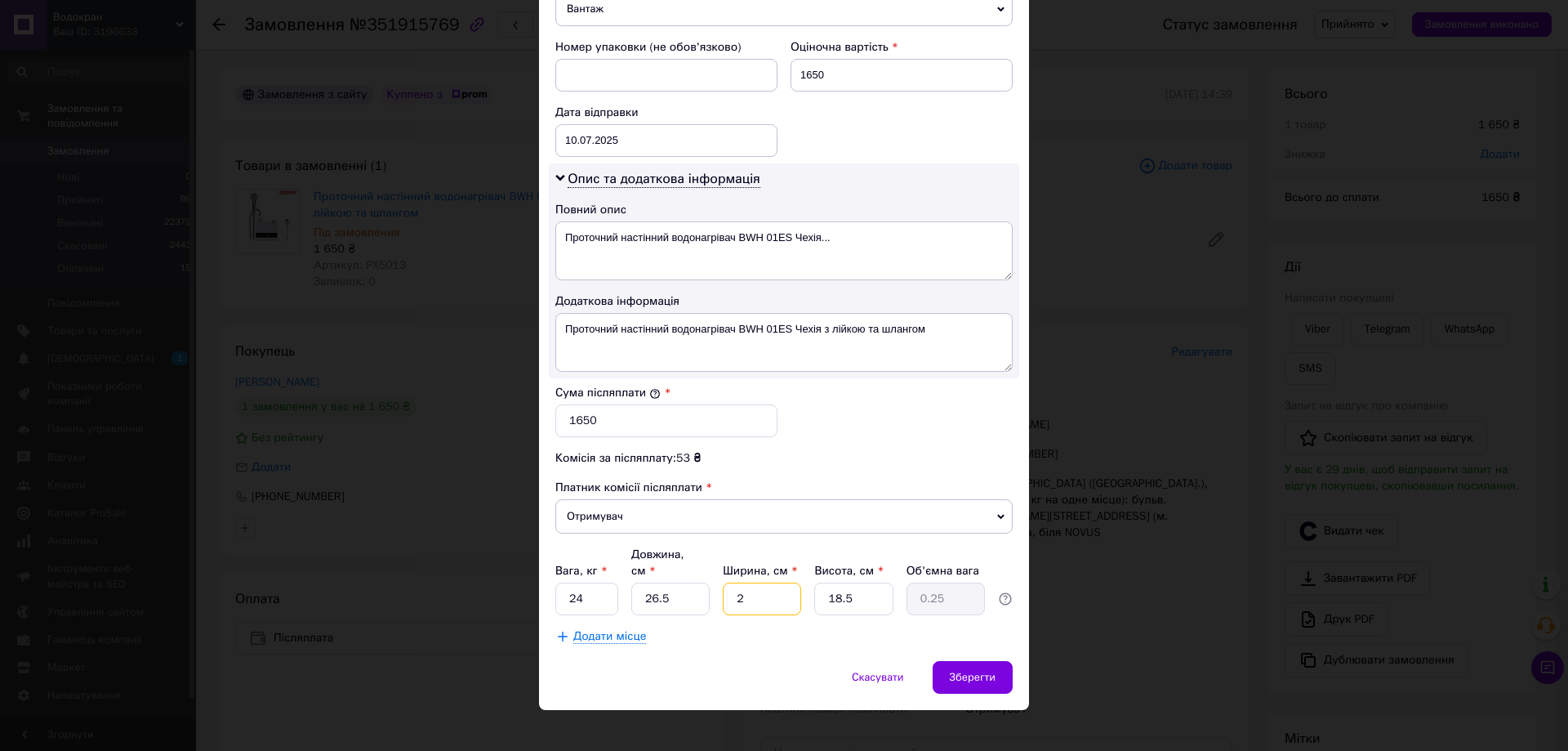 type on "21" 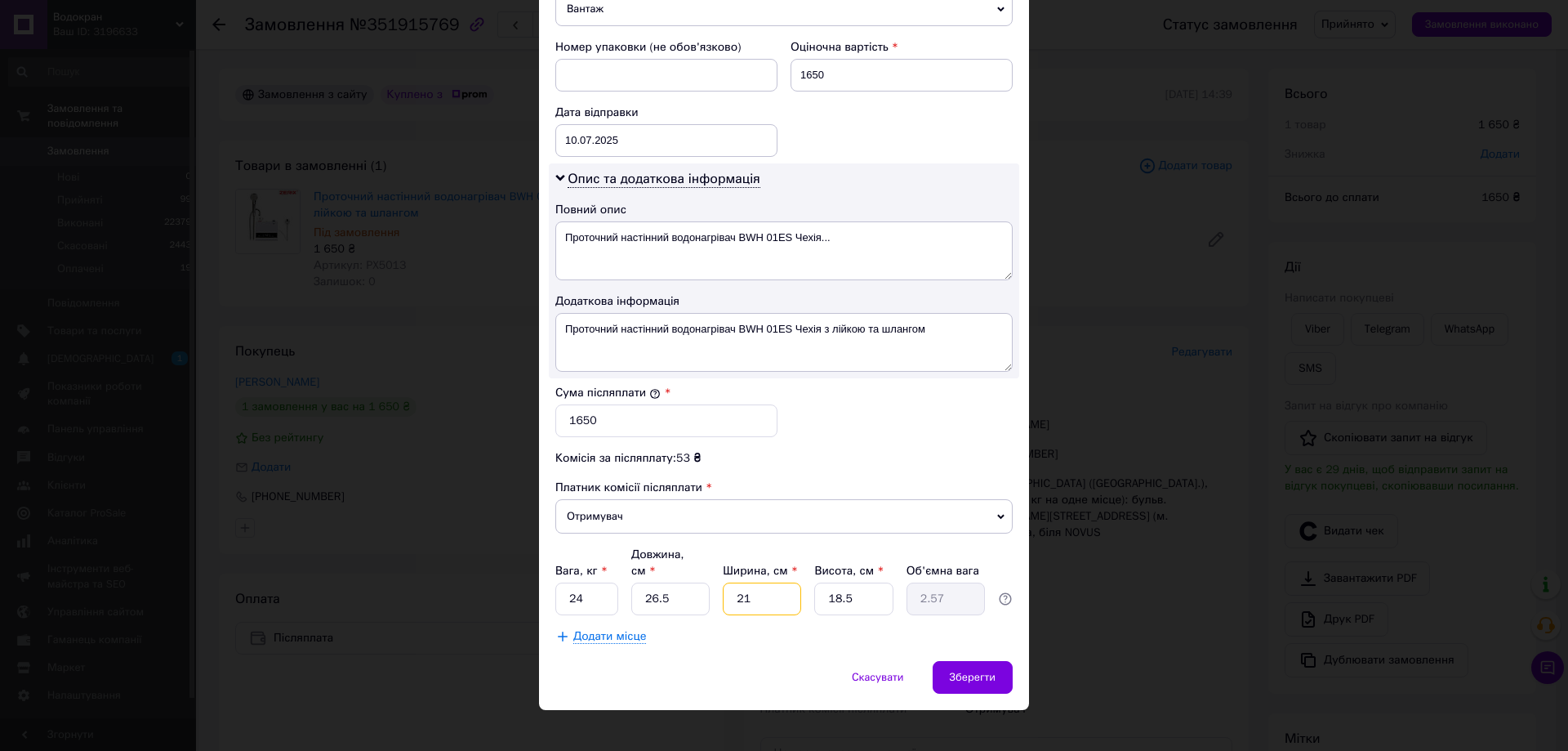 click on "21" at bounding box center (762, 599) 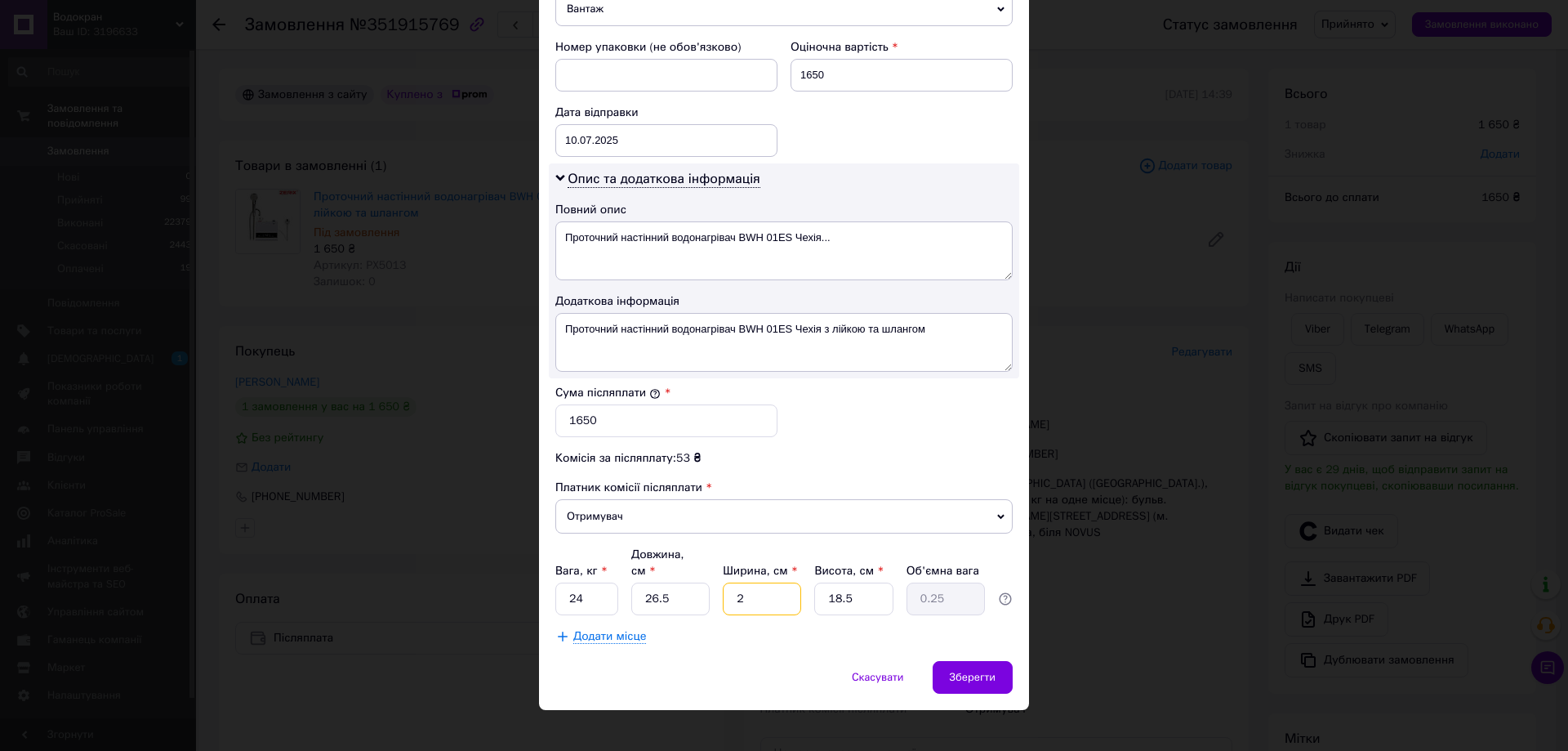 type on "20" 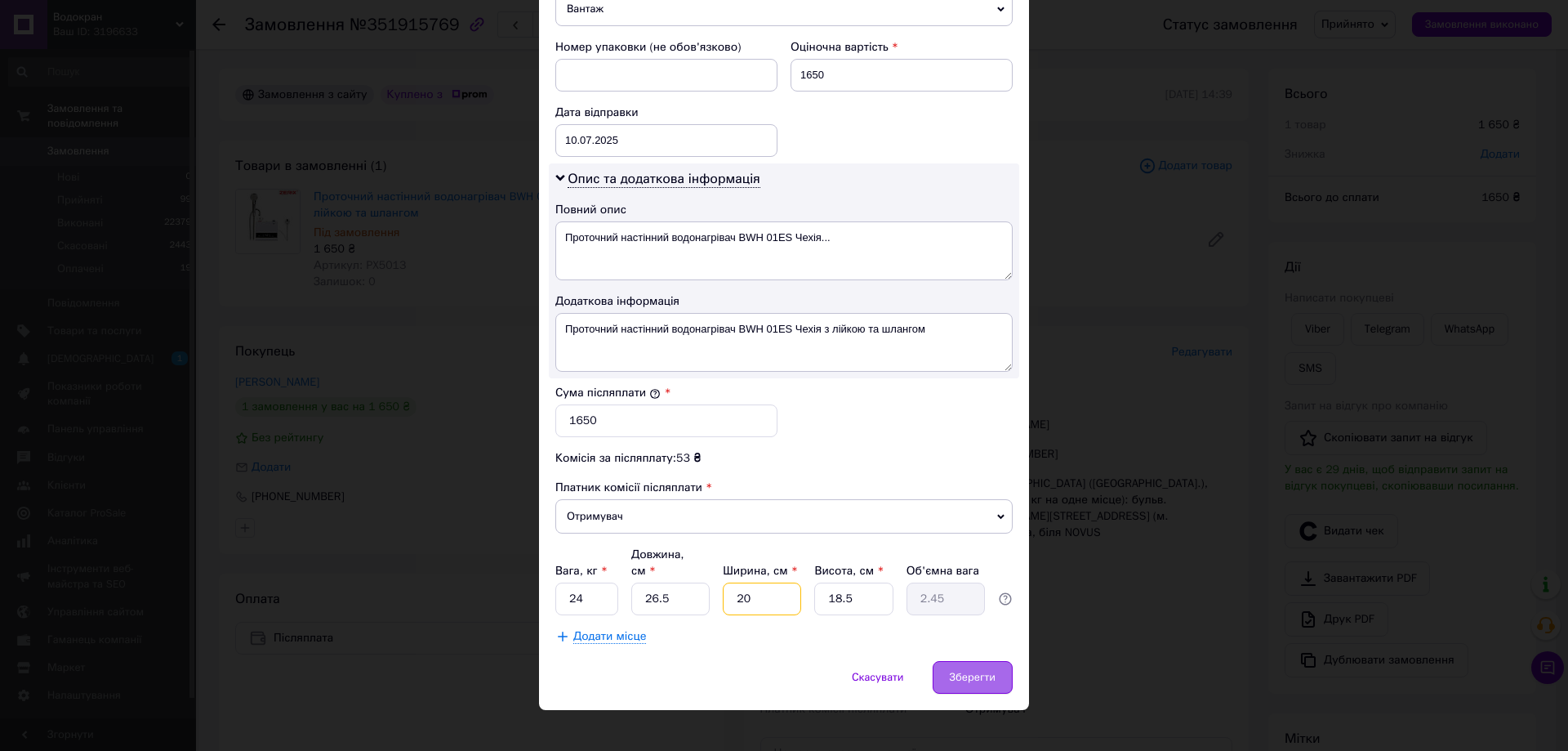 type on "20" 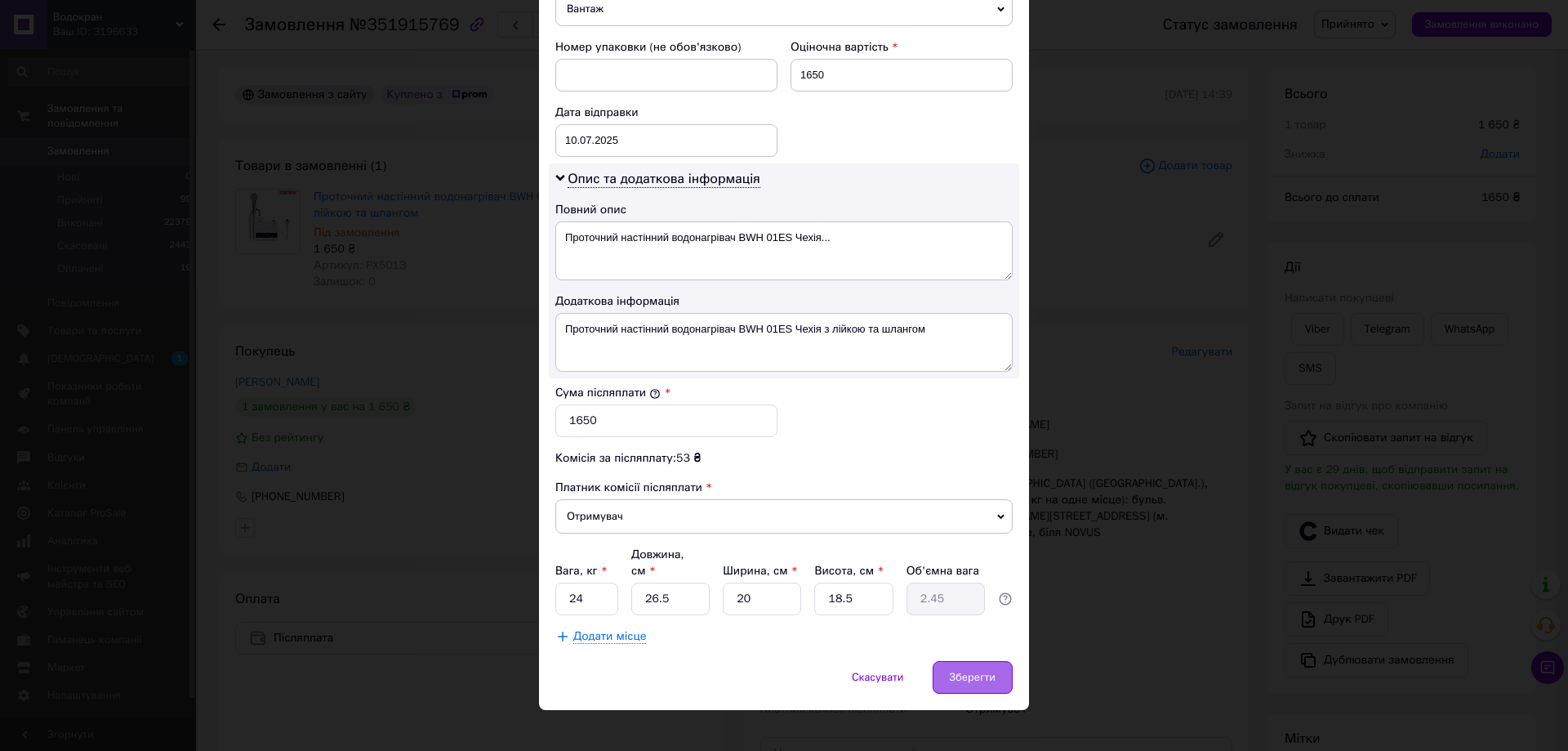 click on "Зберегти" at bounding box center (973, 677) 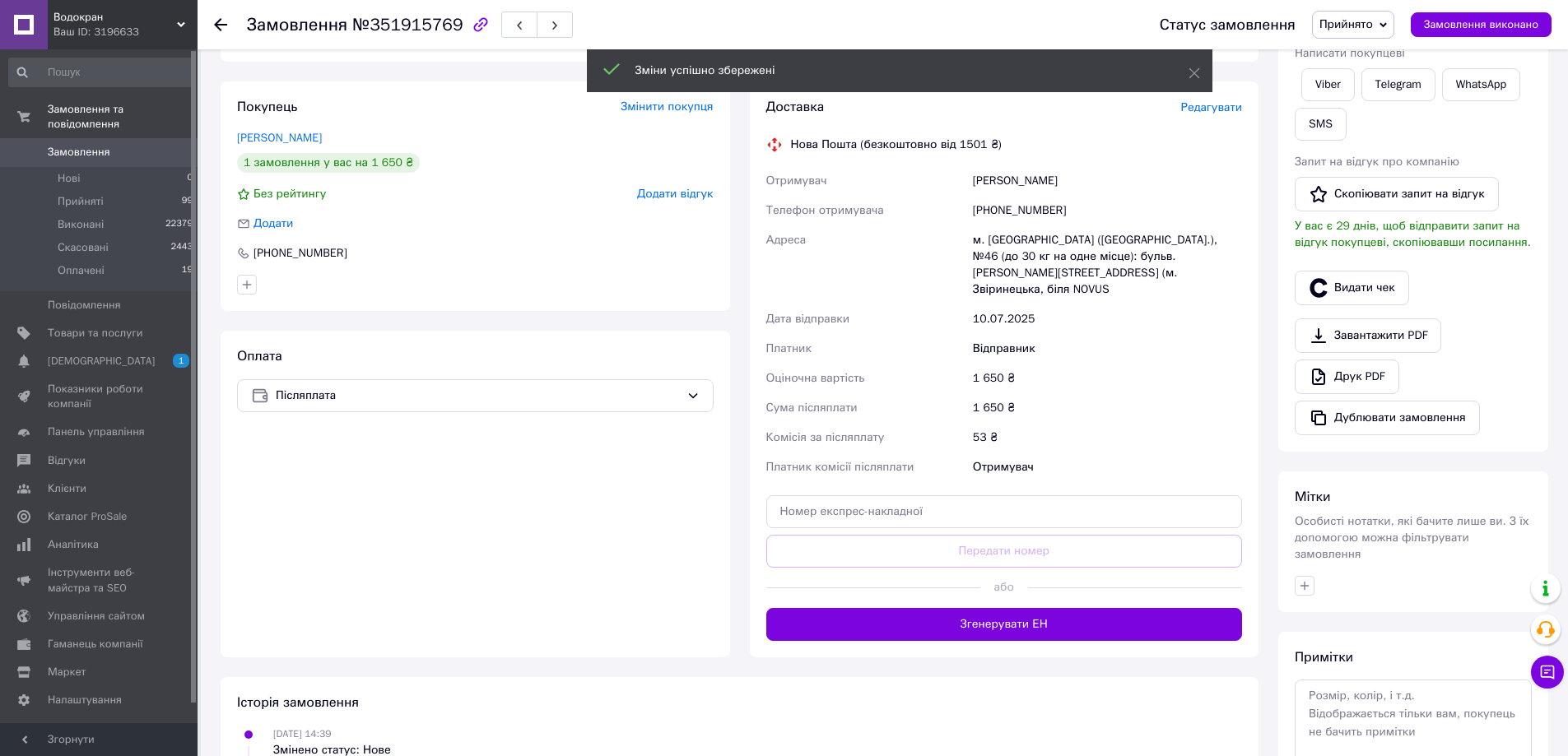 click on "Згенерувати ЕН" at bounding box center (1004, 624) 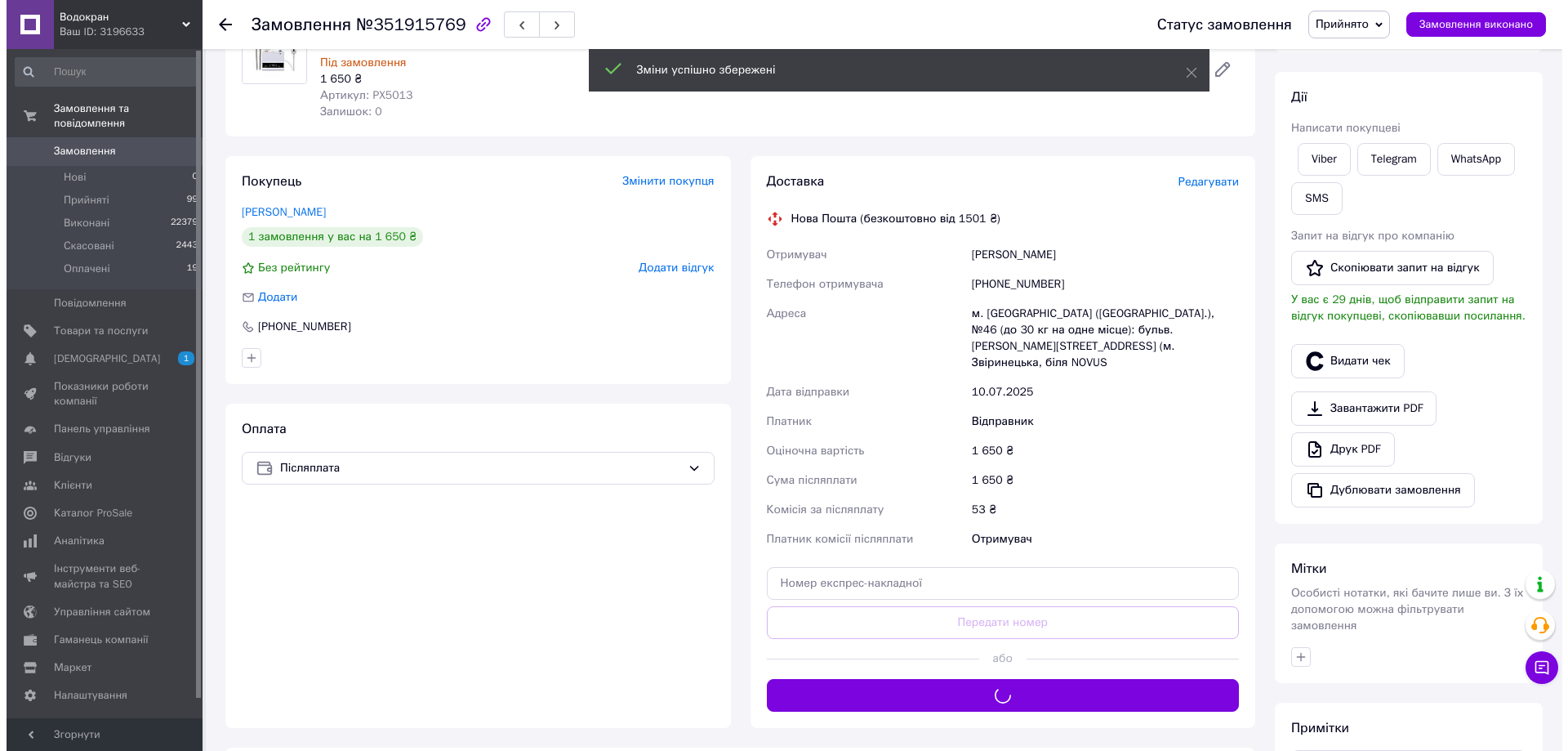 scroll, scrollTop: 0, scrollLeft: 0, axis: both 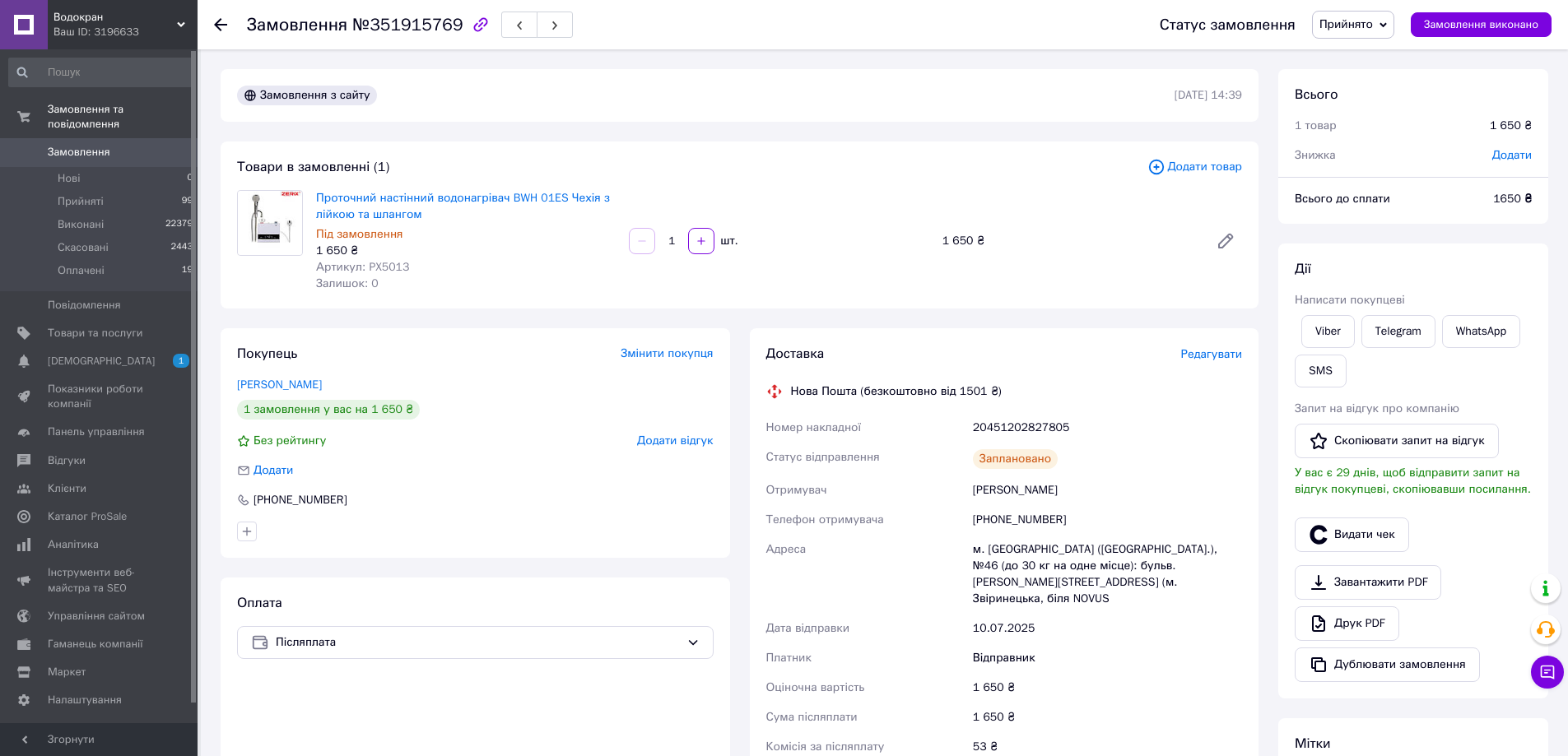 click 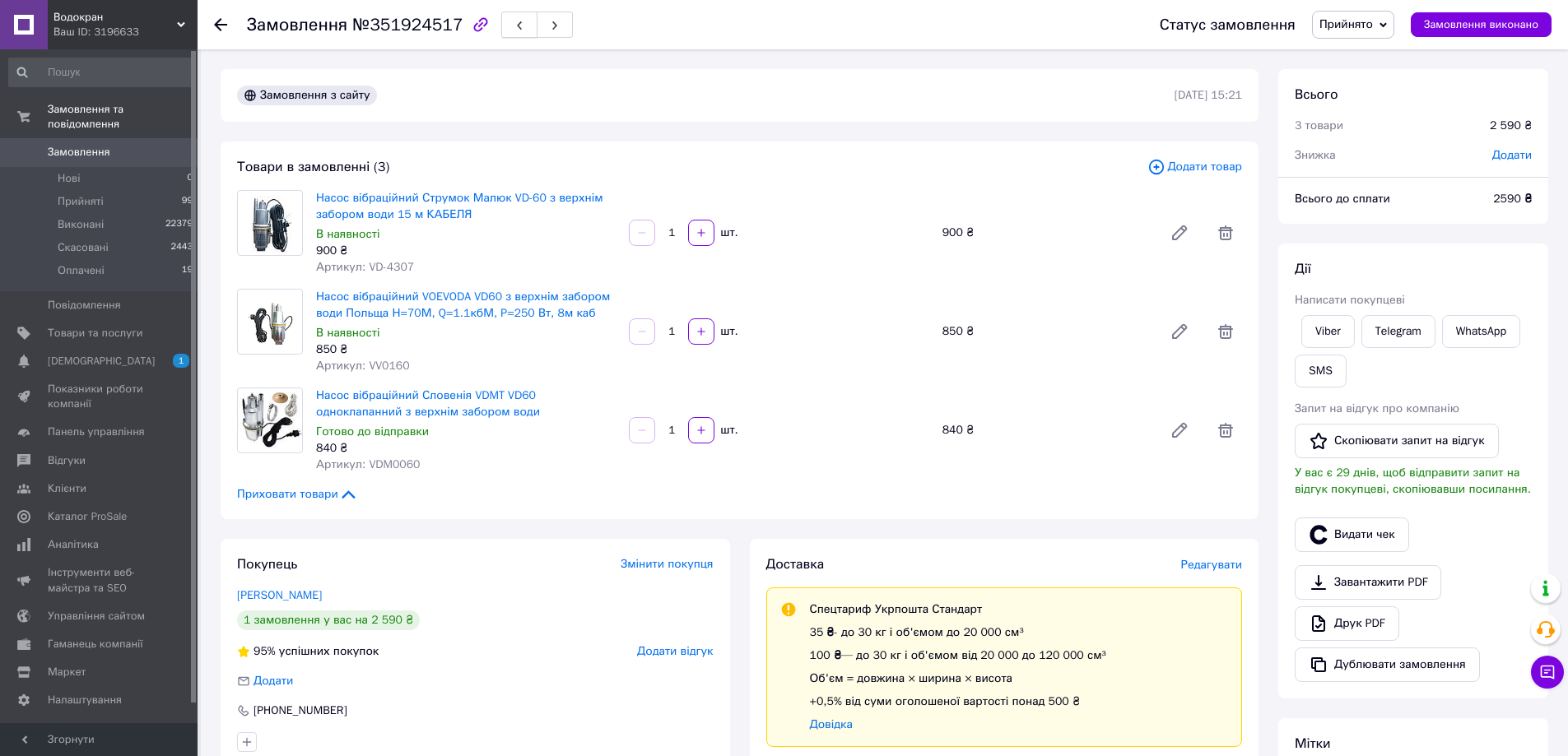 click at bounding box center [519, 25] 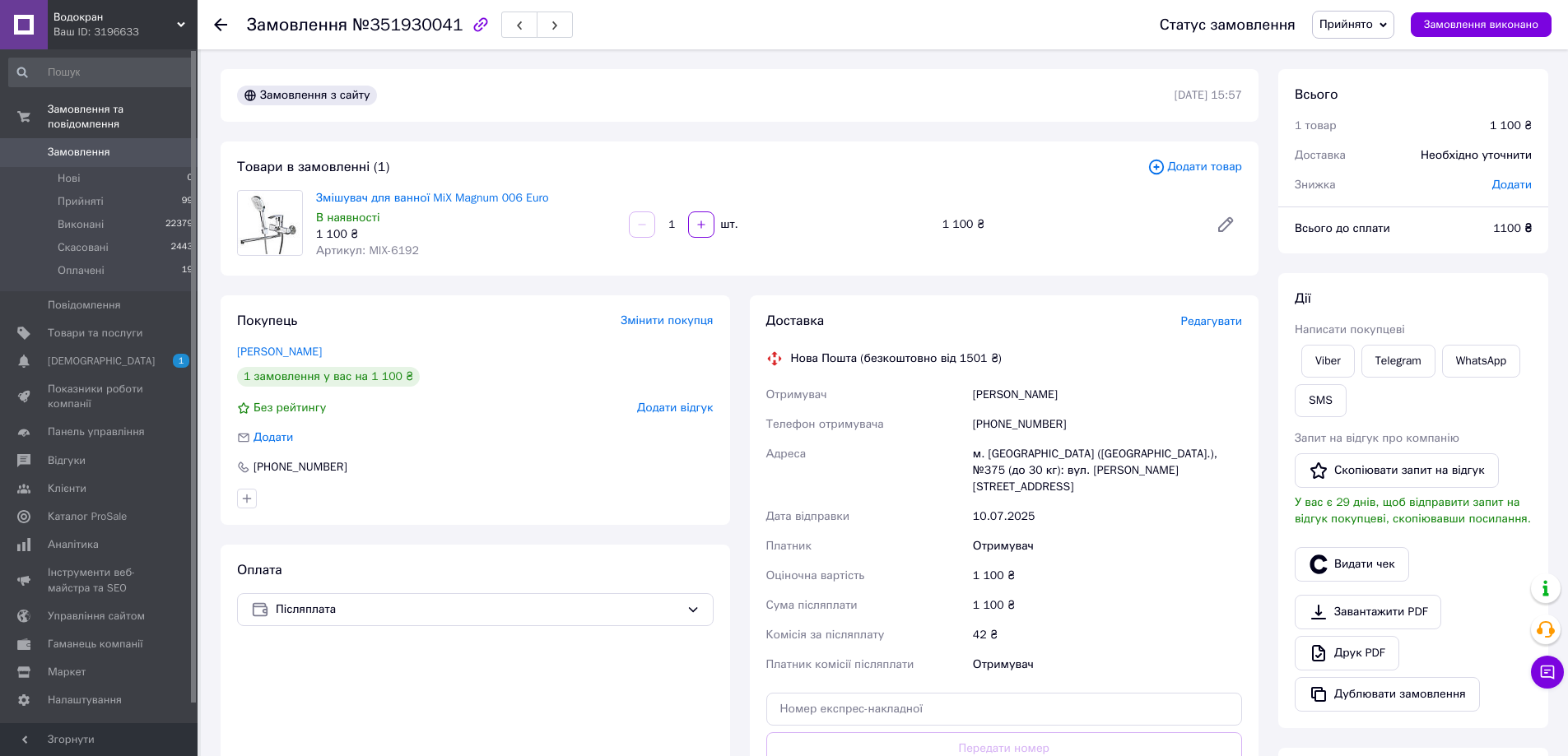 click at bounding box center [519, 25] 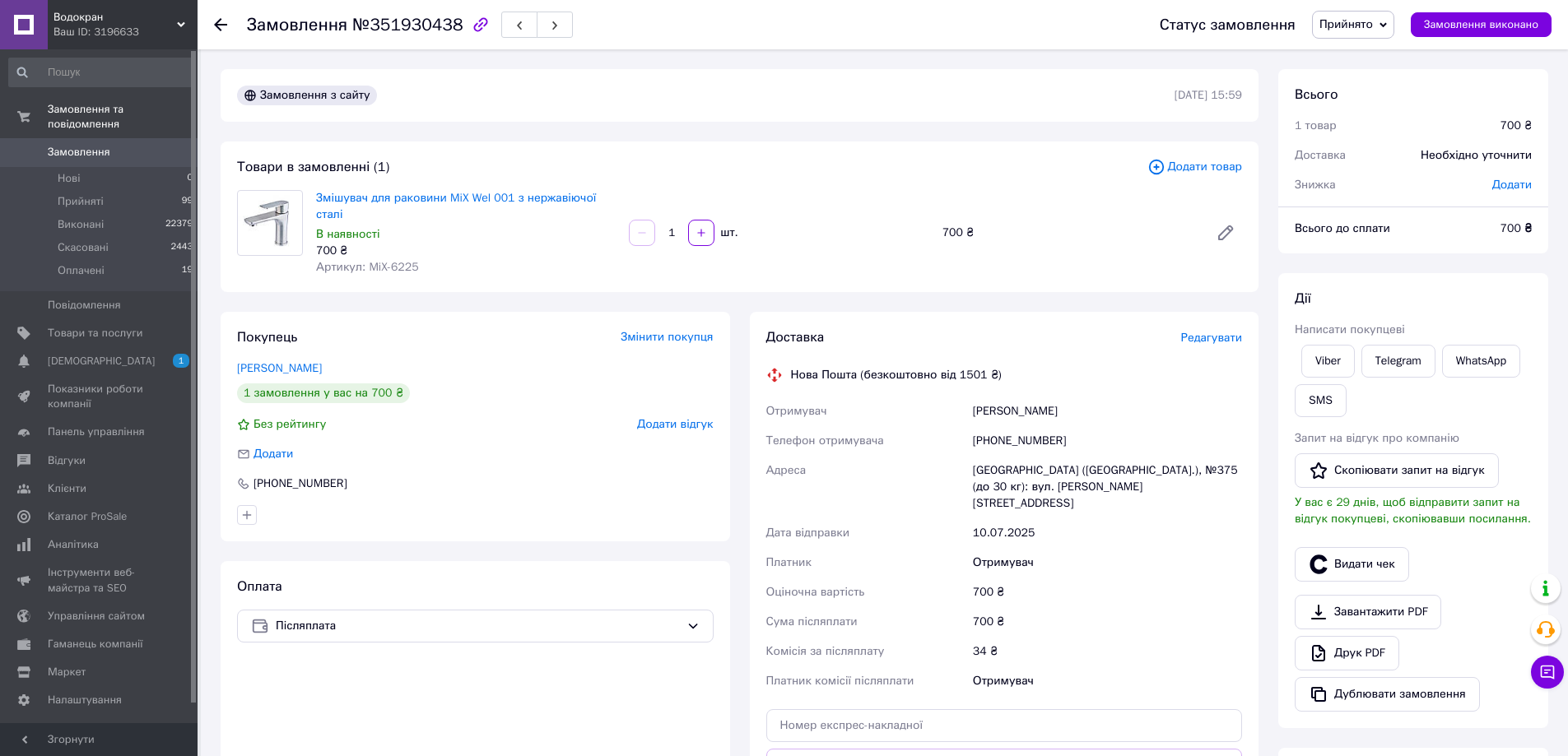 click at bounding box center [519, 25] 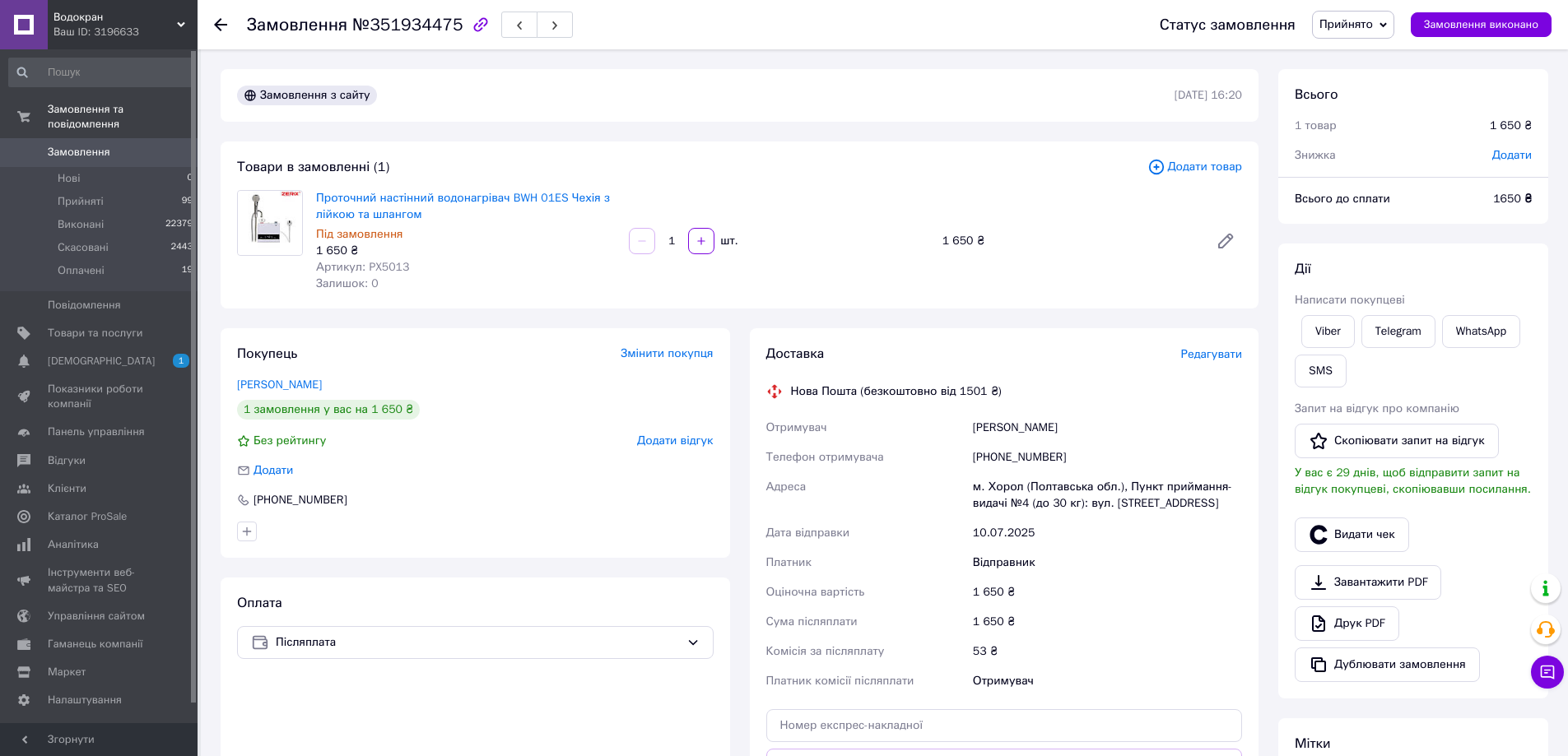 click on "Редагувати" at bounding box center (1212, 354) 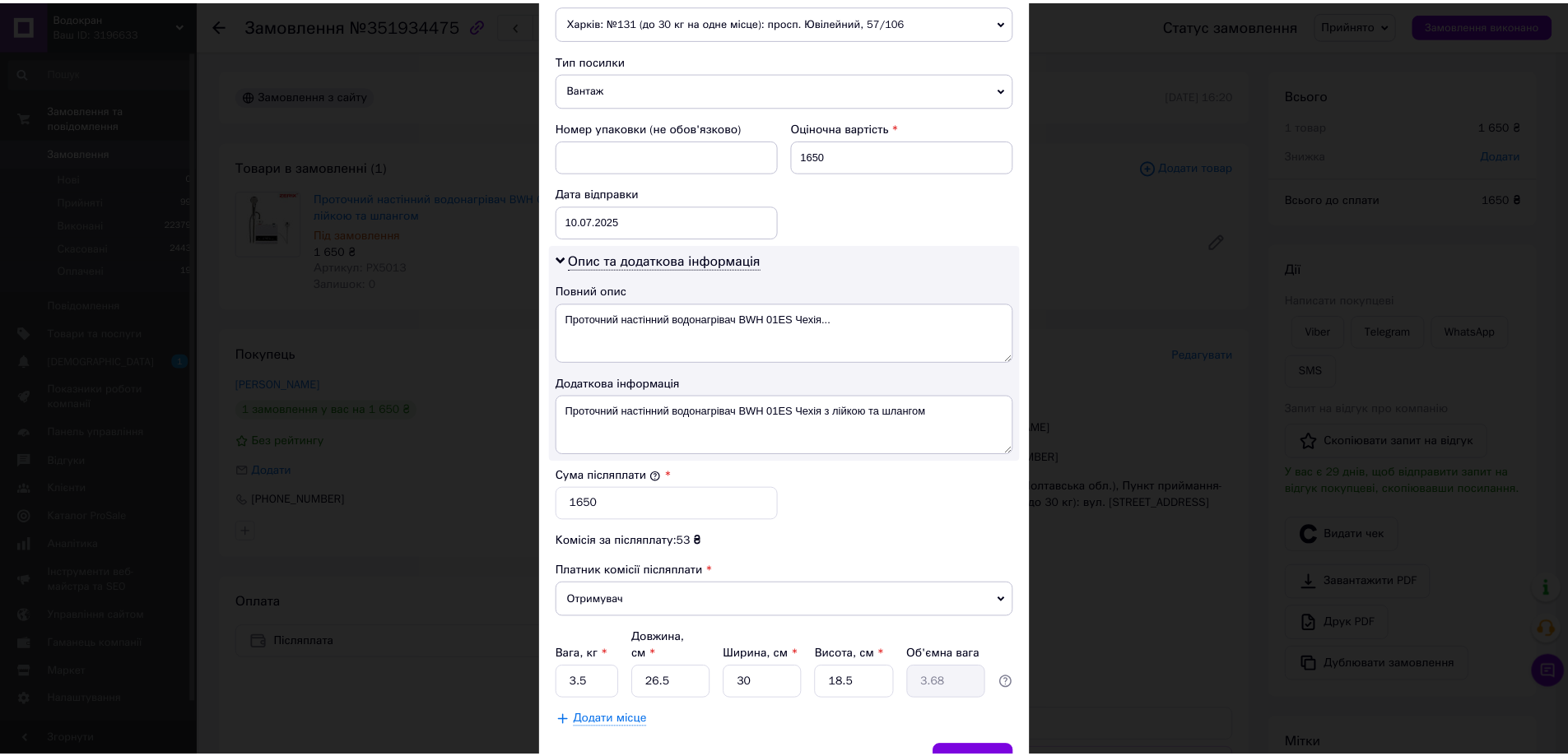 scroll, scrollTop: 684, scrollLeft: 0, axis: vertical 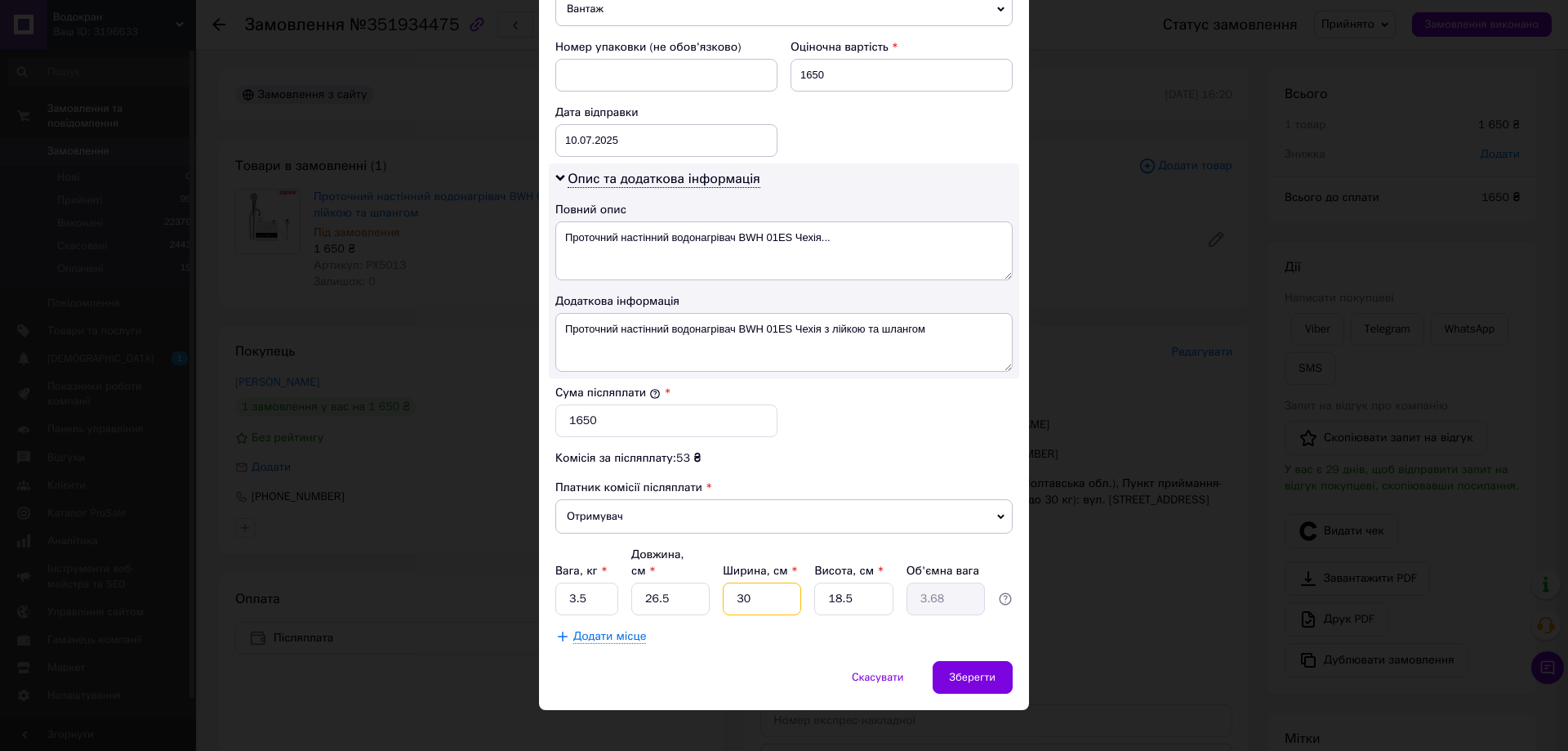 click on "30" at bounding box center (762, 599) 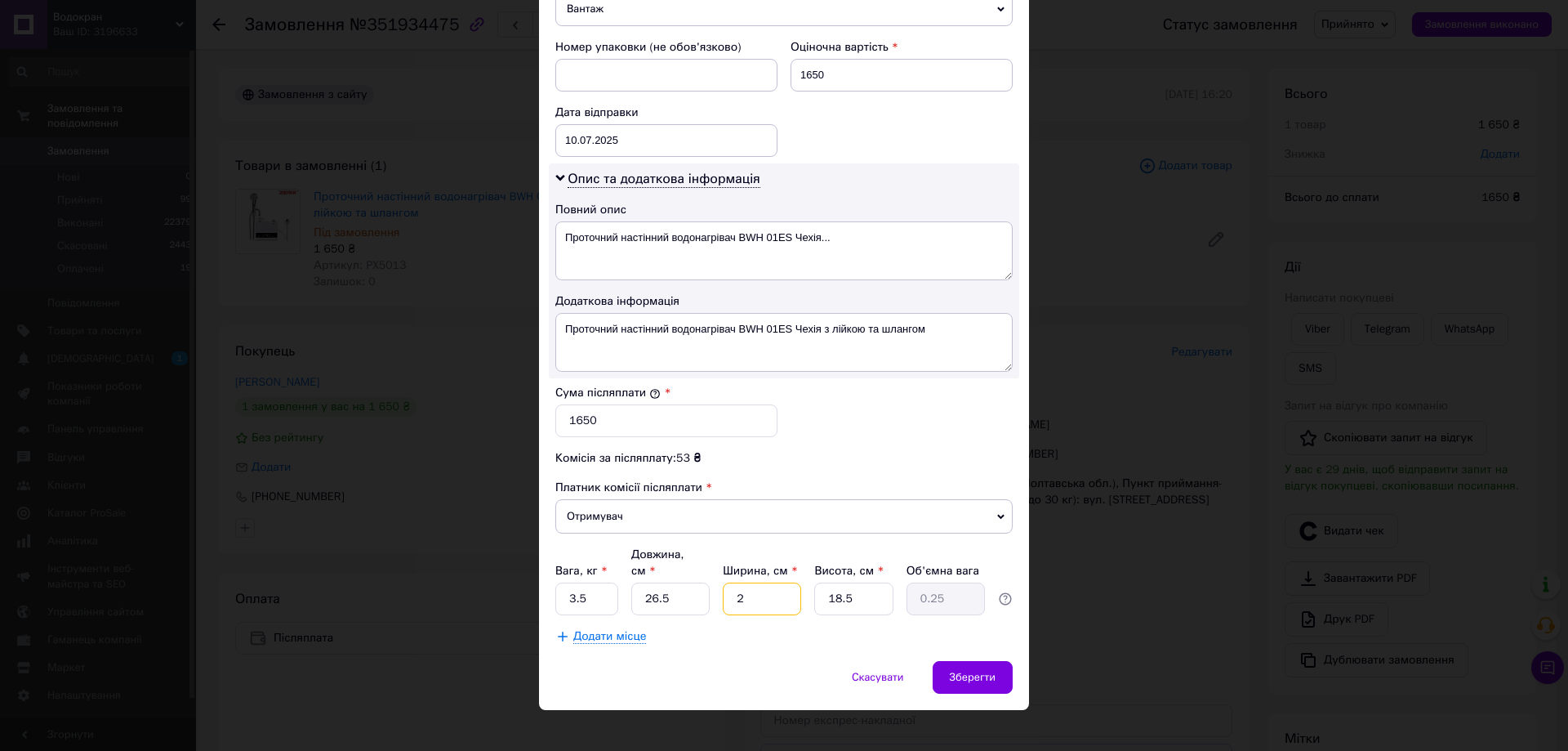 type on "20" 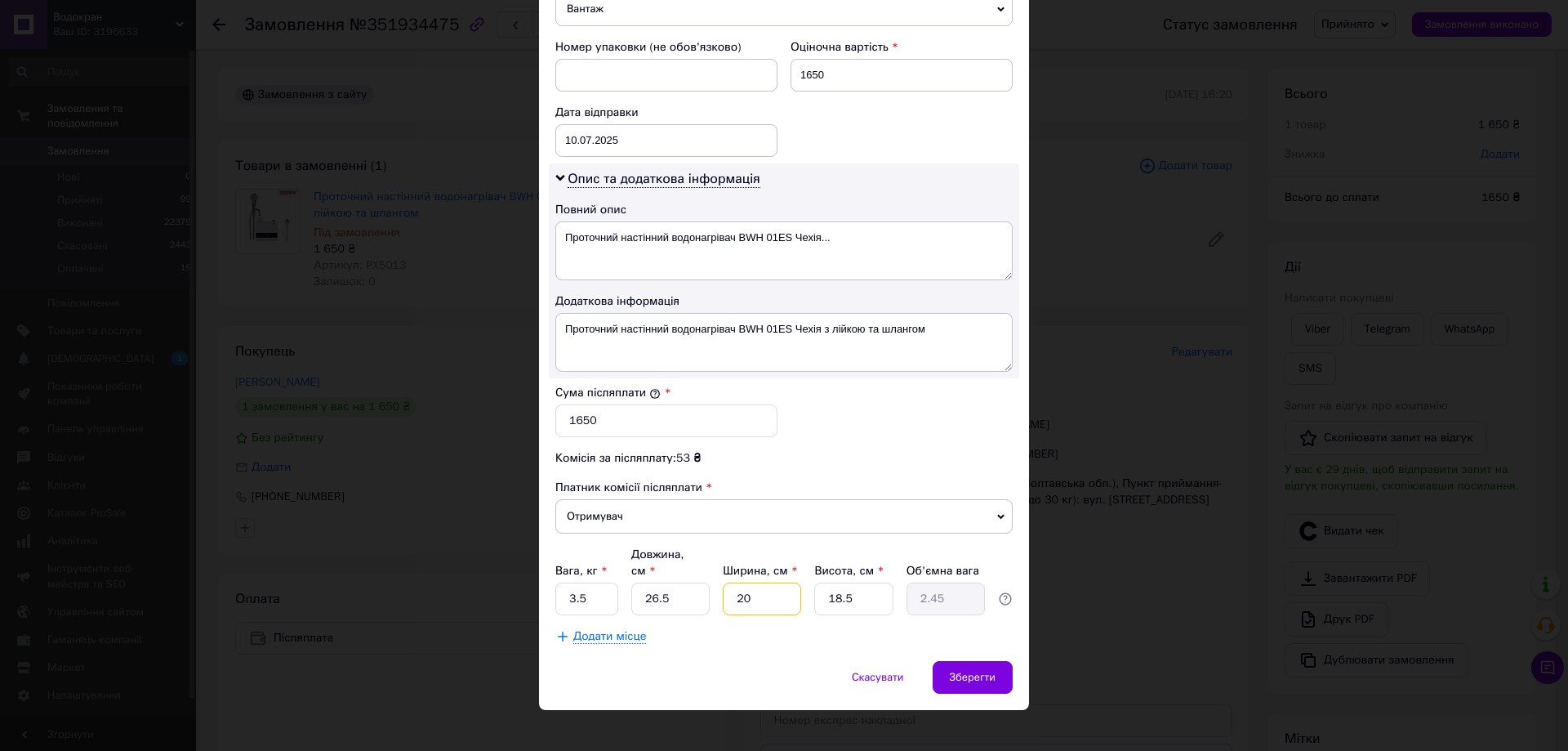 type on "20" 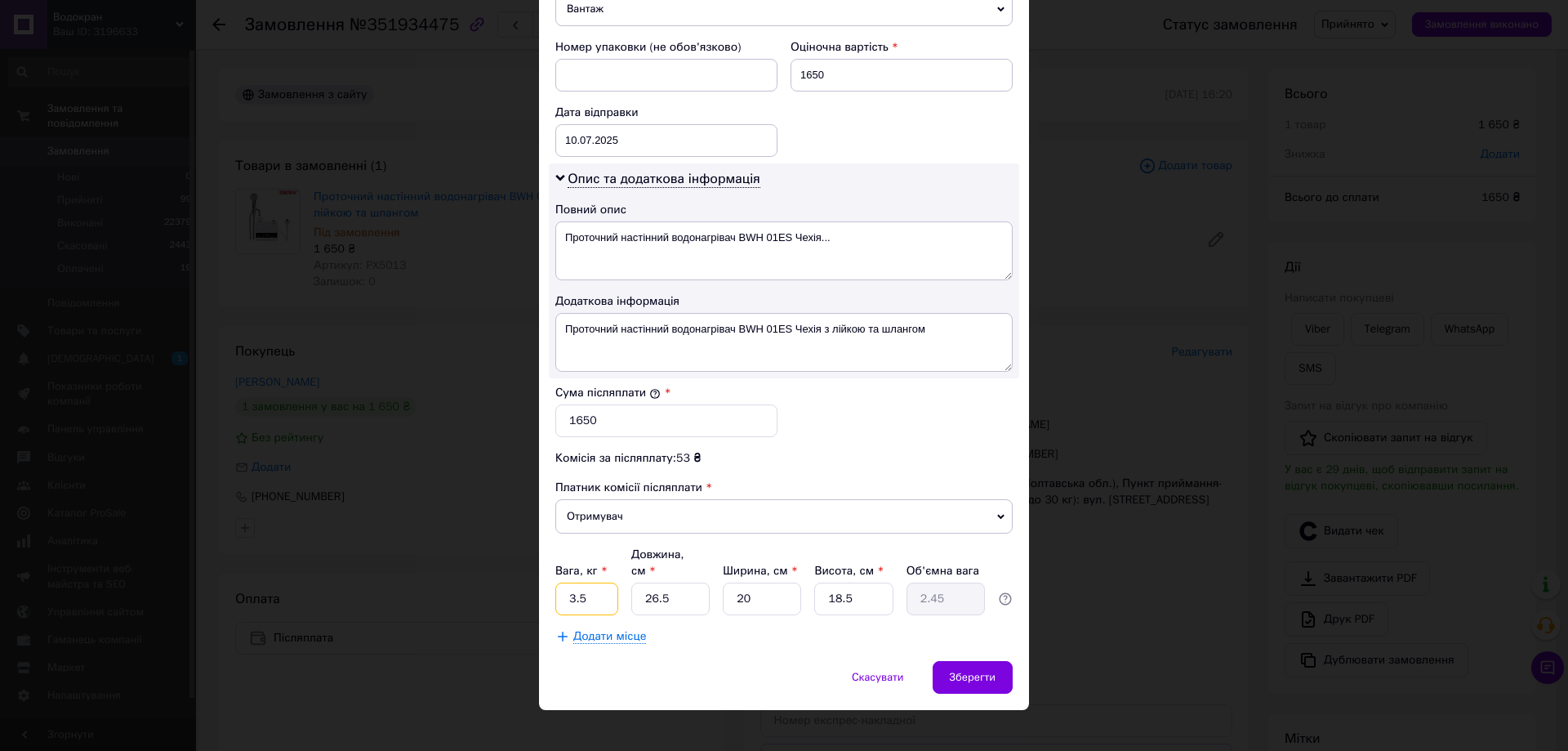drag, startPoint x: 595, startPoint y: 584, endPoint x: 564, endPoint y: 583, distance: 31.016125 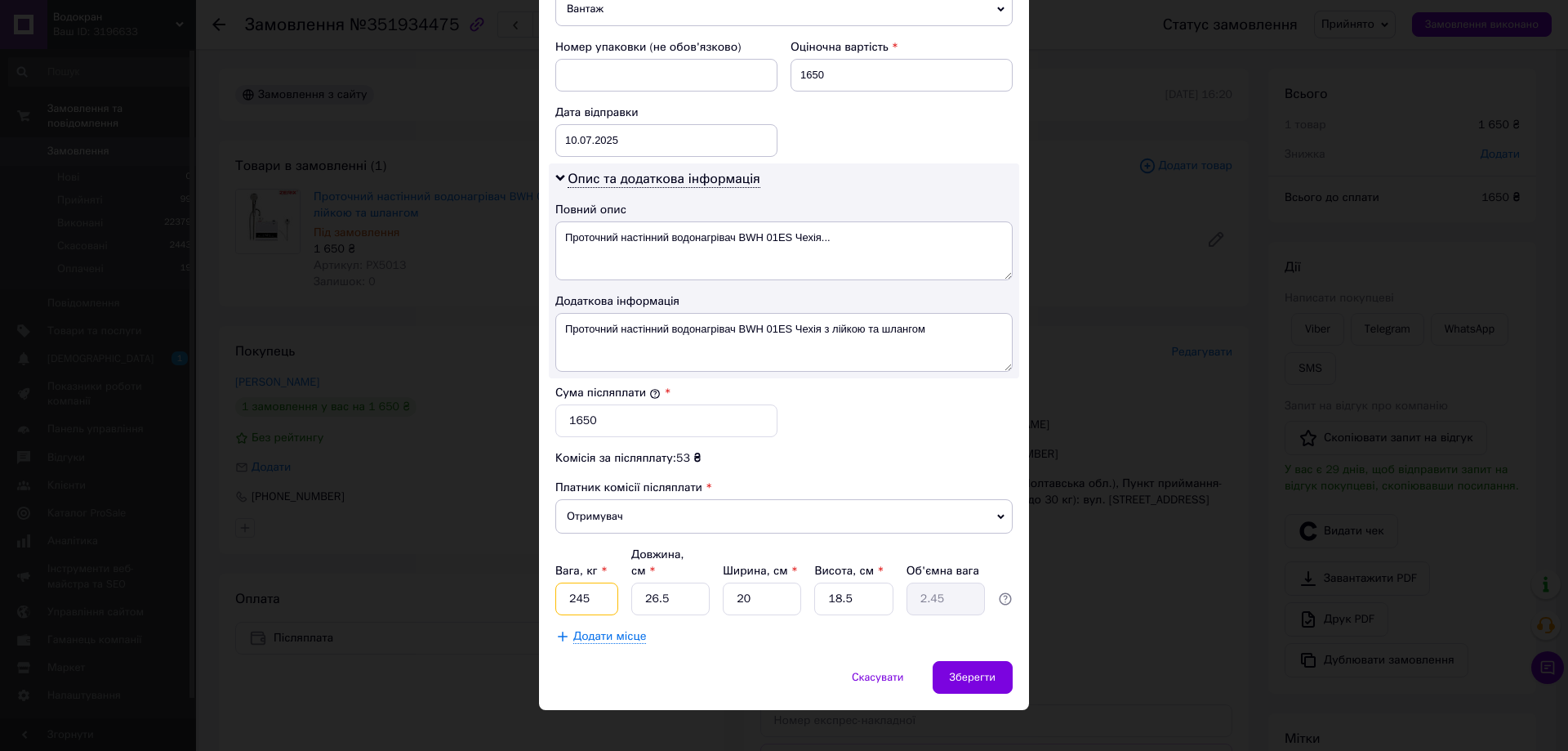 click on "245" at bounding box center (586, 599) 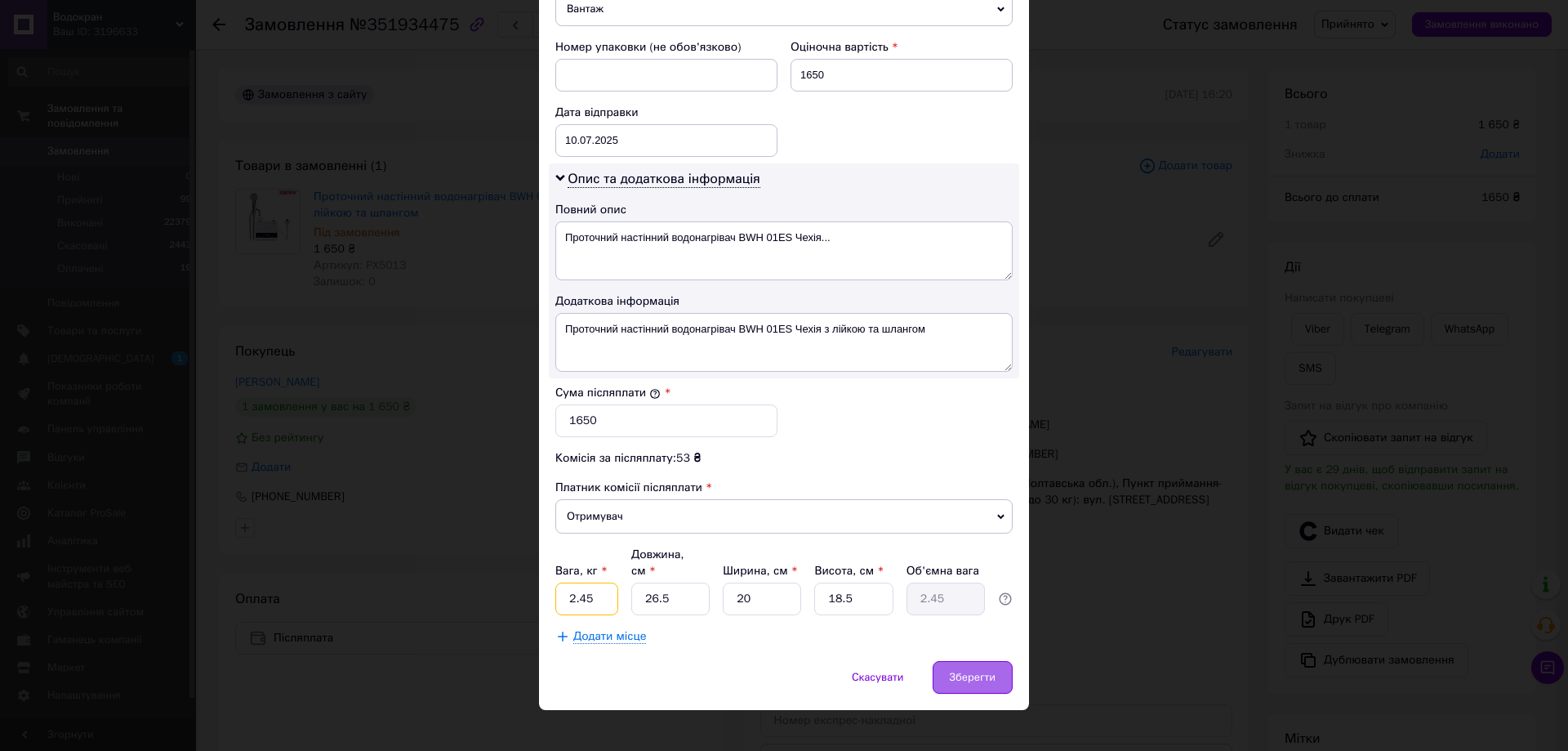 type on "2.45" 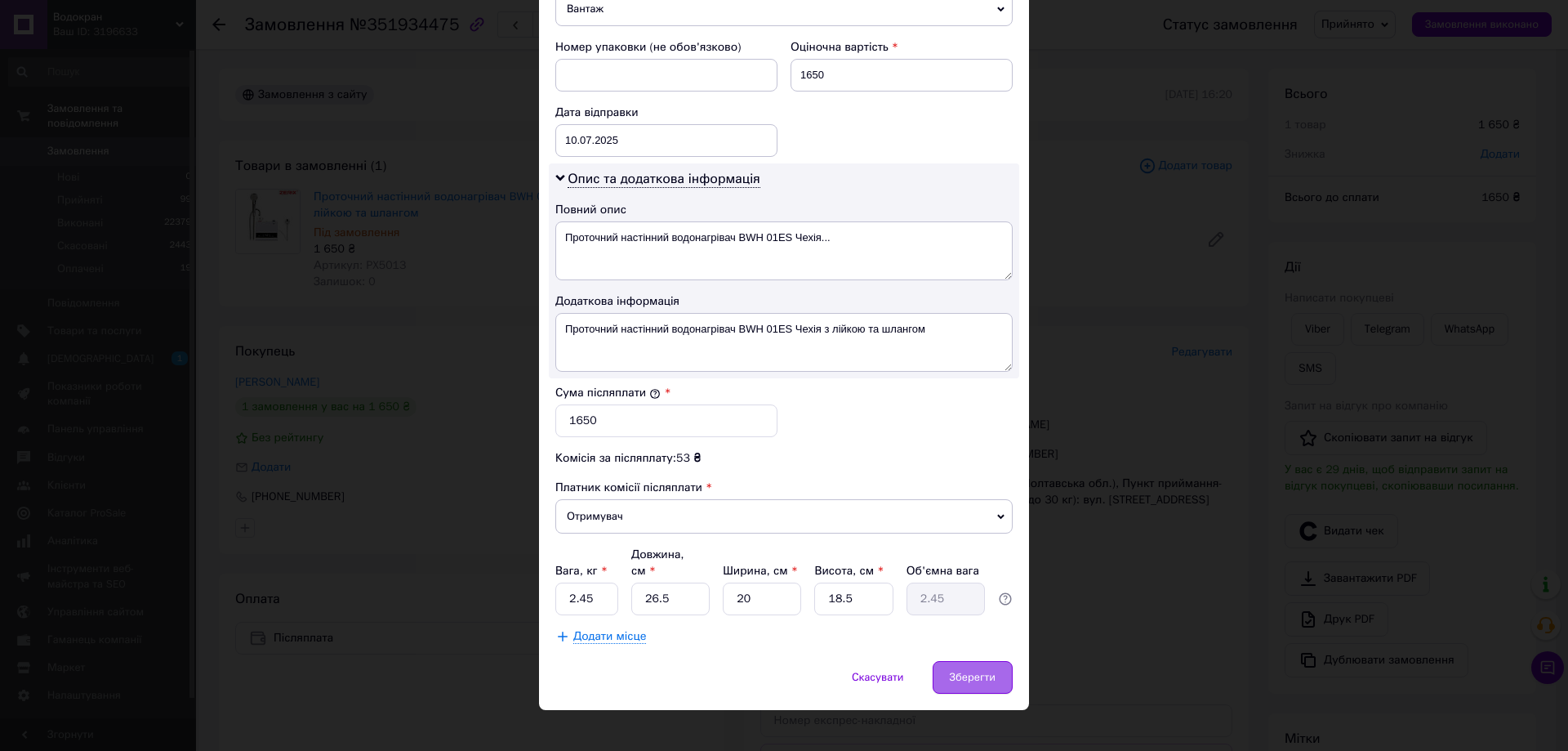 click on "Зберегти" at bounding box center [973, 677] 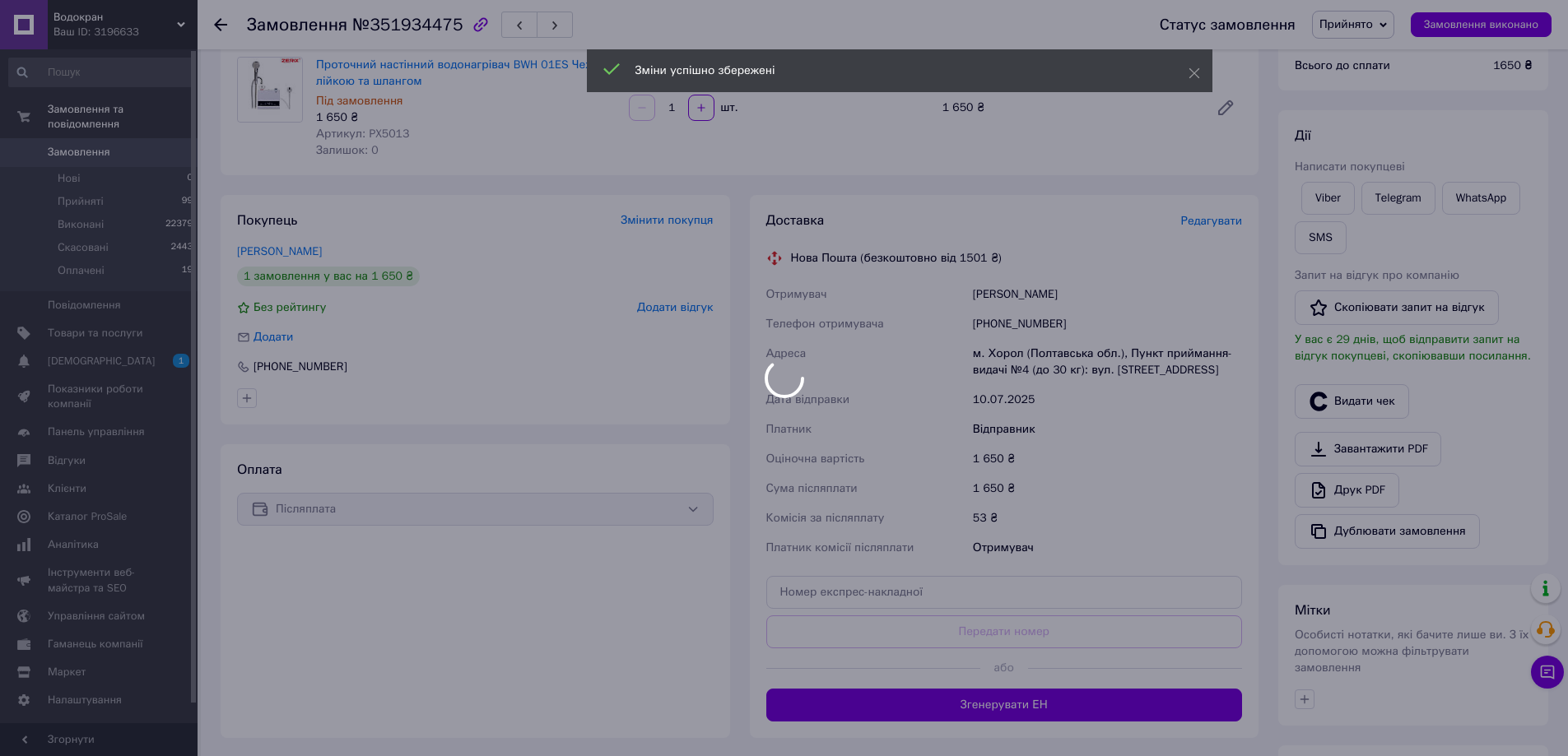 scroll, scrollTop: 329, scrollLeft: 0, axis: vertical 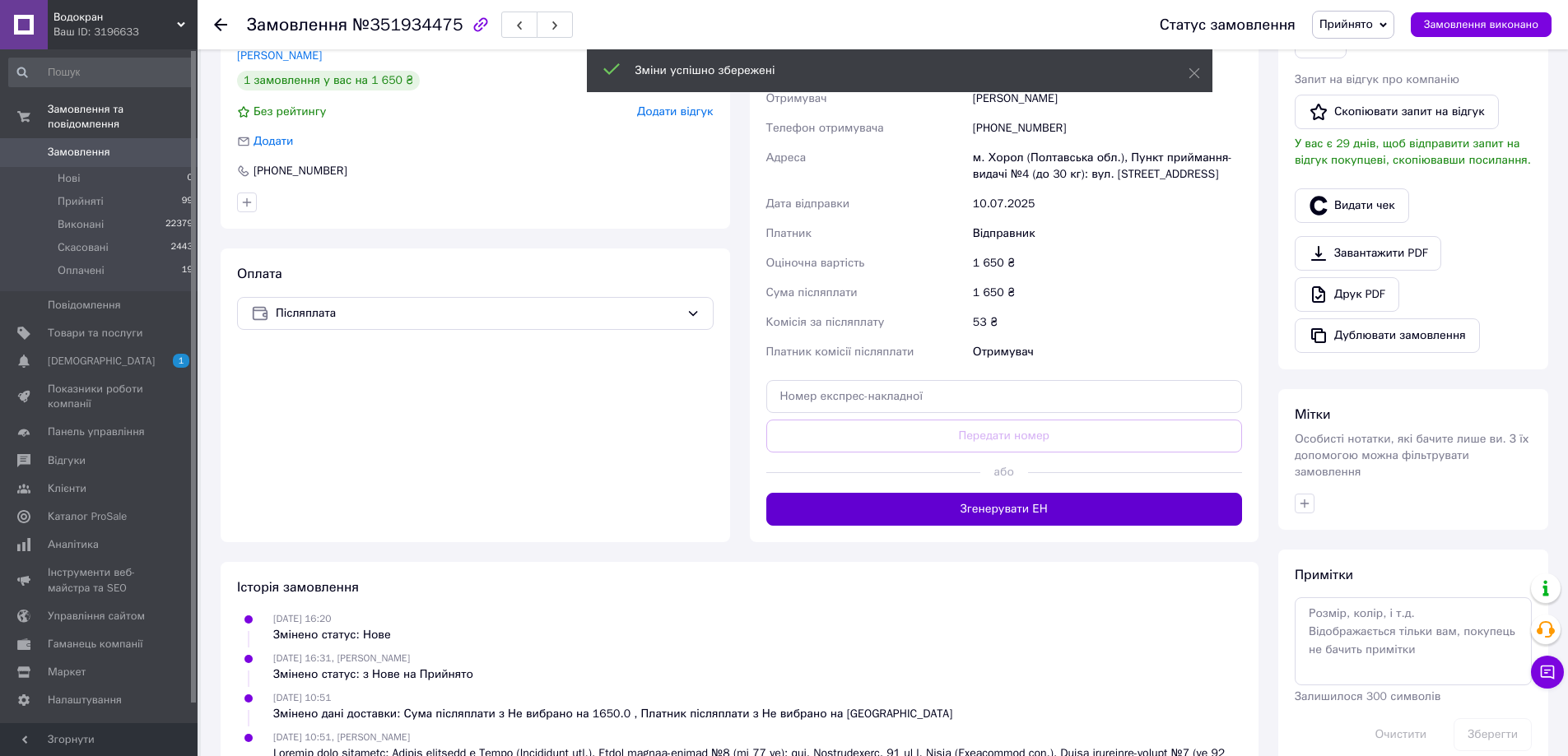 click on "Згенерувати ЕН" at bounding box center [1004, 509] 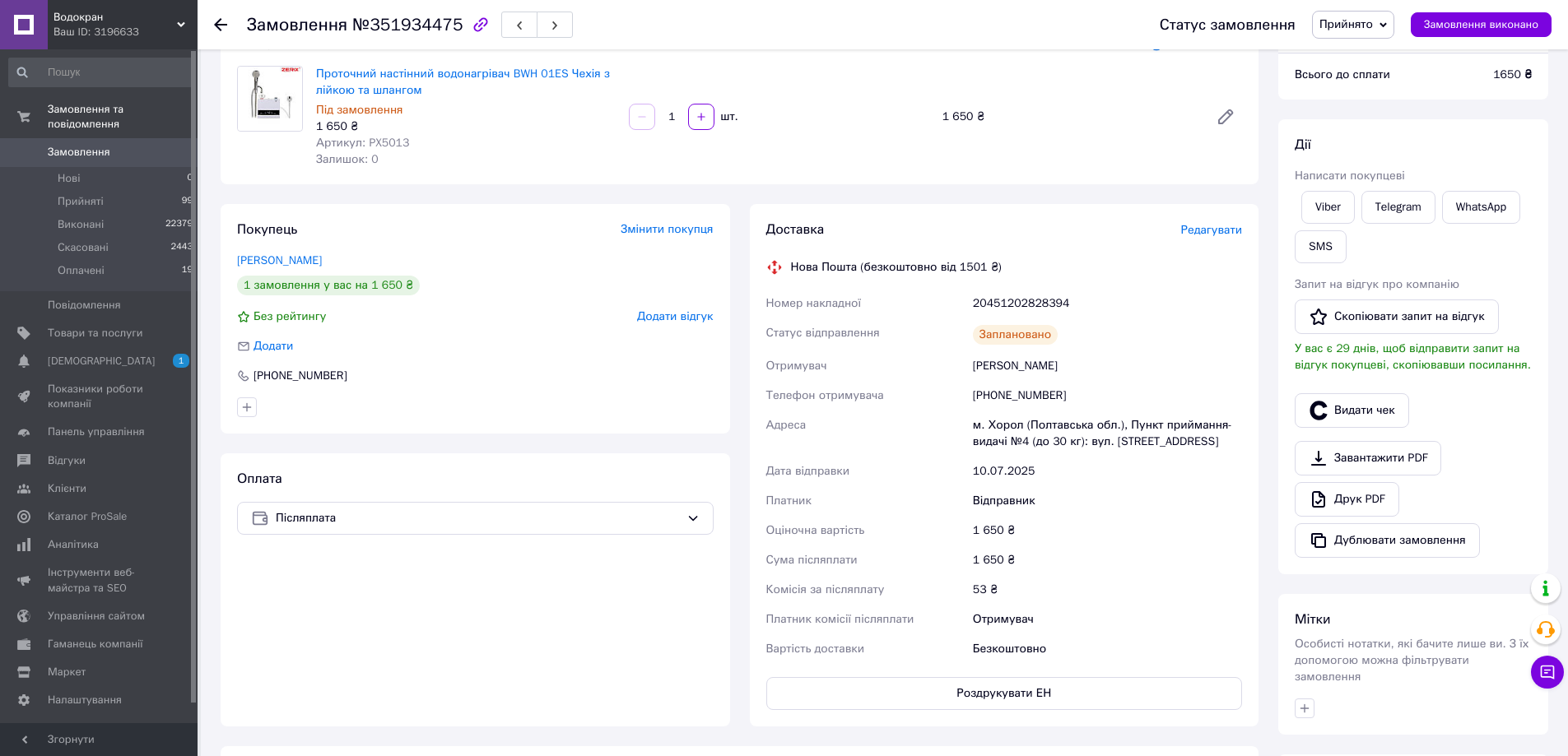 scroll, scrollTop: 0, scrollLeft: 0, axis: both 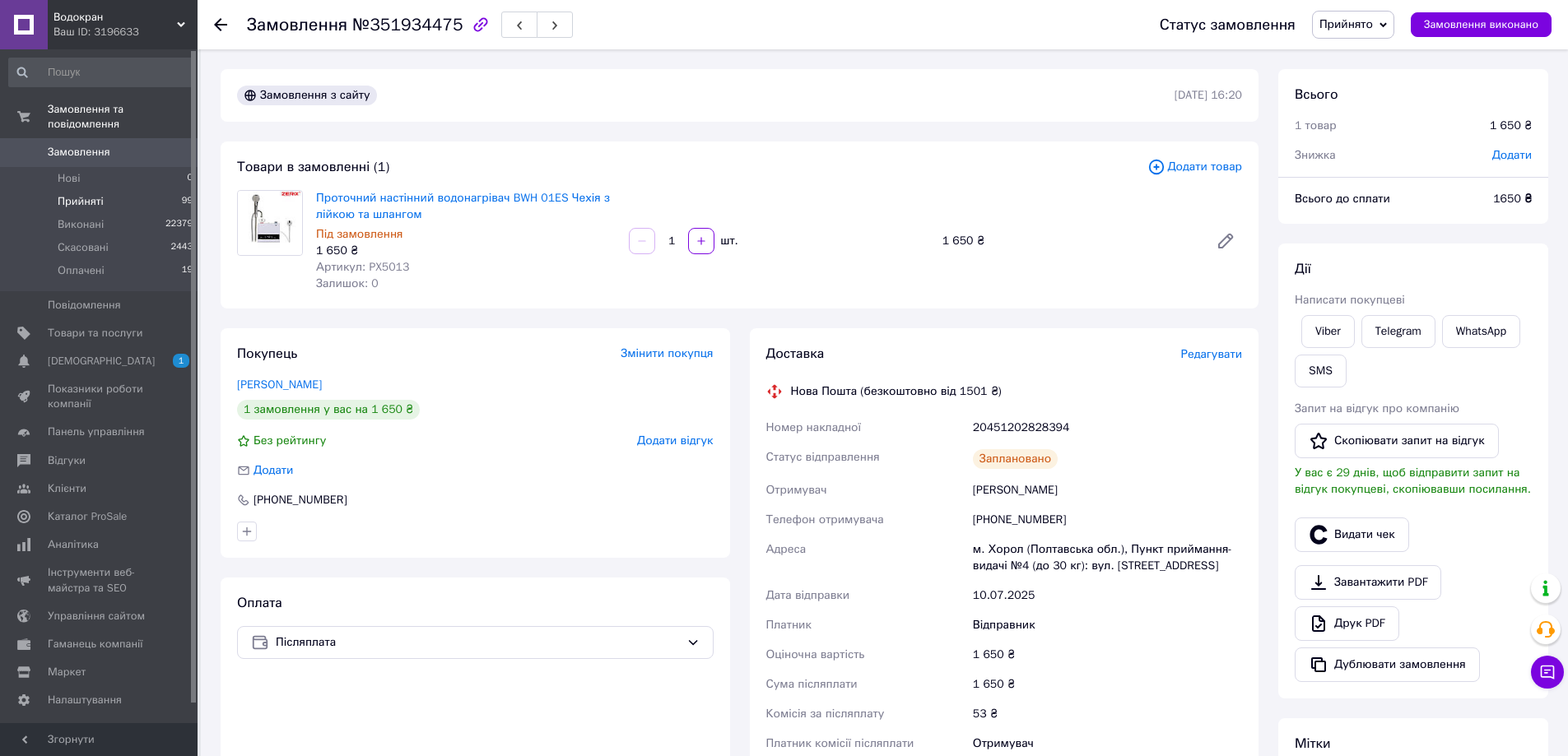 click on "Прийняті 99" at bounding box center [101, 202] 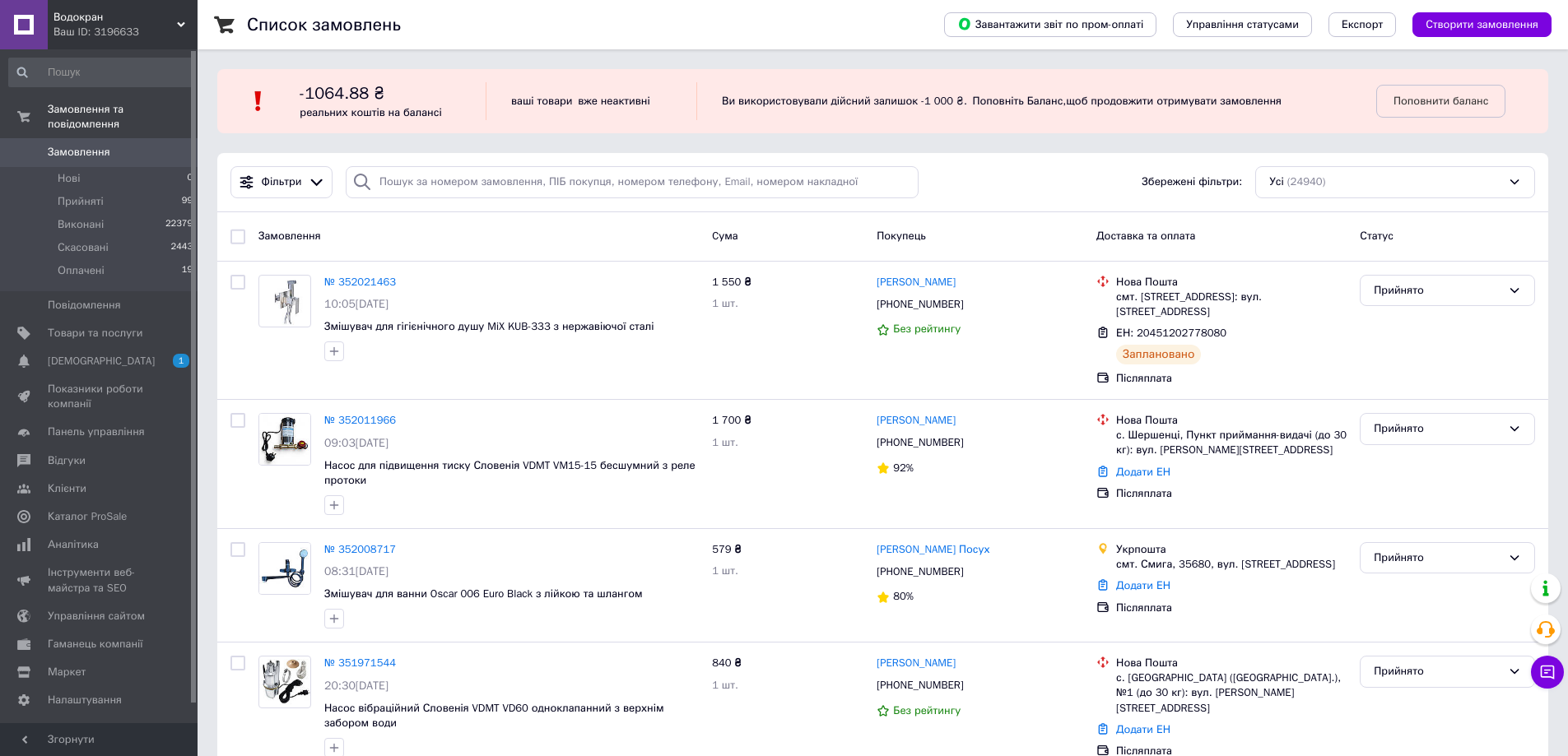 click on "Усі (24940)" at bounding box center (1395, 182) 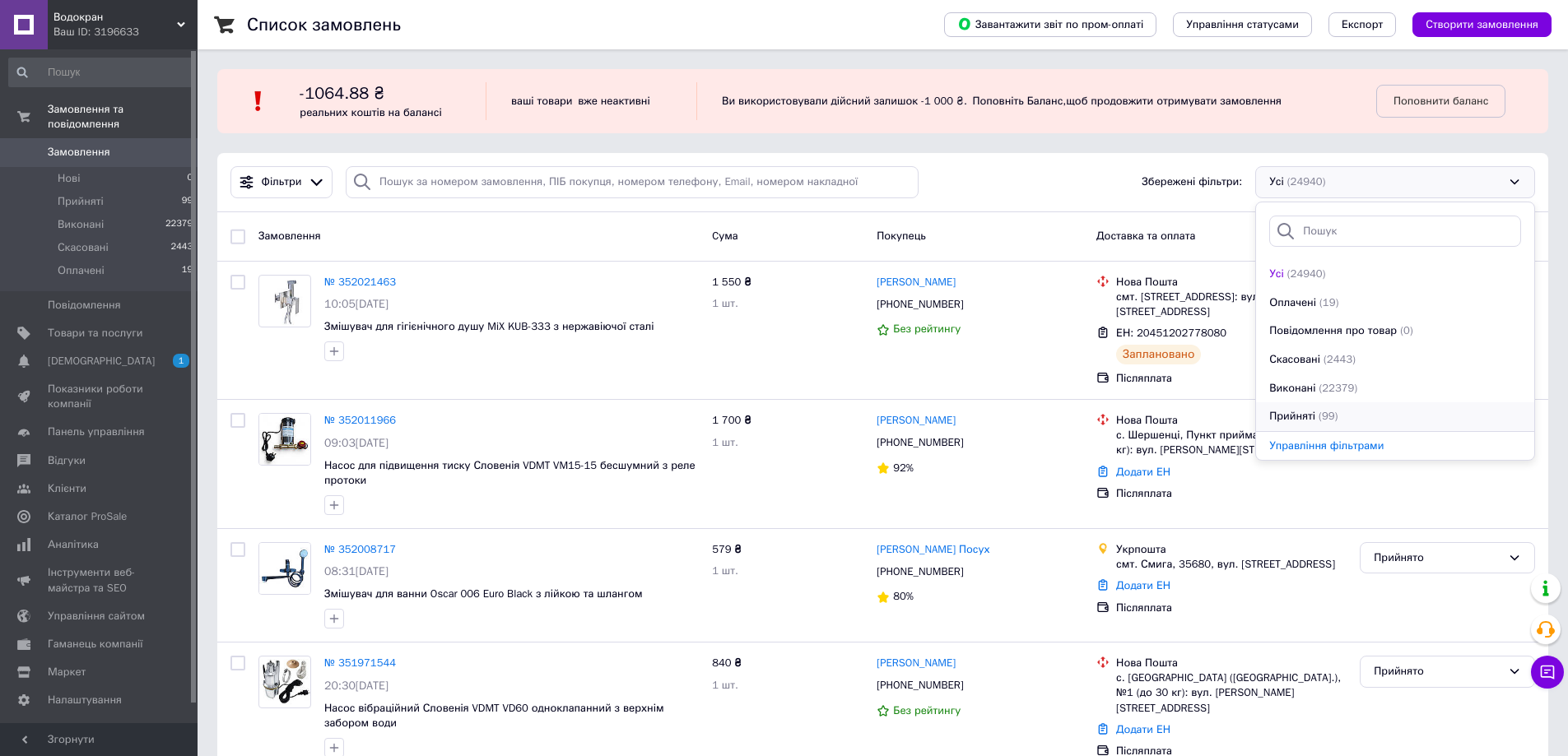 click on "Прийняті" at bounding box center [1292, 416] 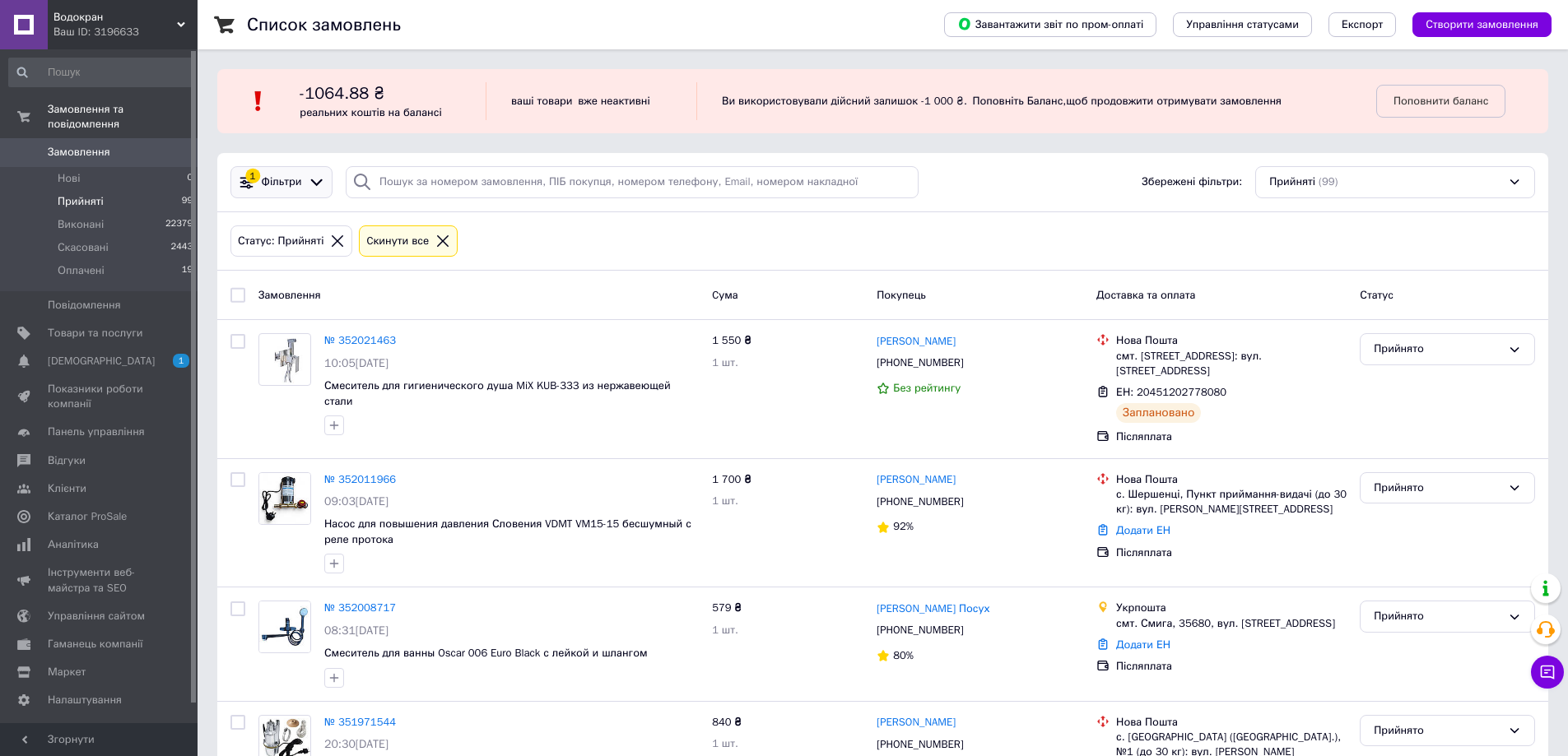 click on "1 Фільтри" at bounding box center [281, 182] 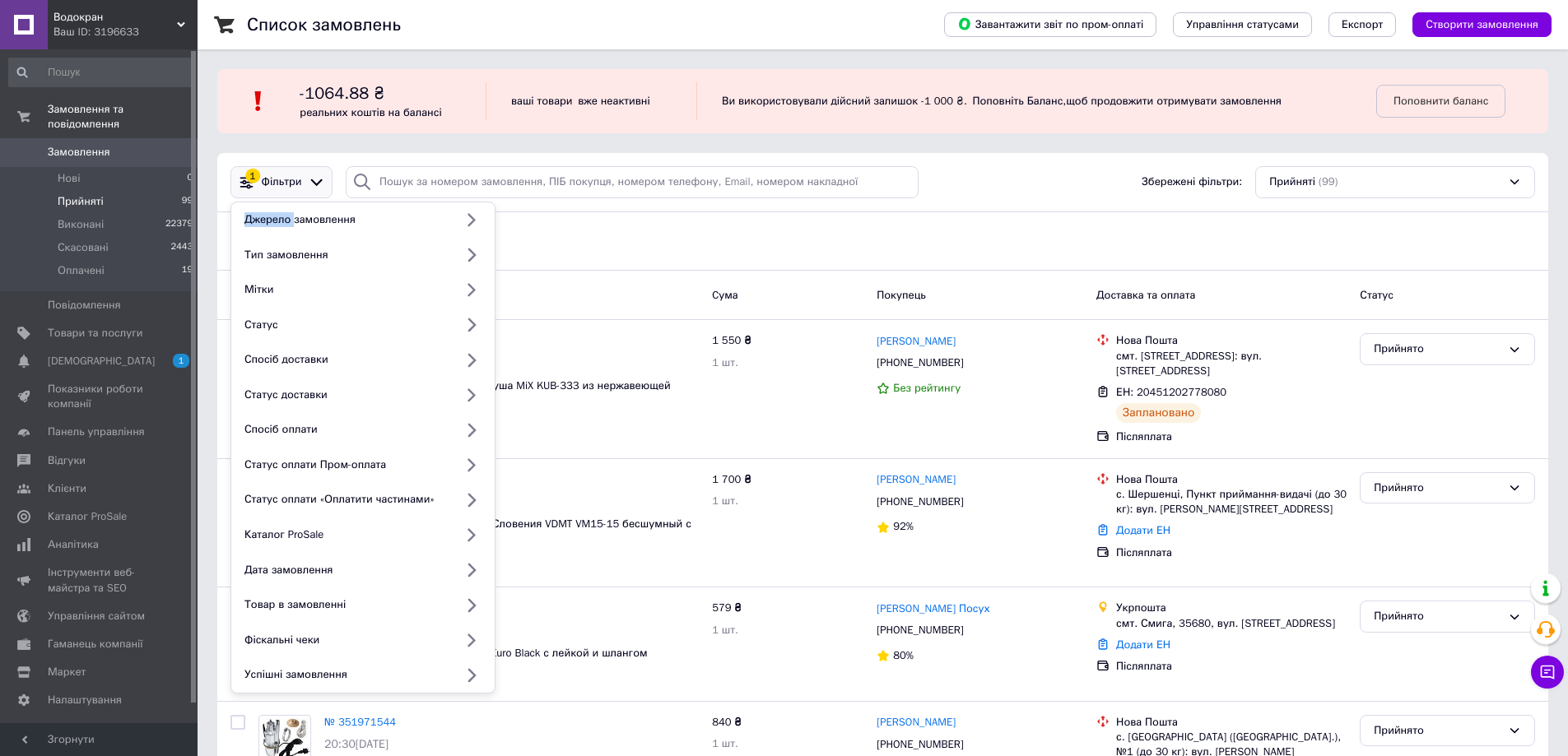 click 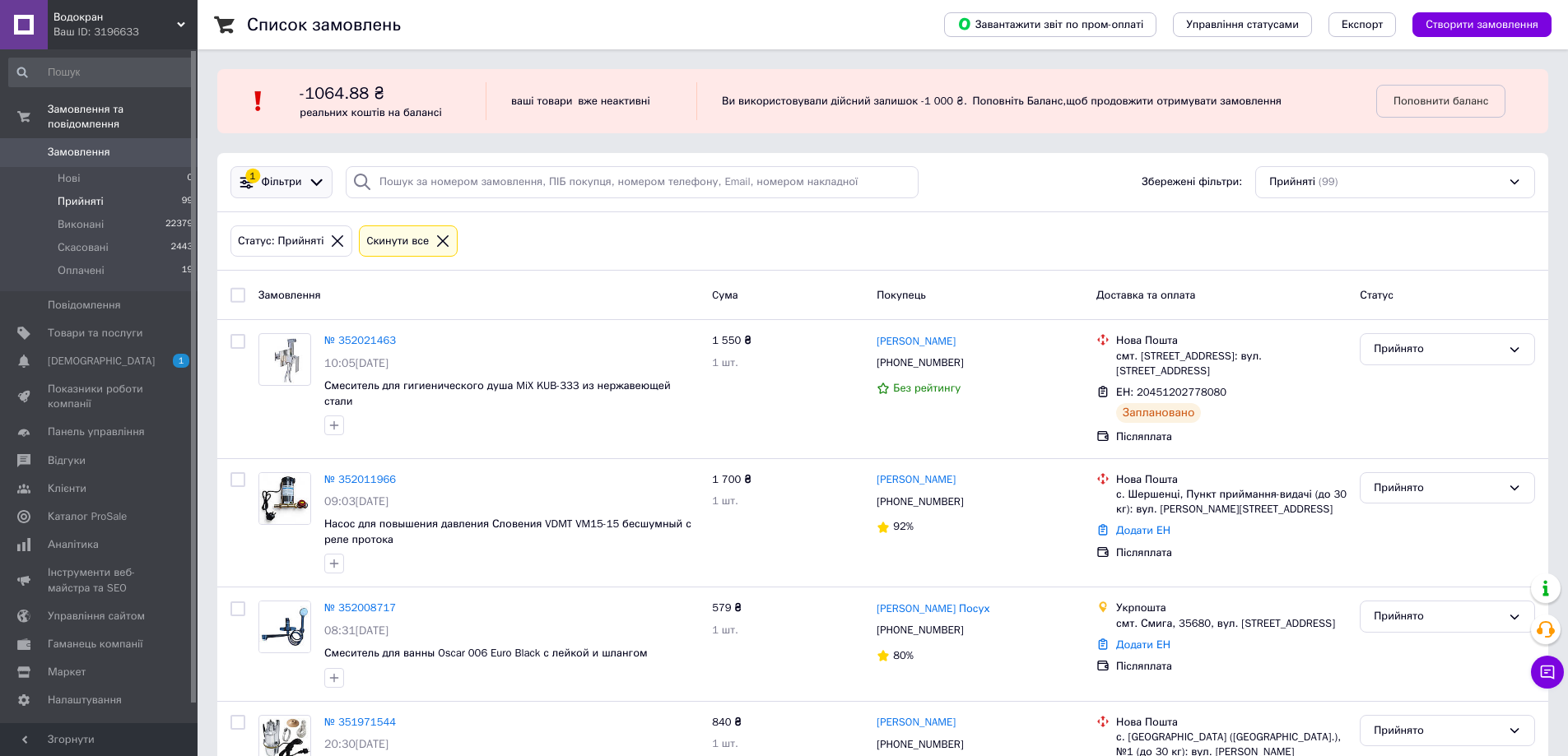 click 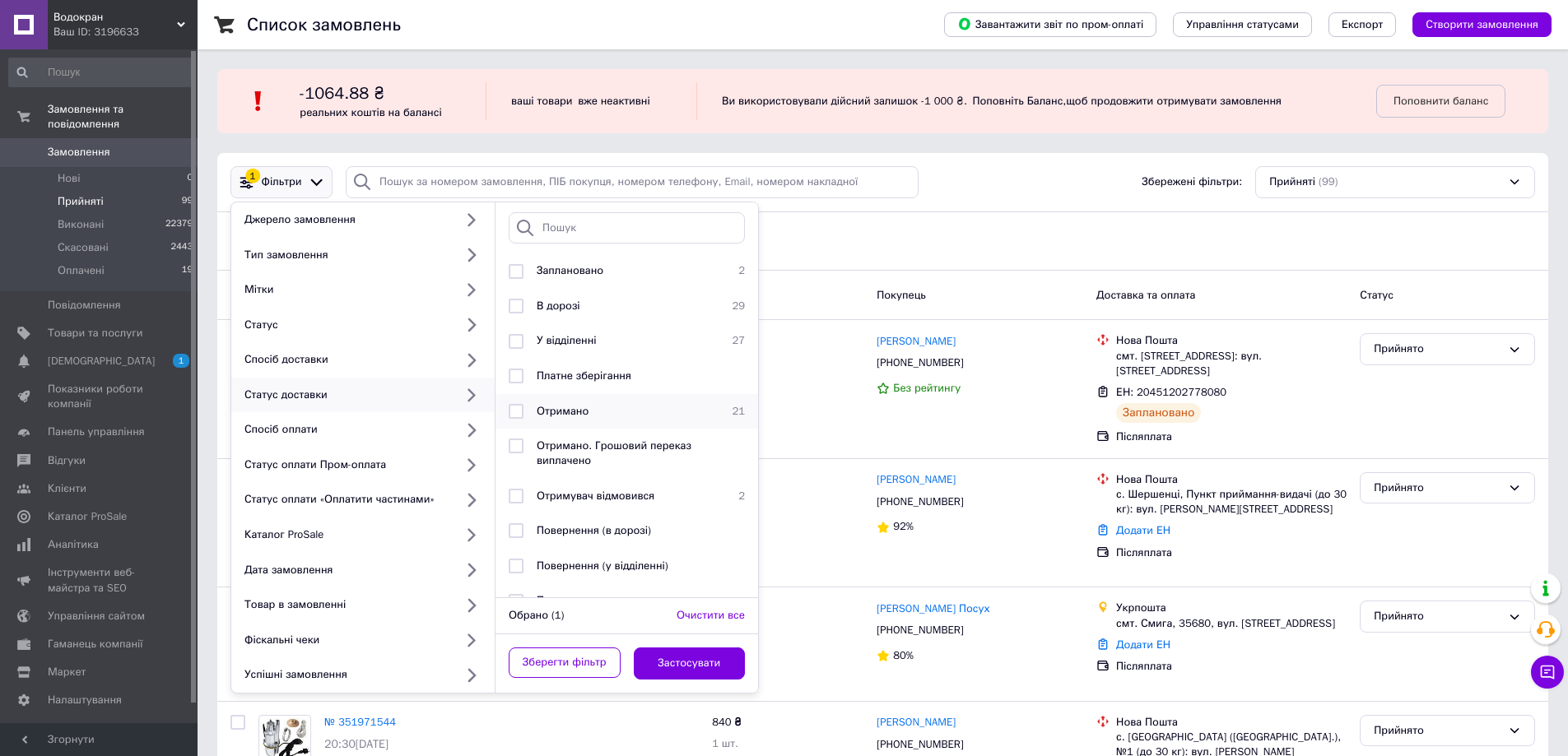 click at bounding box center (516, 411) 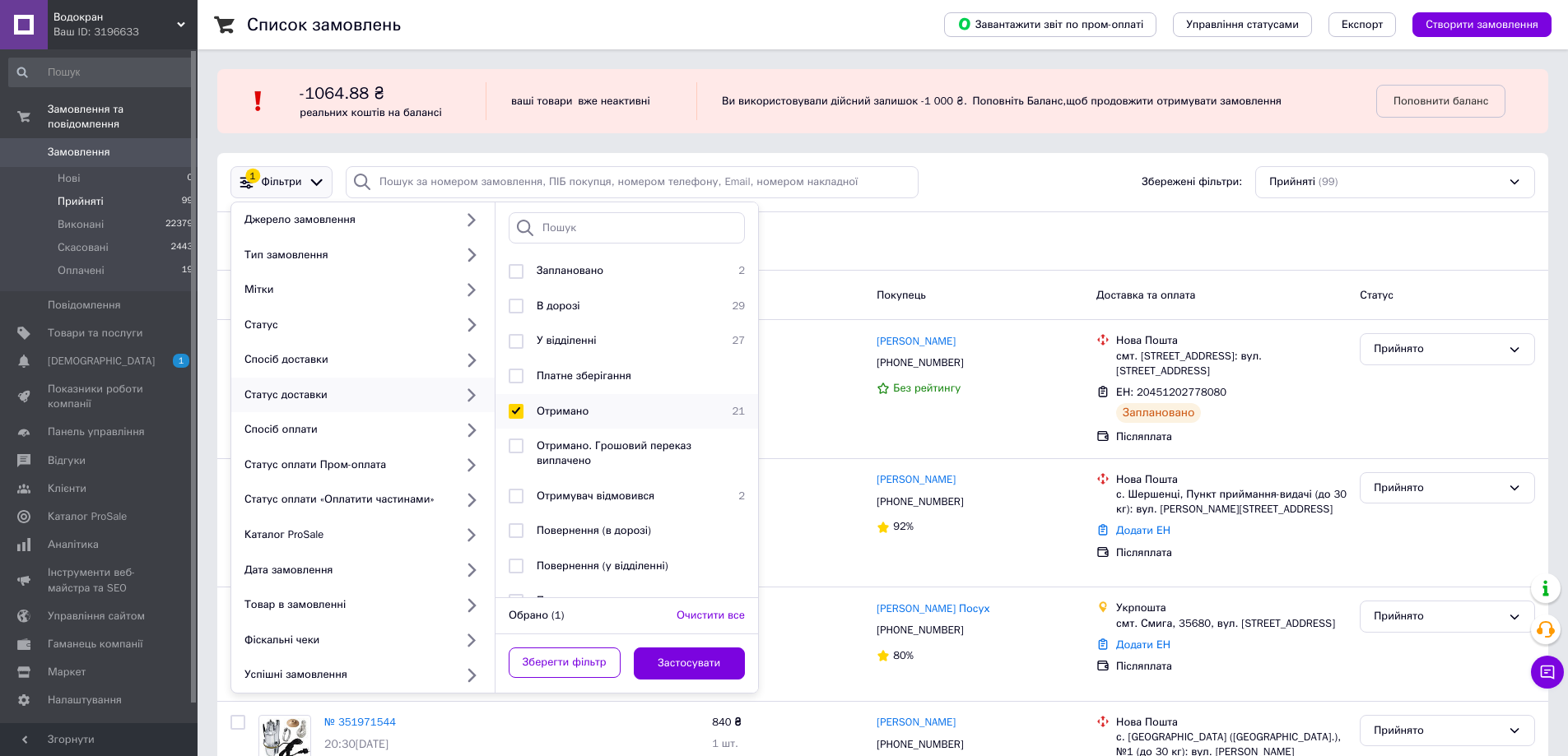 checkbox on "true" 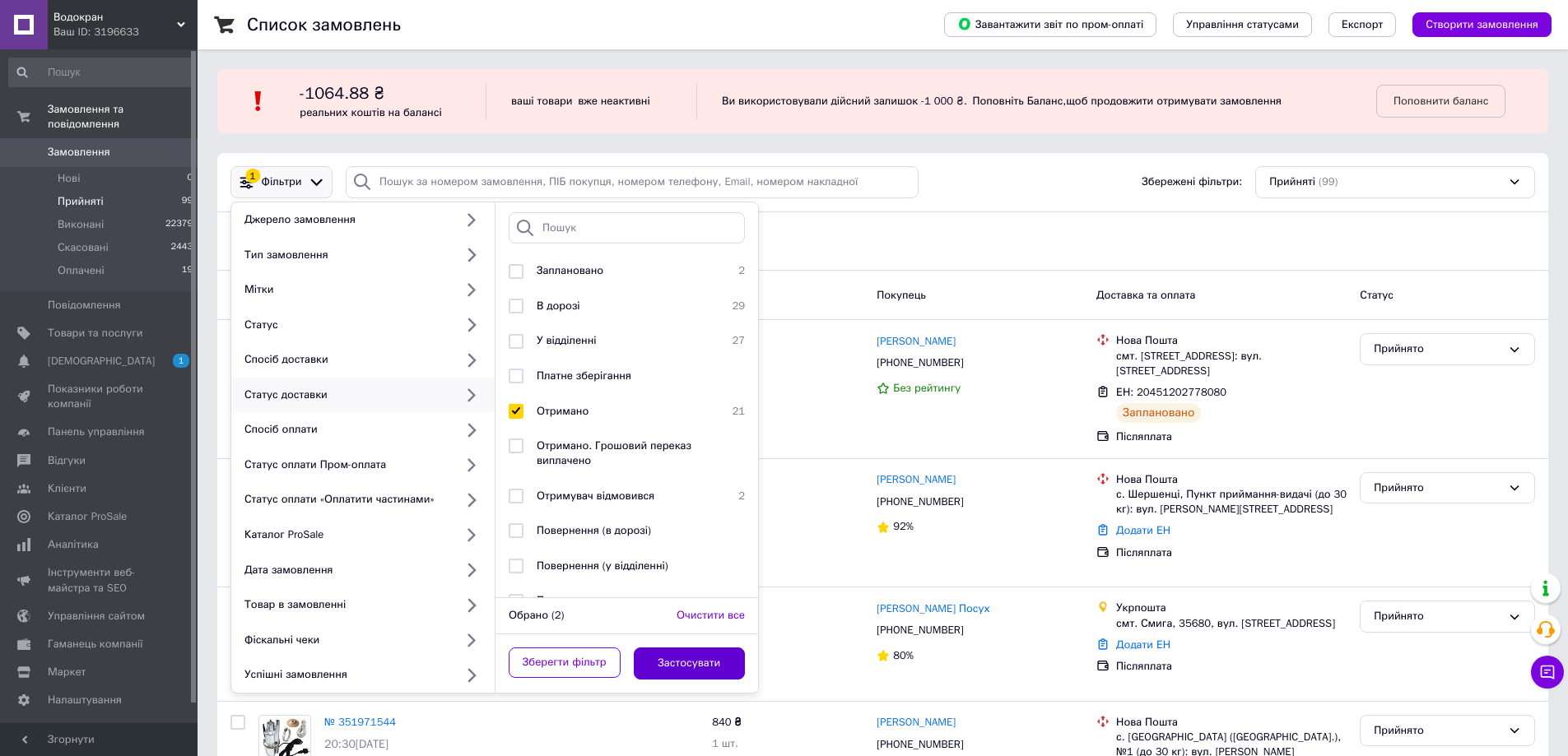 click on "Застосувати" at bounding box center (690, 663) 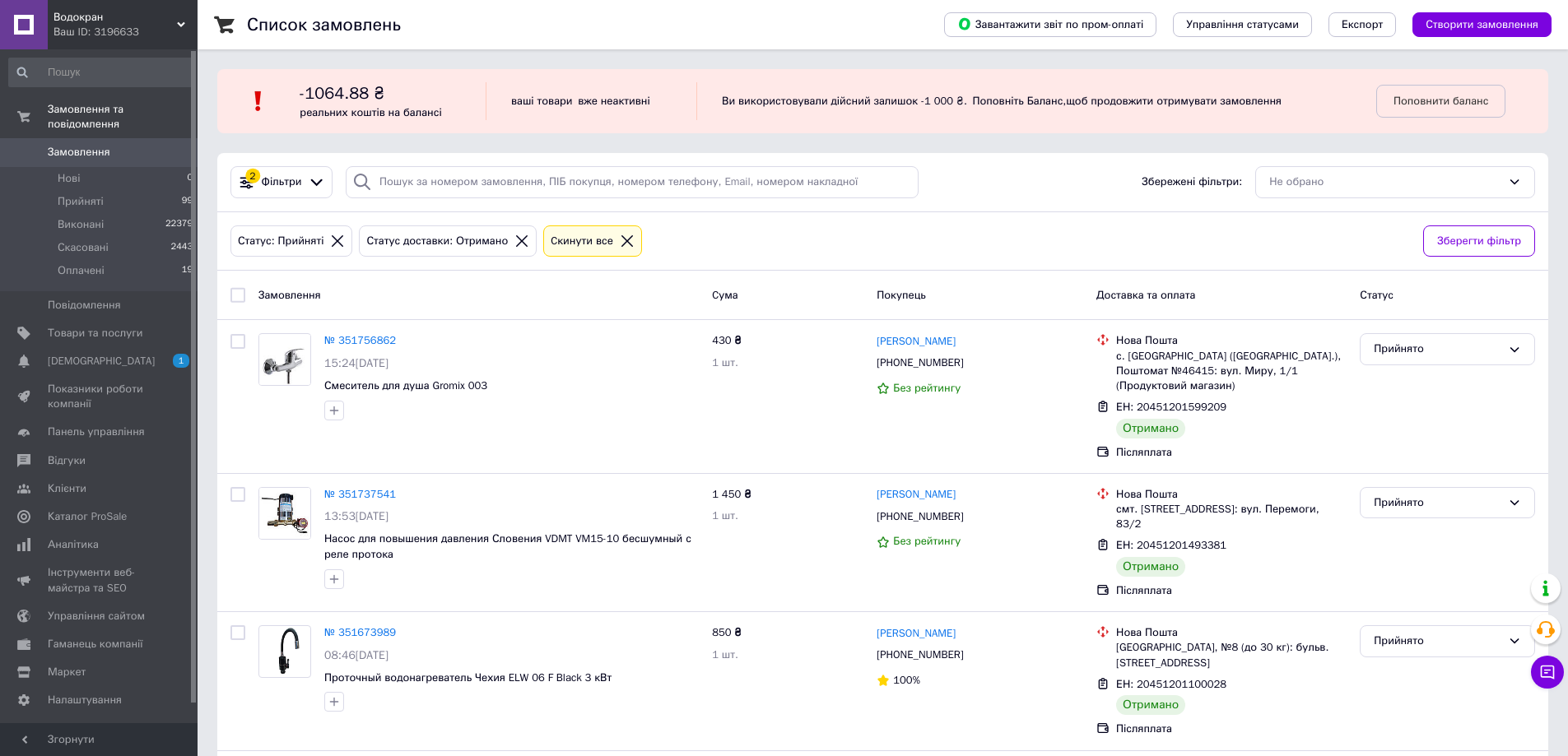 click at bounding box center [238, 295] 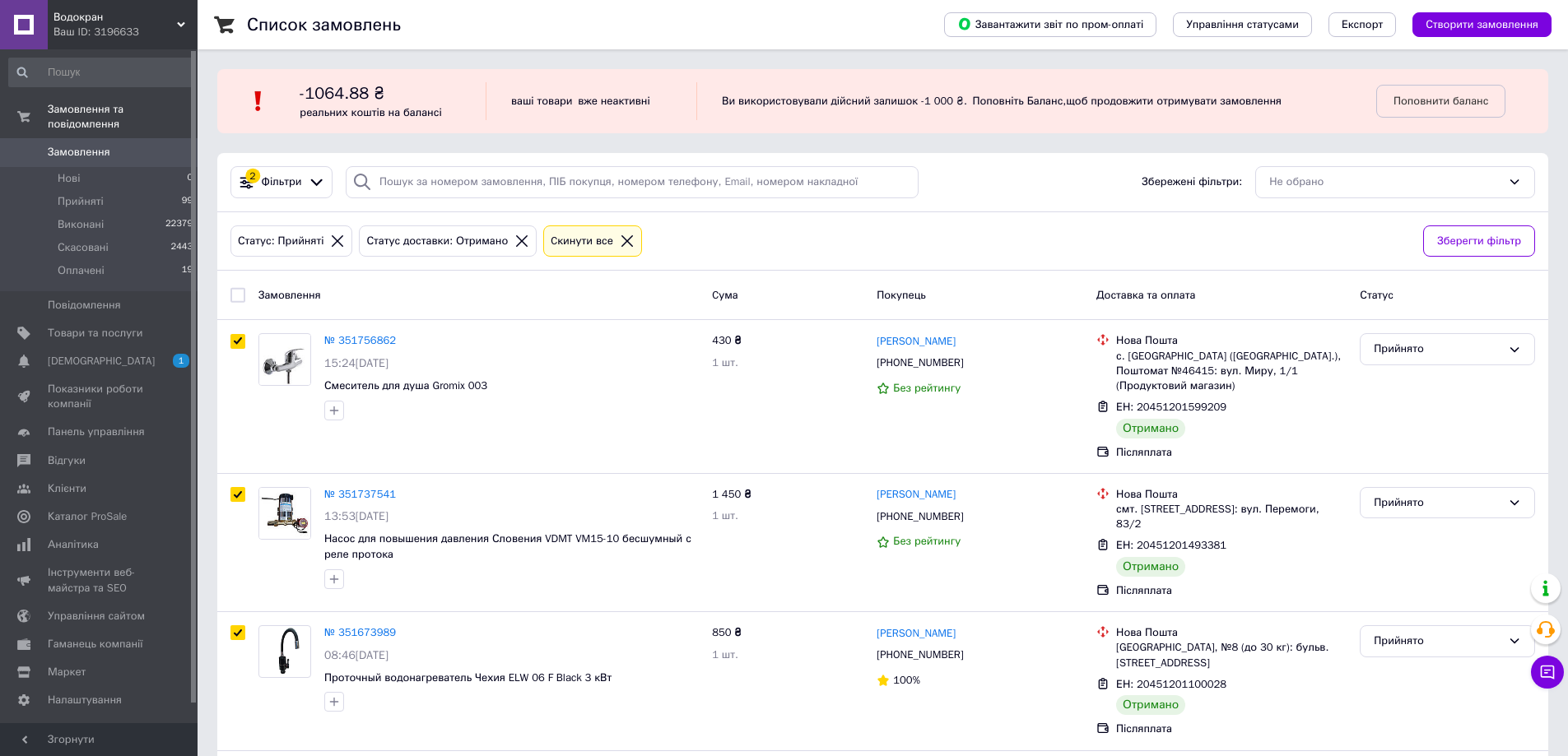 checkbox on "true" 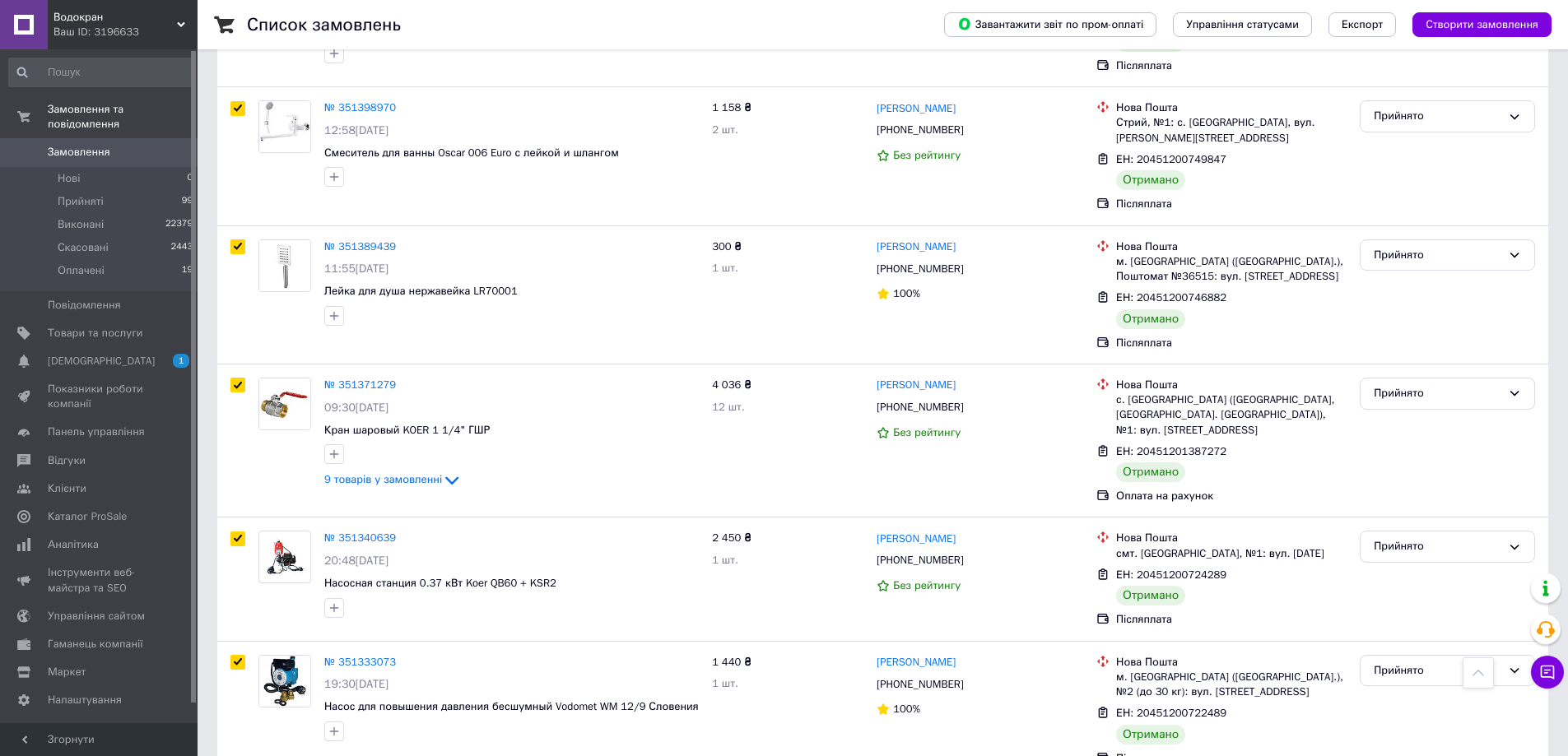 scroll, scrollTop: 1481, scrollLeft: 0, axis: vertical 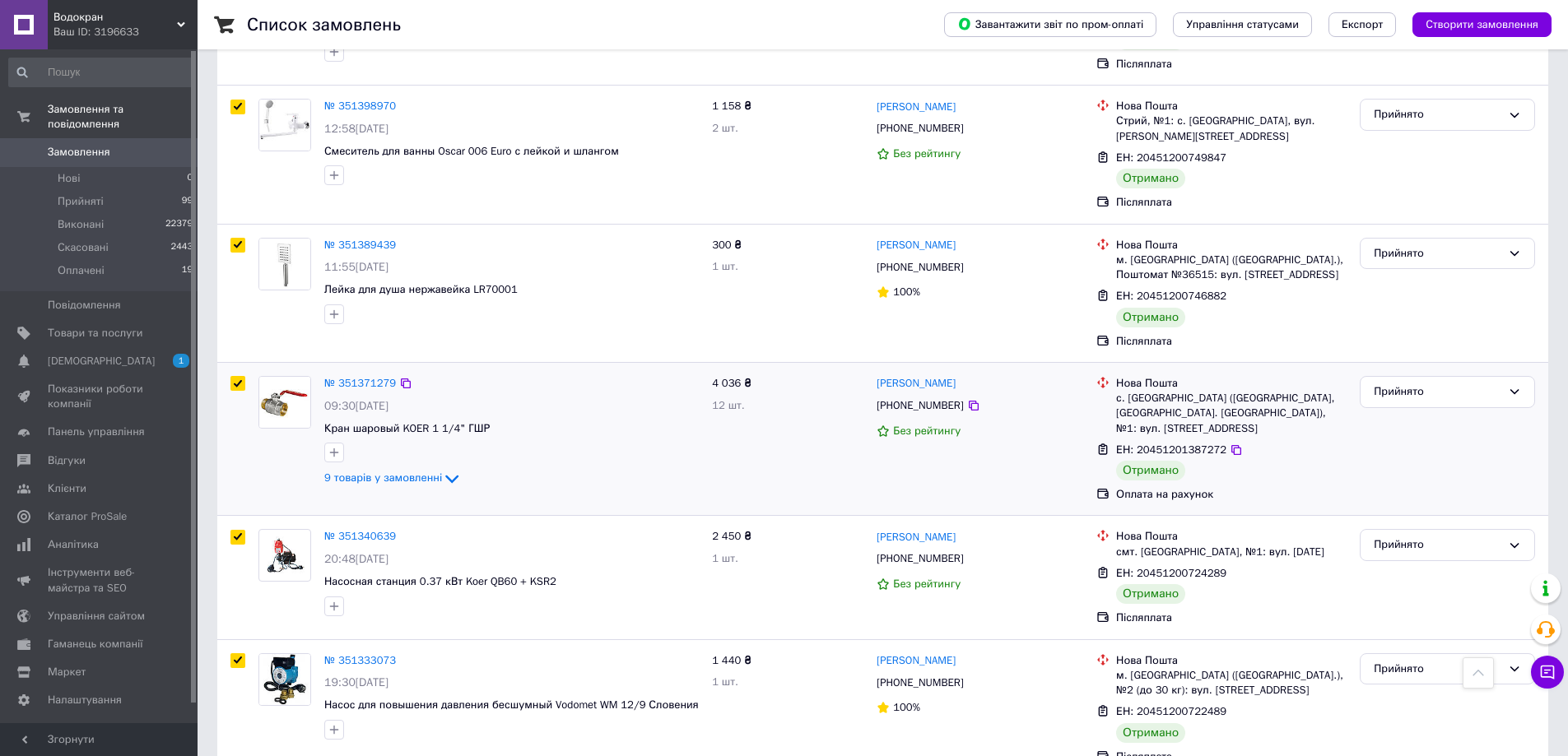 click at bounding box center (238, 383) 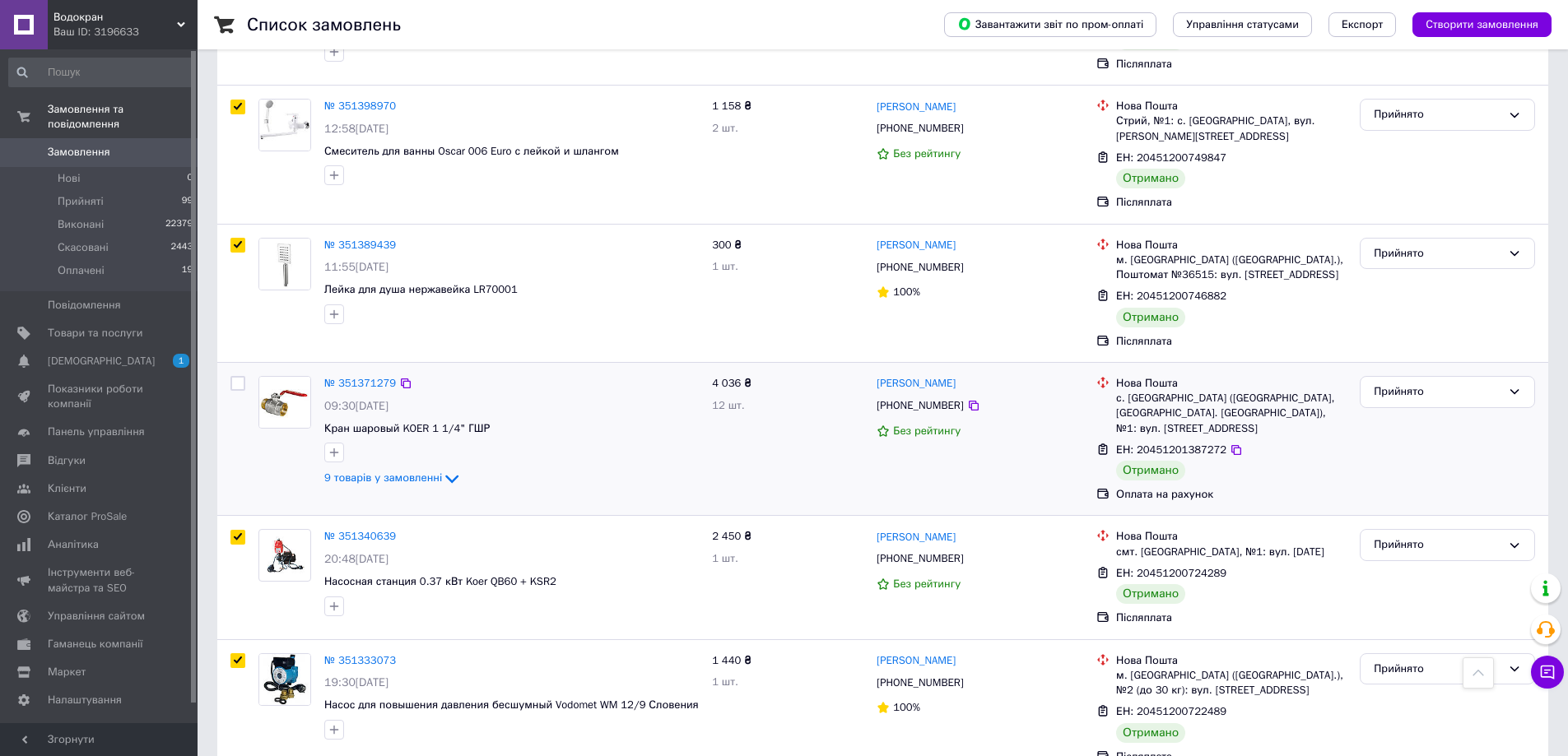 checkbox on "false" 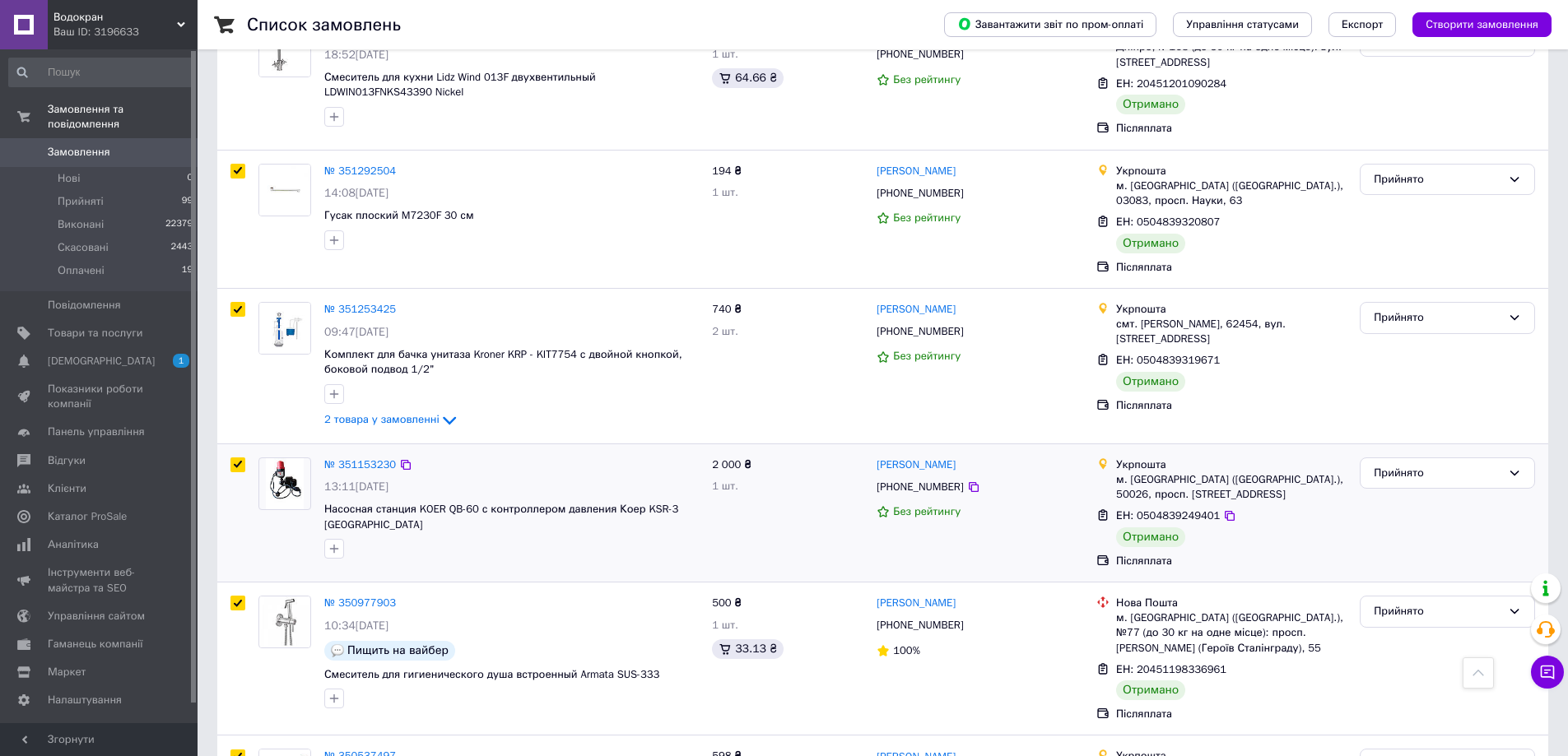 scroll, scrollTop: 2468, scrollLeft: 0, axis: vertical 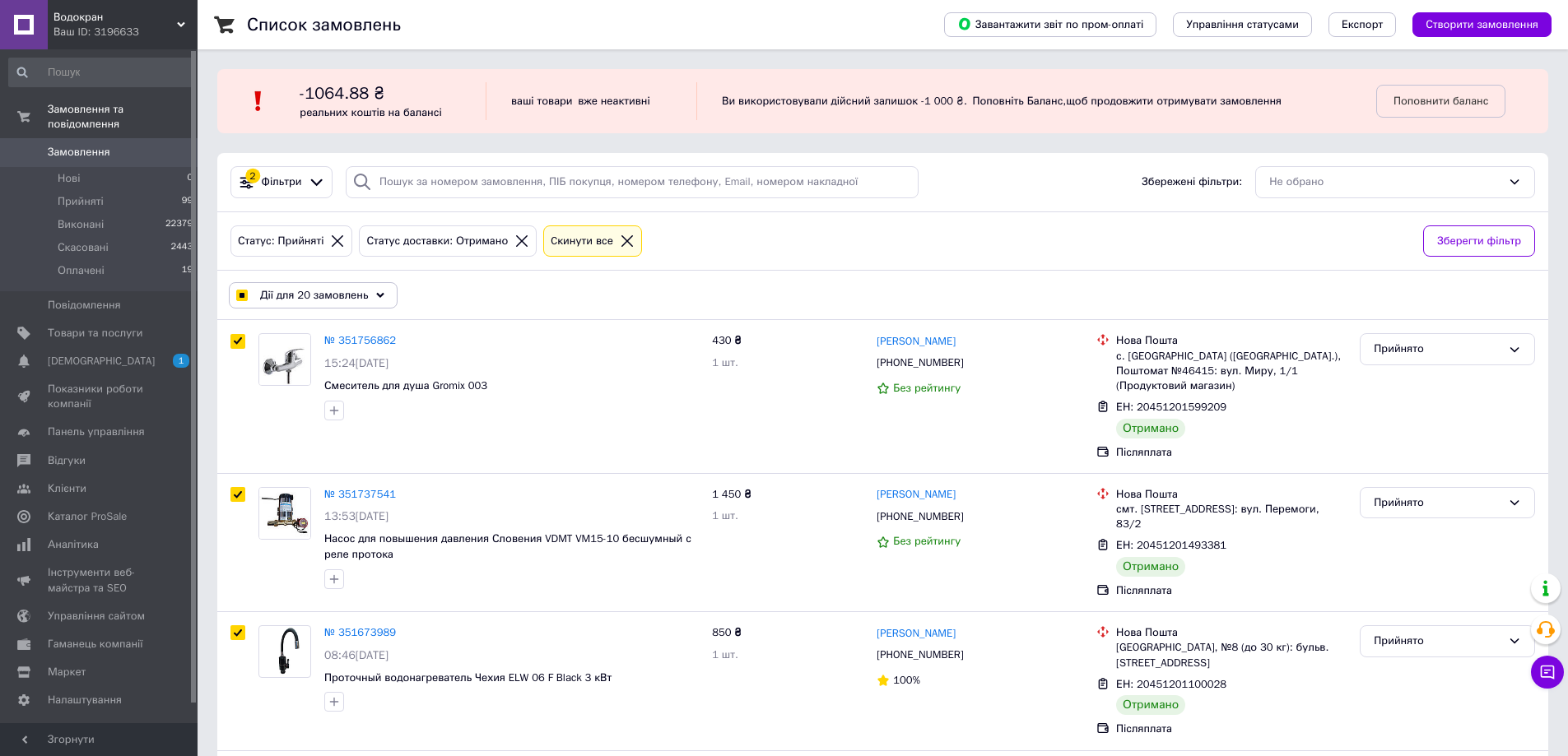 click on "Дії для 20 замовлень" at bounding box center (314, 295) 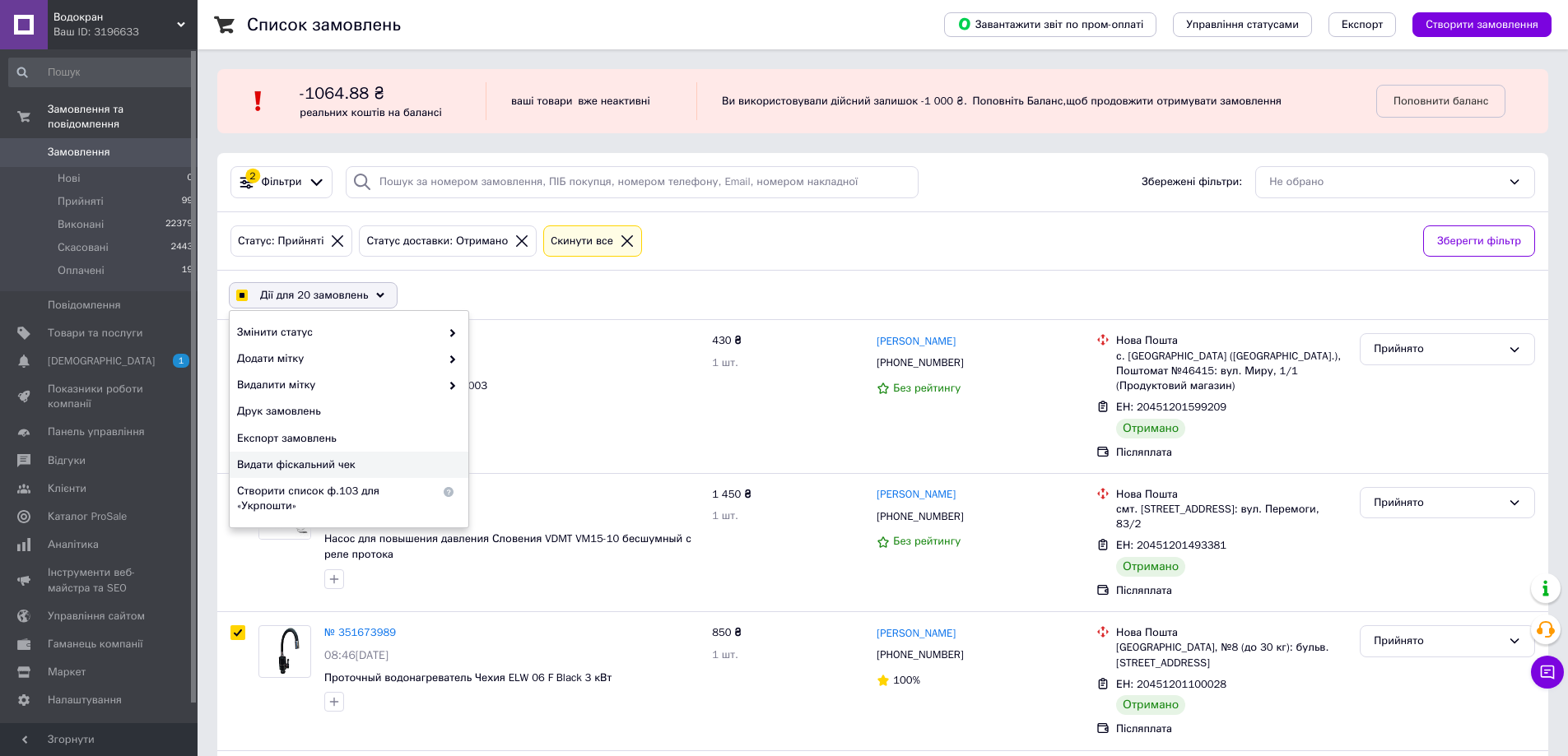 click on "Видати фіскальний чек" at bounding box center [347, 465] 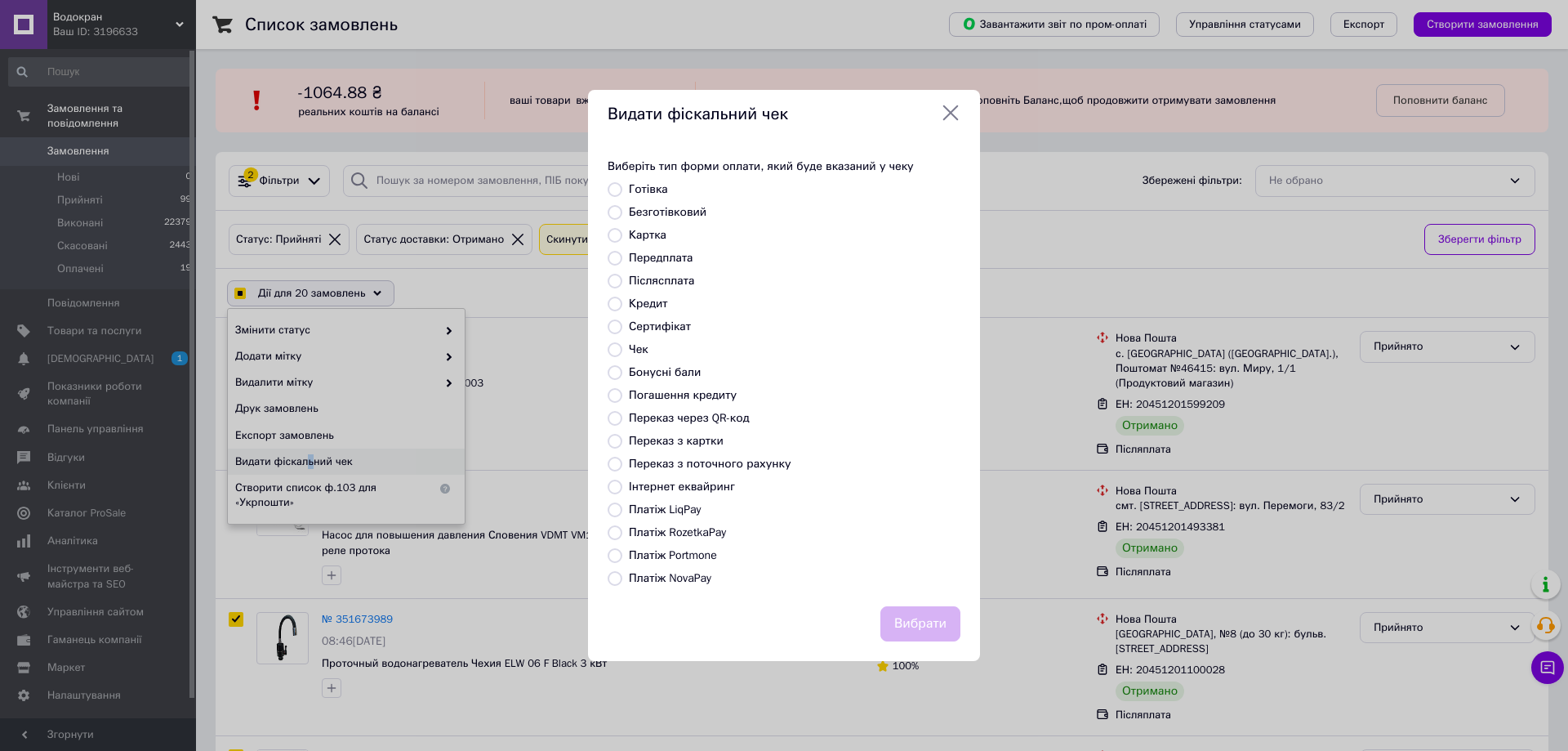 checkbox on "true" 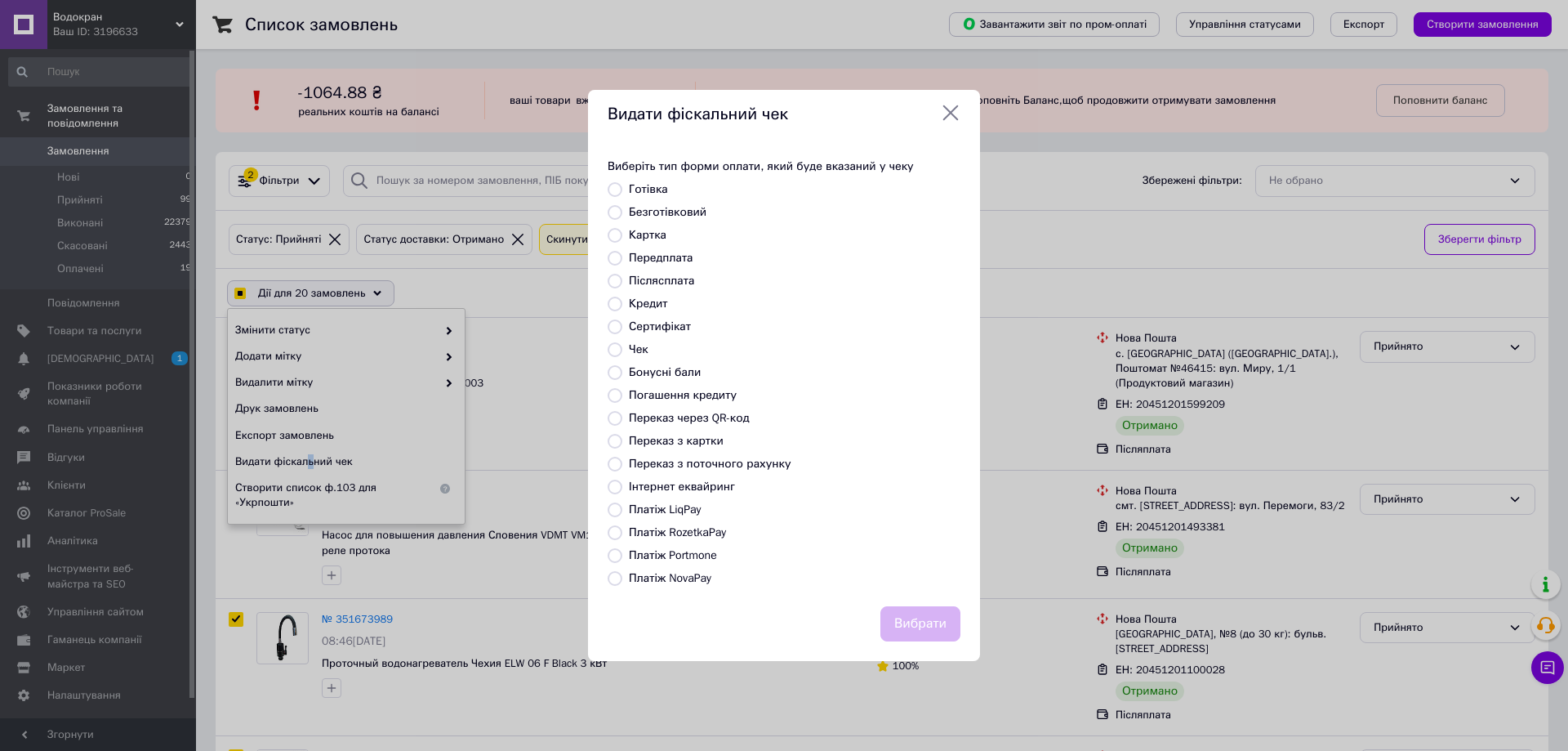 click on "Безготівковий" at bounding box center (615, 212) 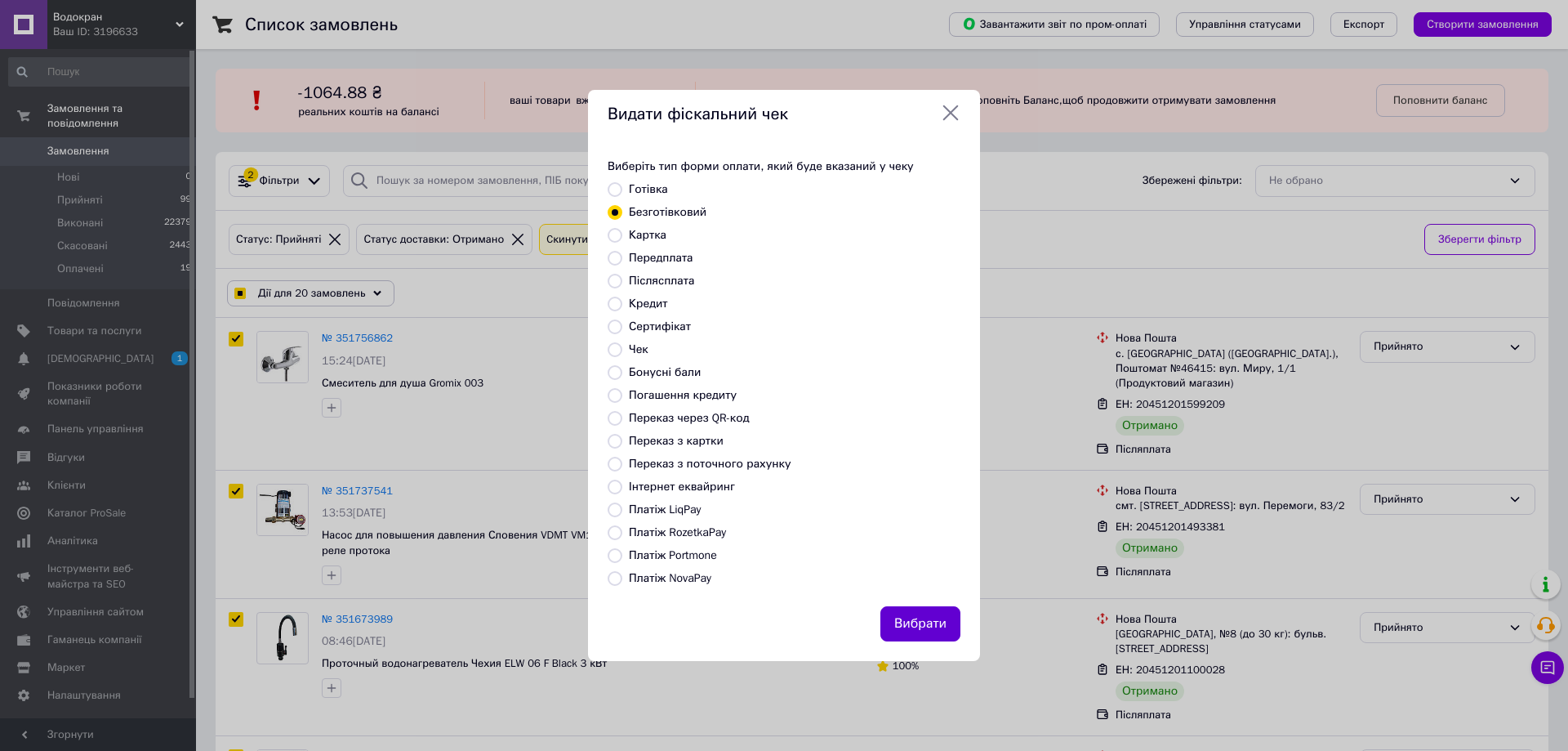 click on "Вибрати" at bounding box center (920, 624) 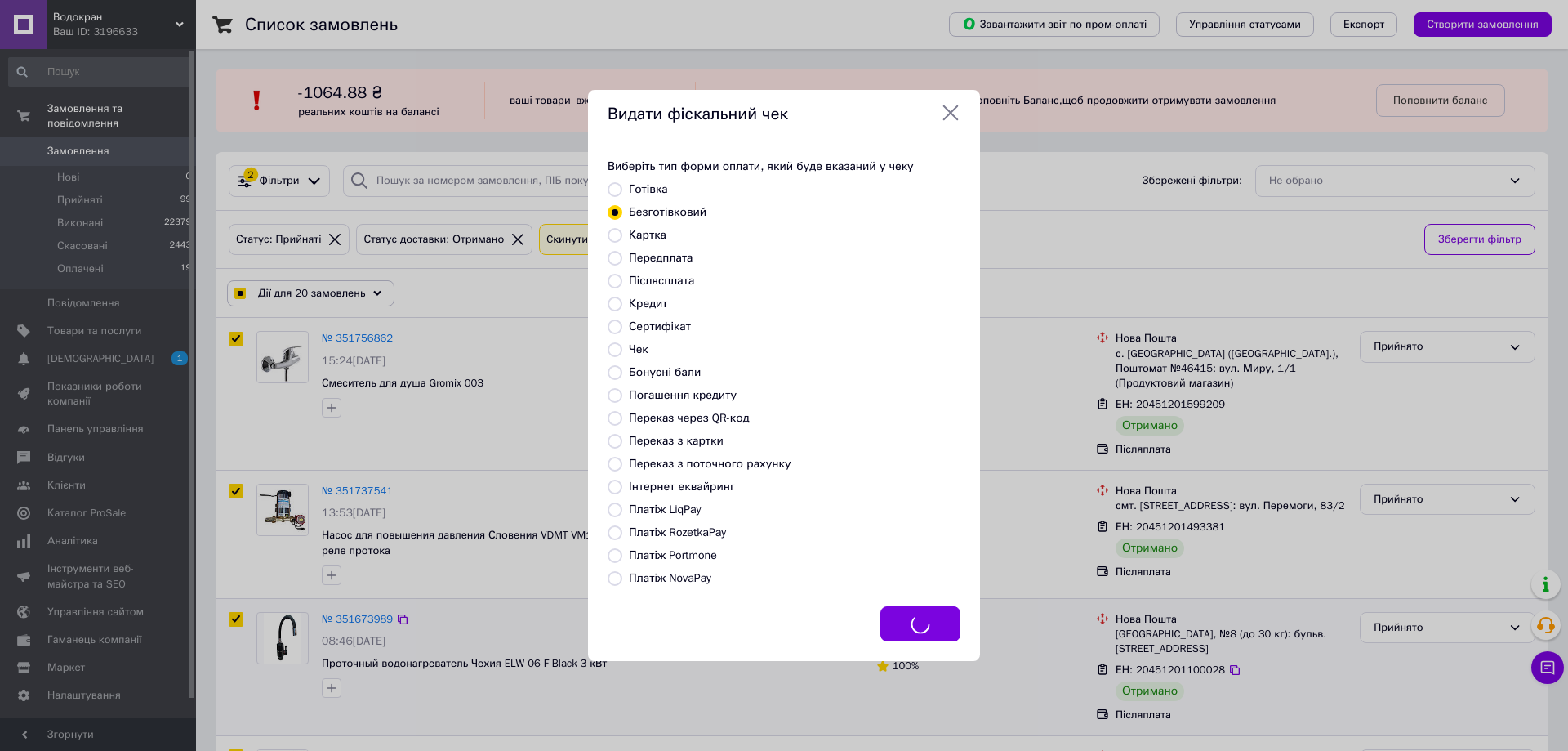checkbox on "true" 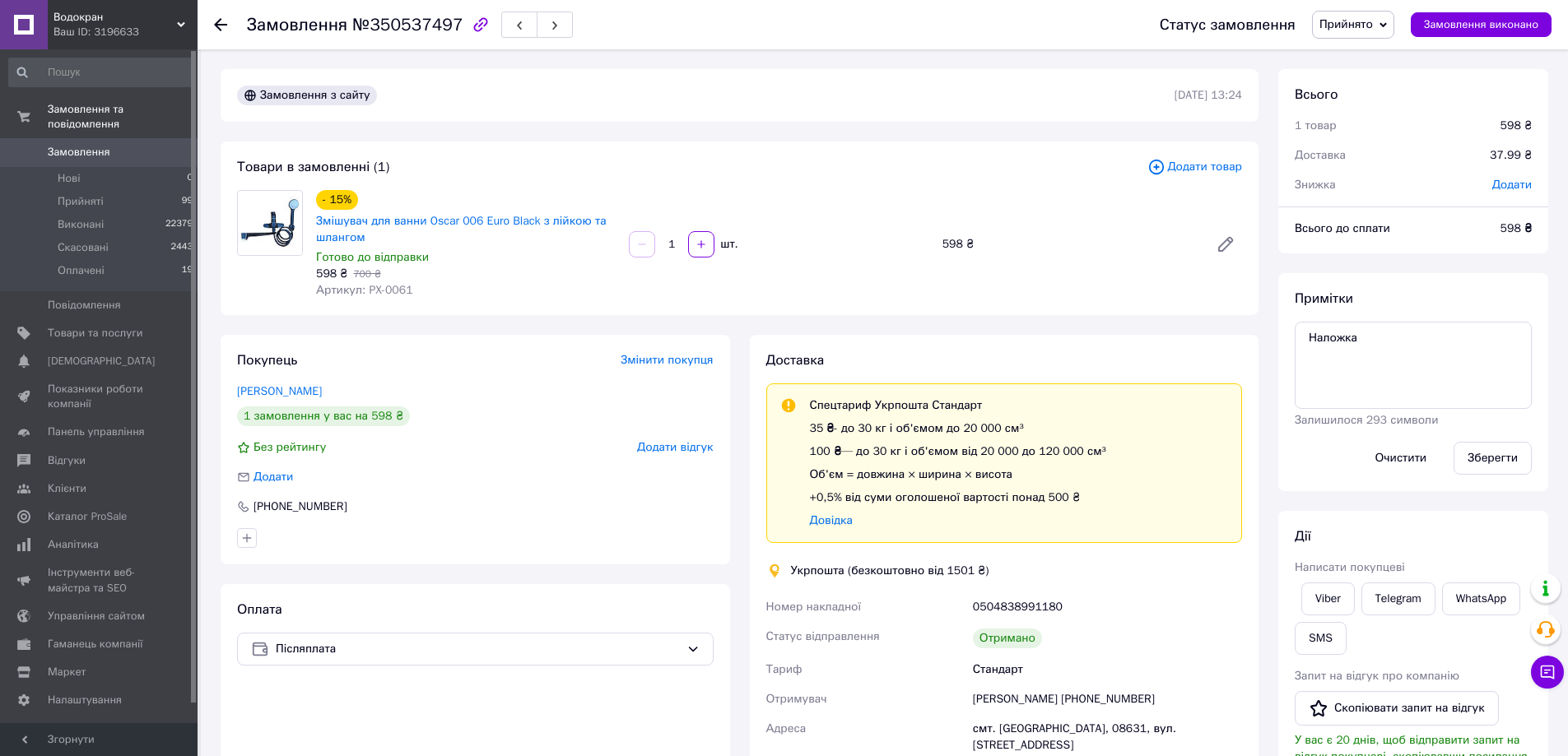 scroll, scrollTop: 247, scrollLeft: 0, axis: vertical 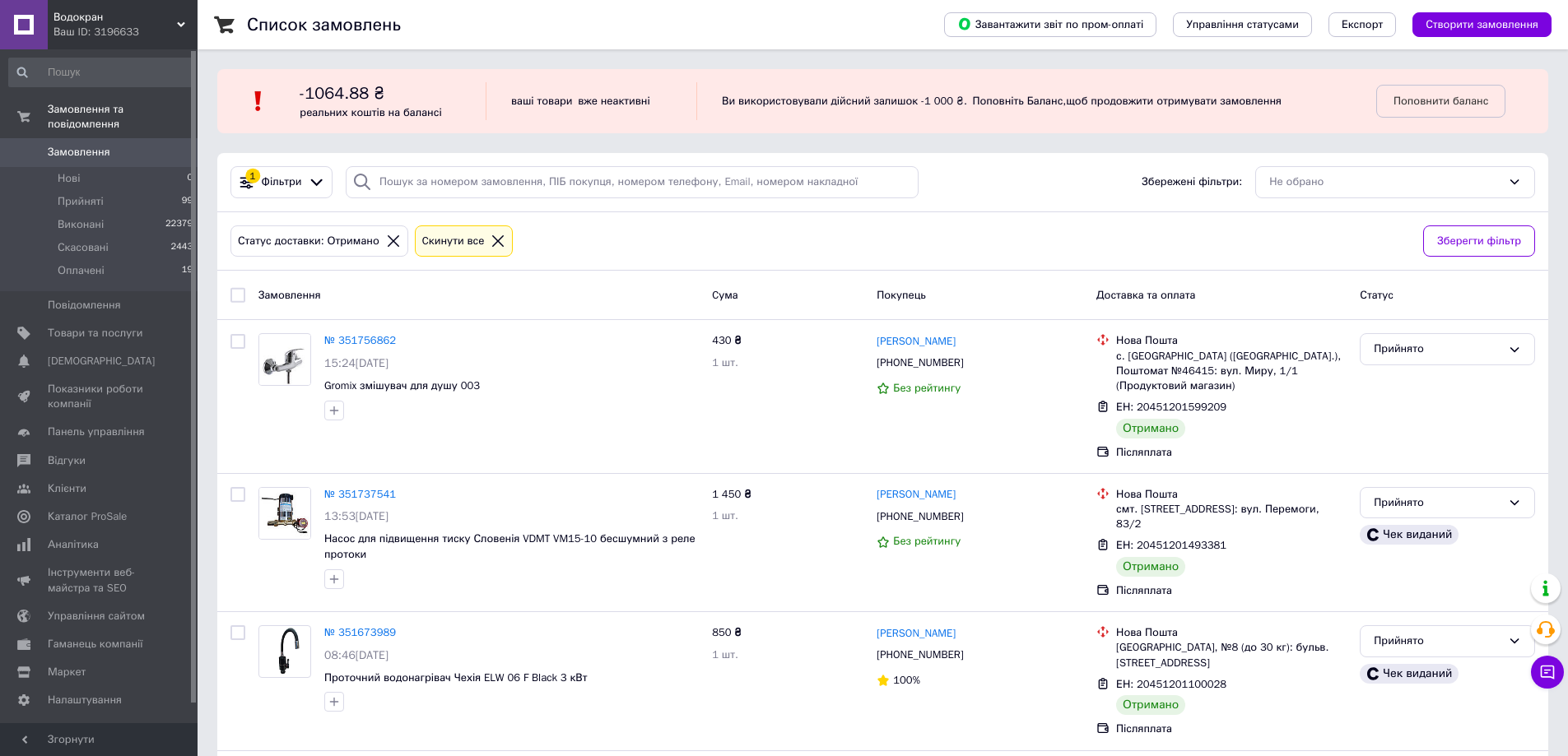 click at bounding box center (238, 295) 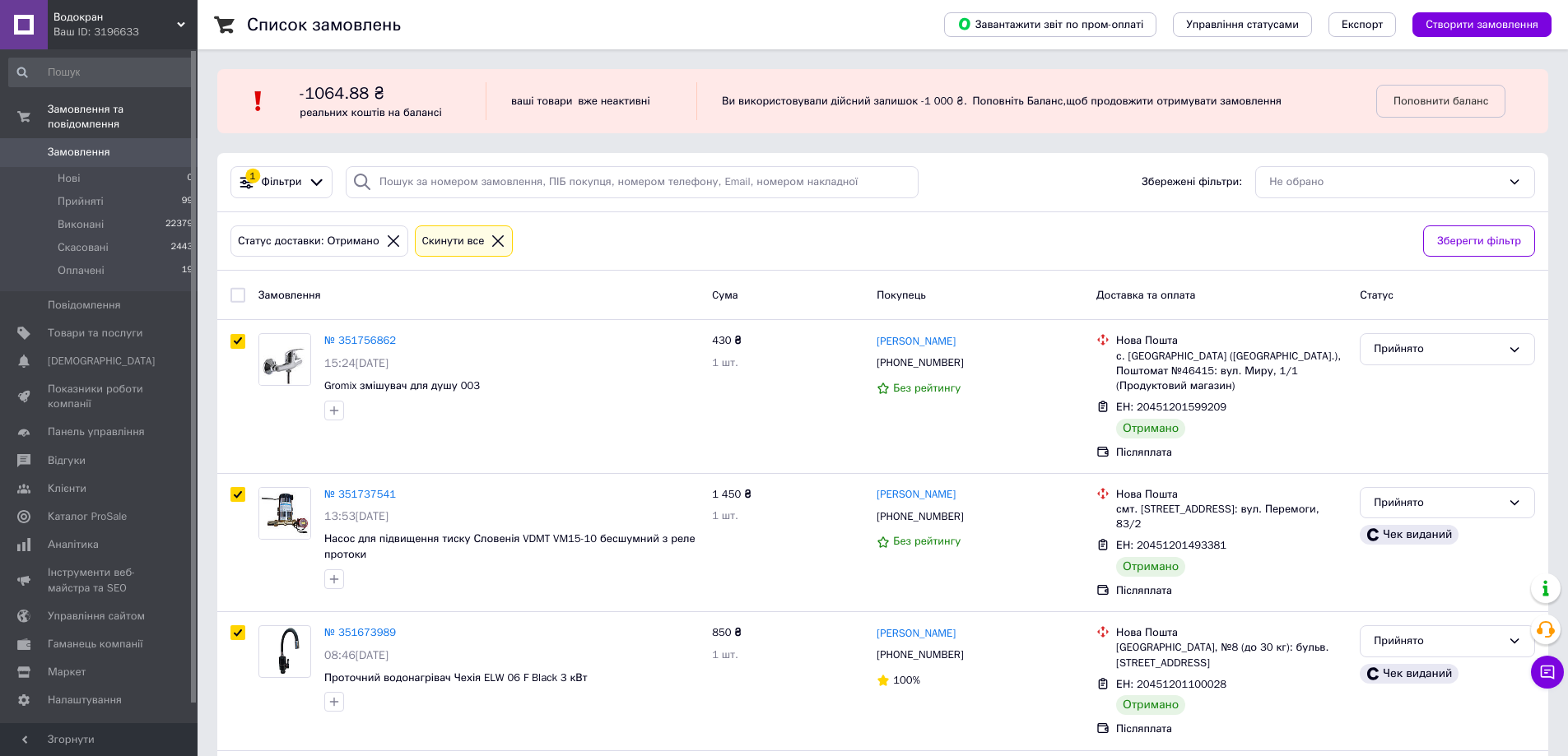 checkbox on "true" 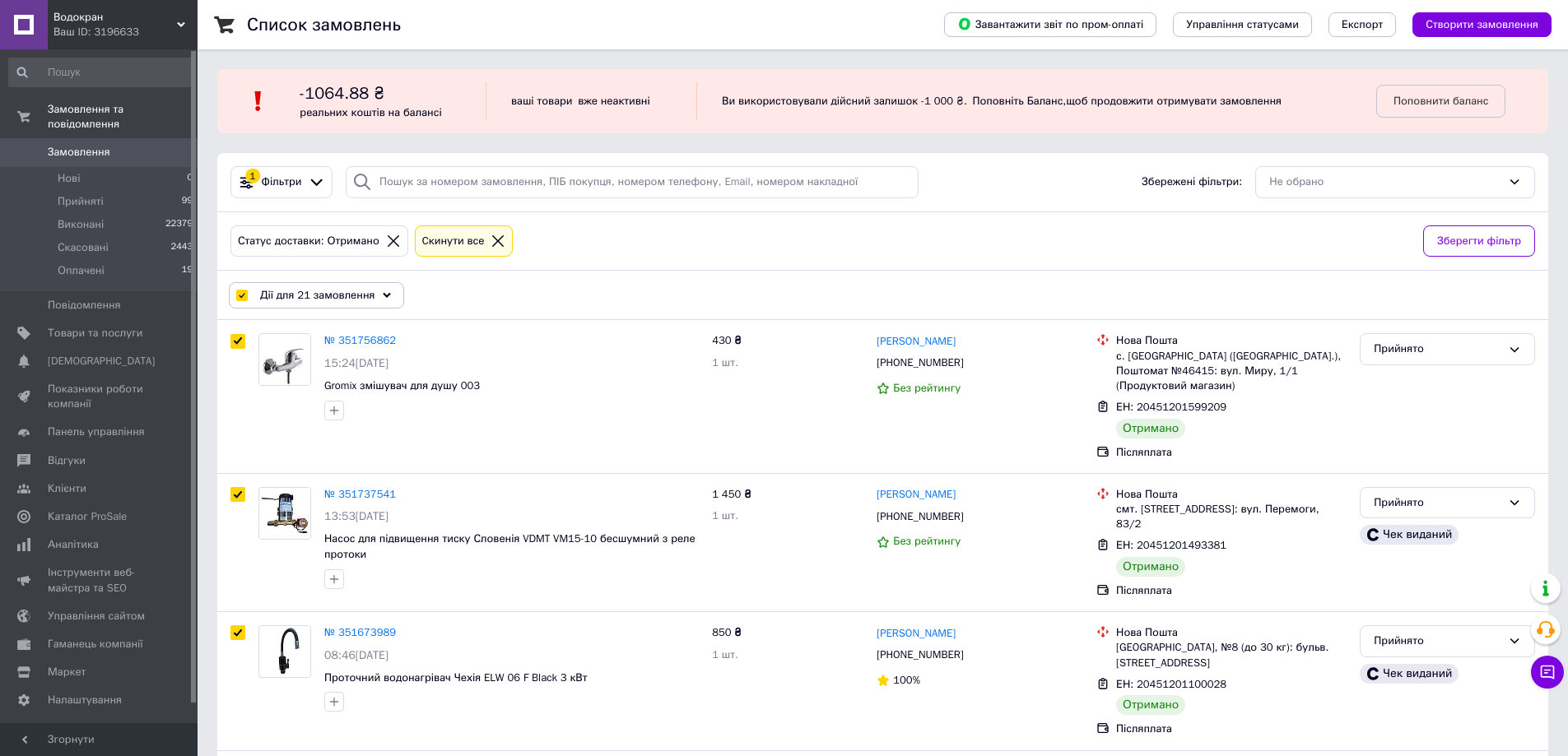 click on "Дії для 21 замовлення" at bounding box center (316, 295) 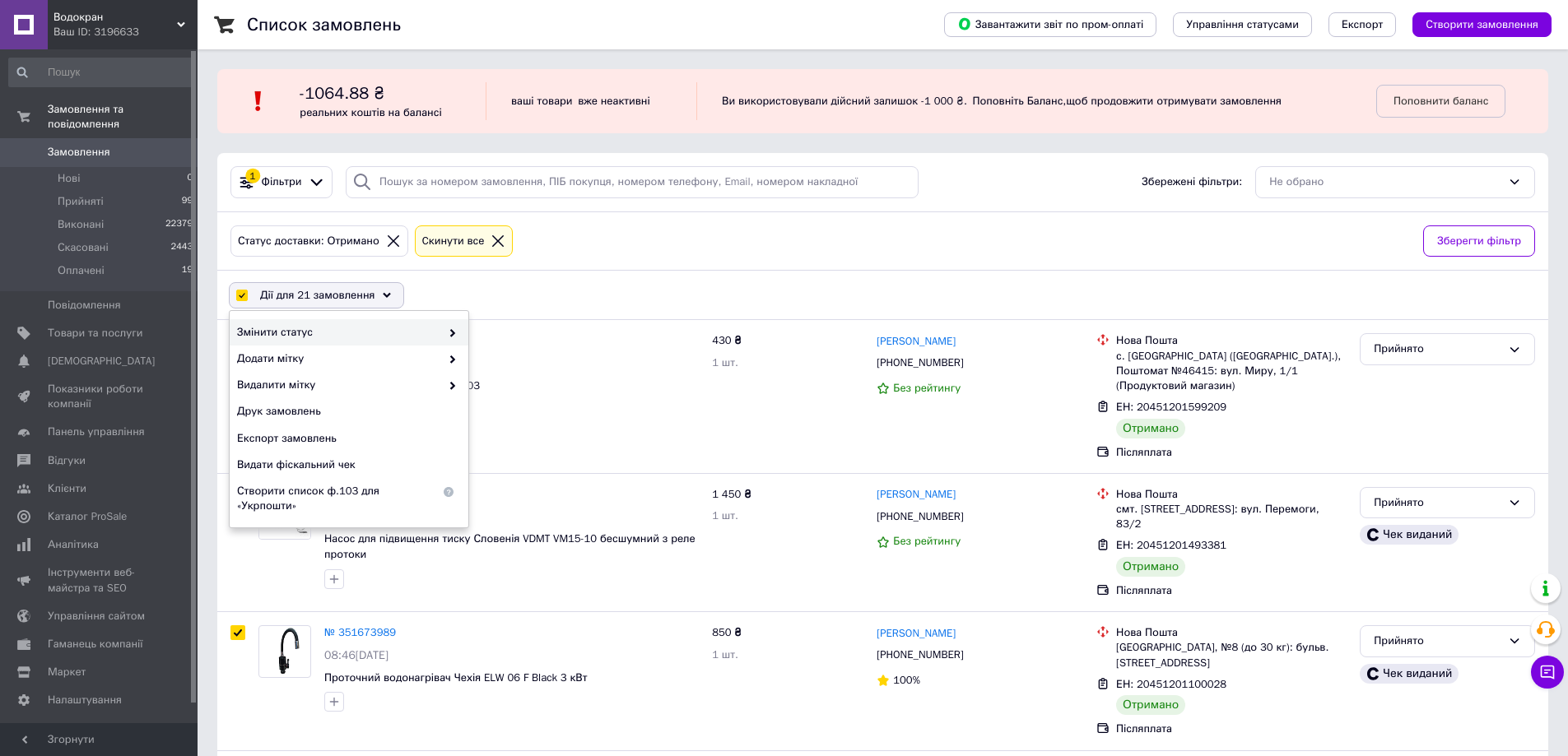 click on "Змінити статус" at bounding box center (338, 332) 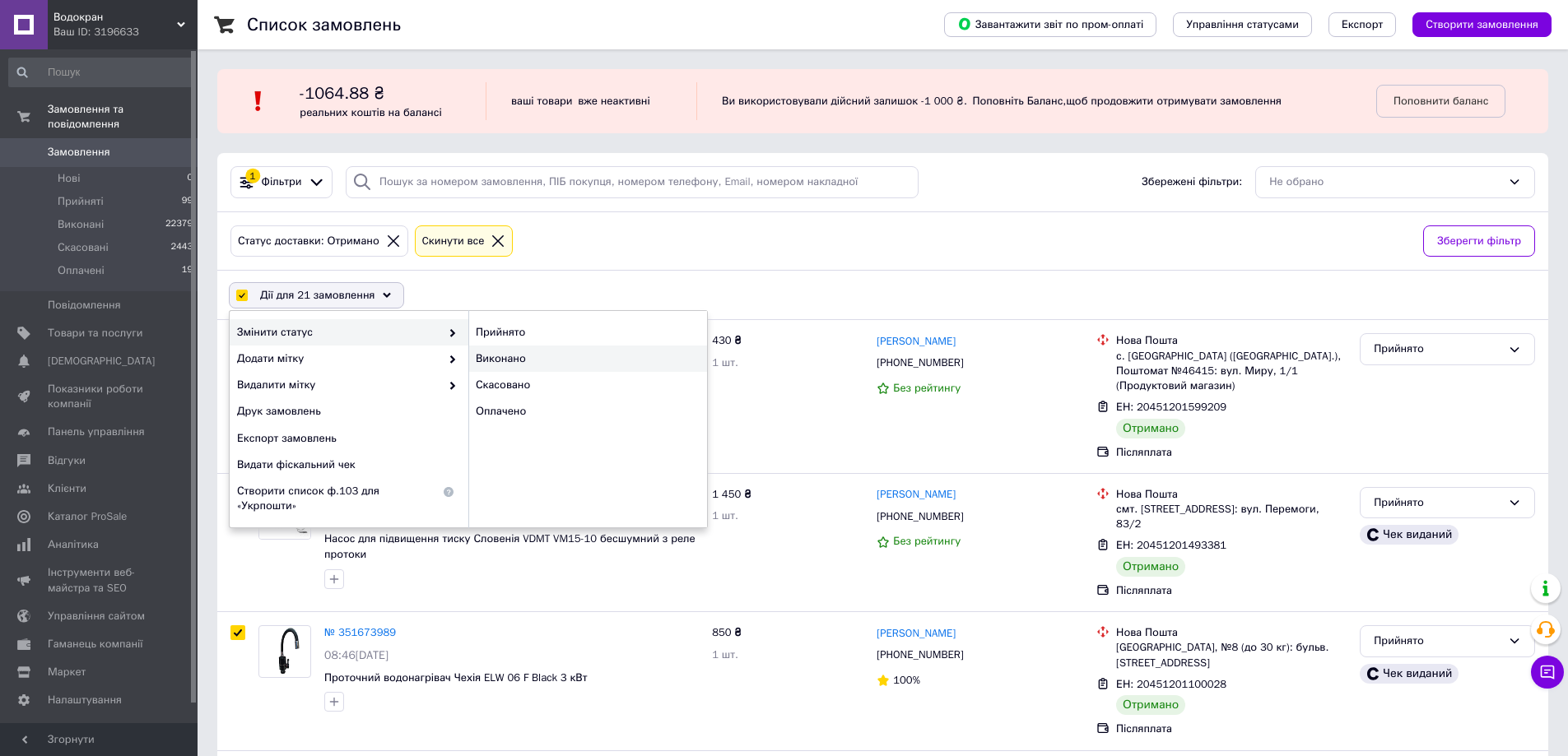 click on "Виконано" at bounding box center [588, 359] 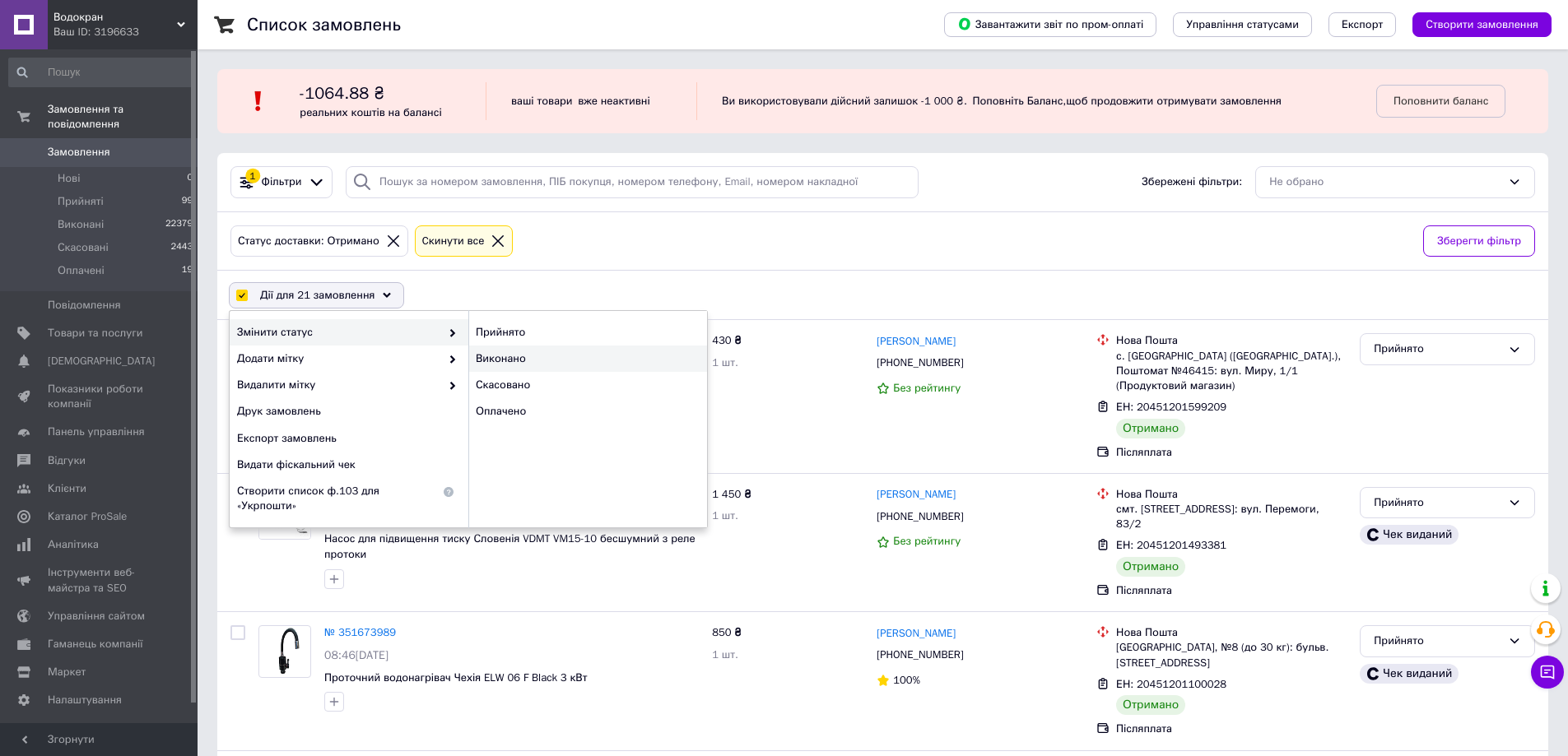 checkbox on "false" 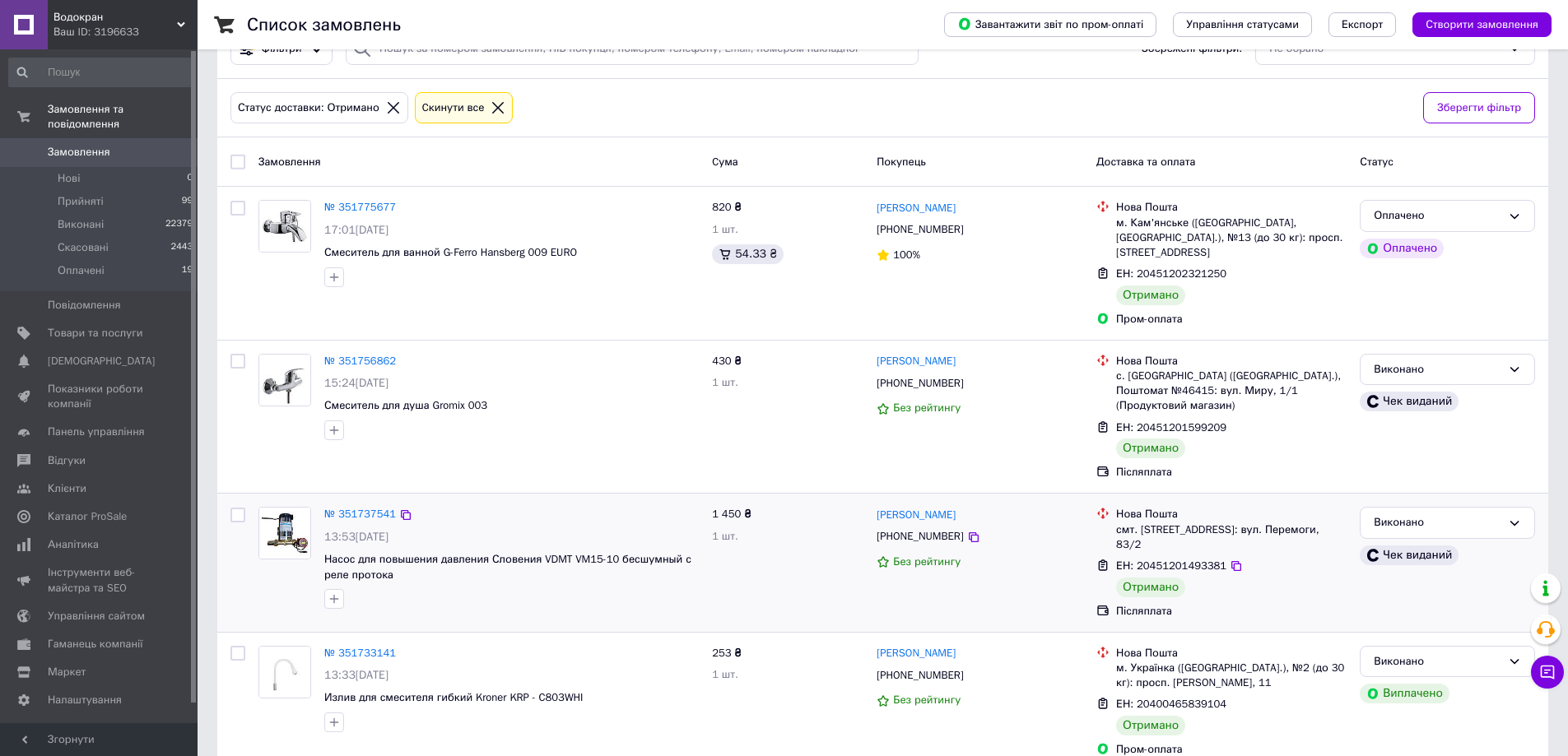 scroll, scrollTop: 247, scrollLeft: 0, axis: vertical 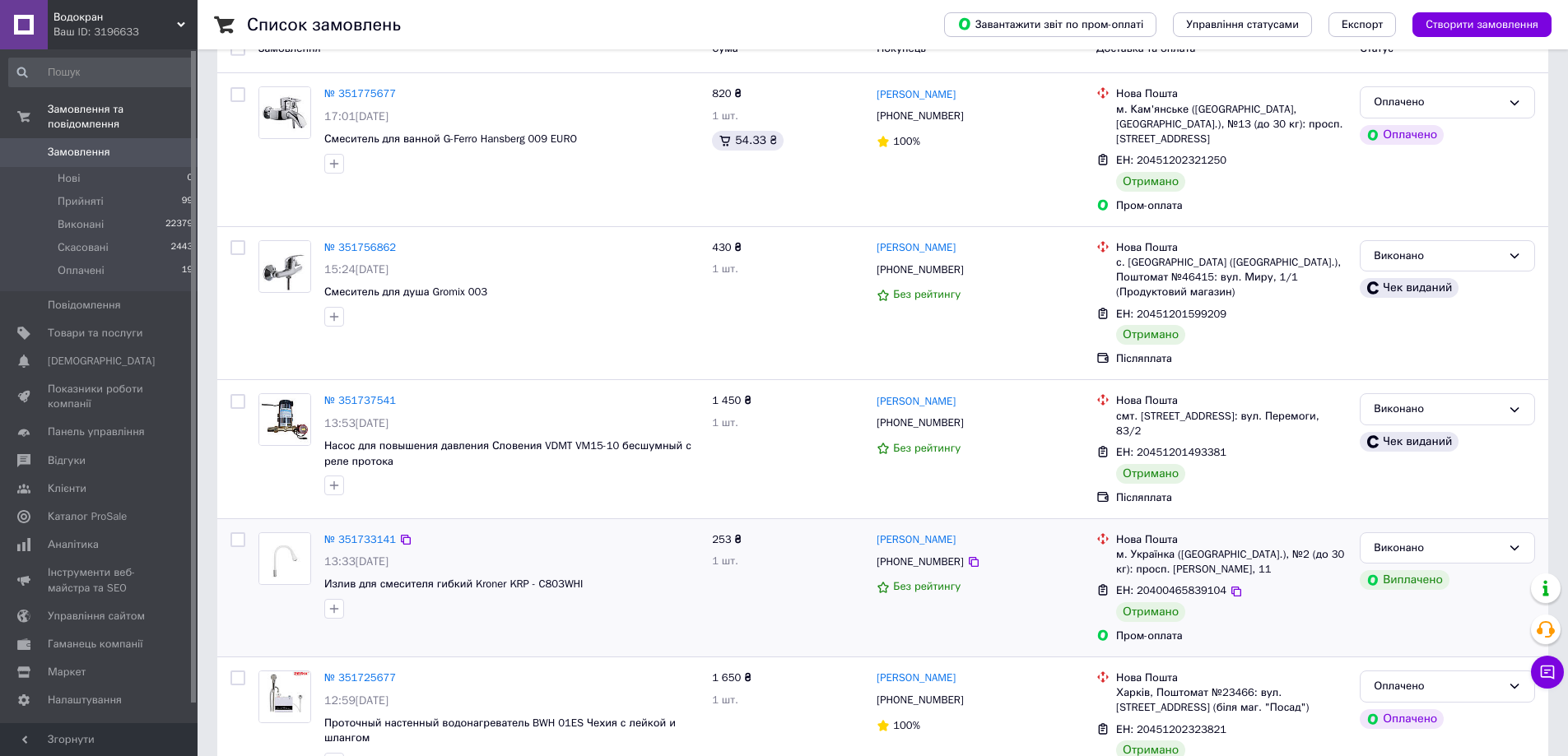 click at bounding box center [238, 540] 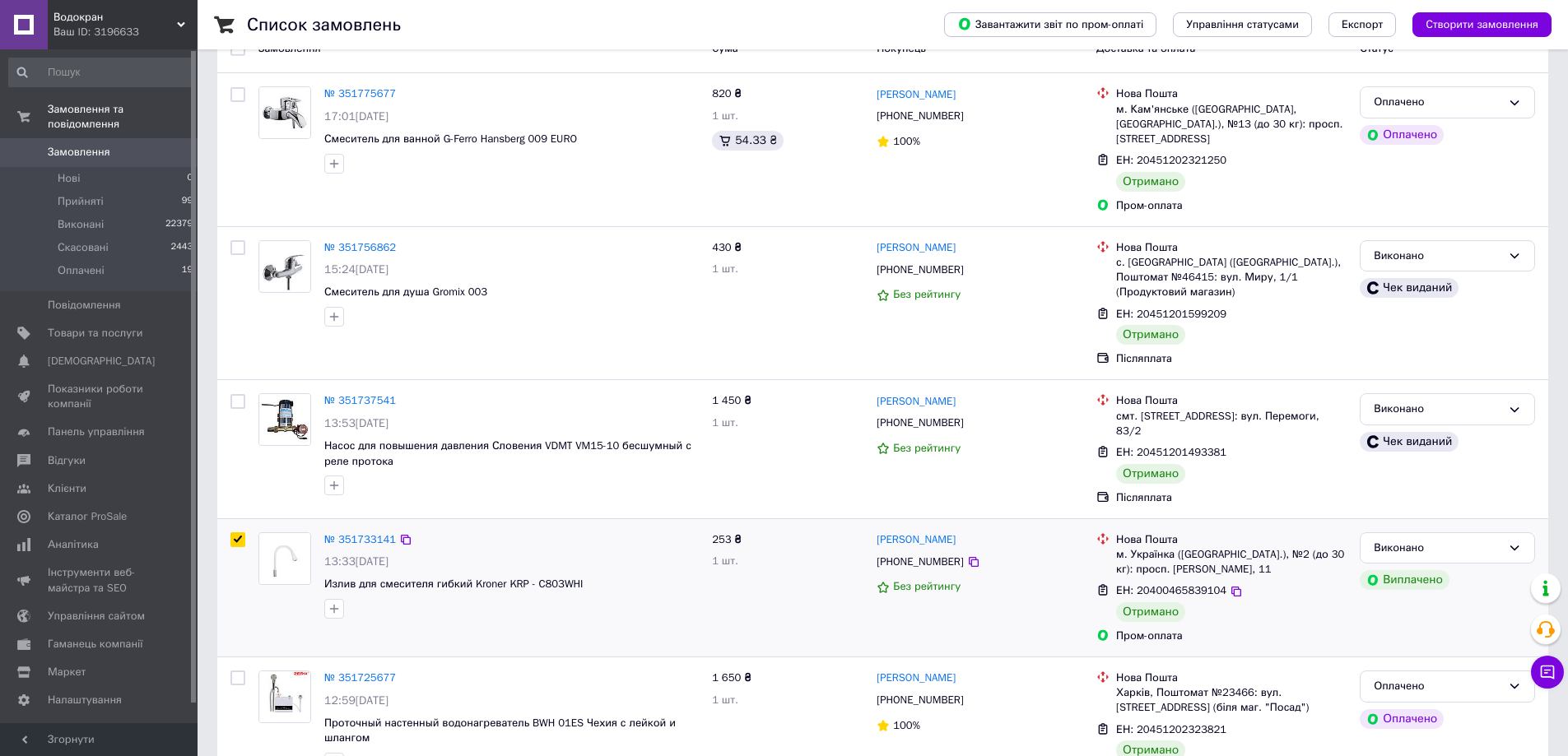 checkbox on "true" 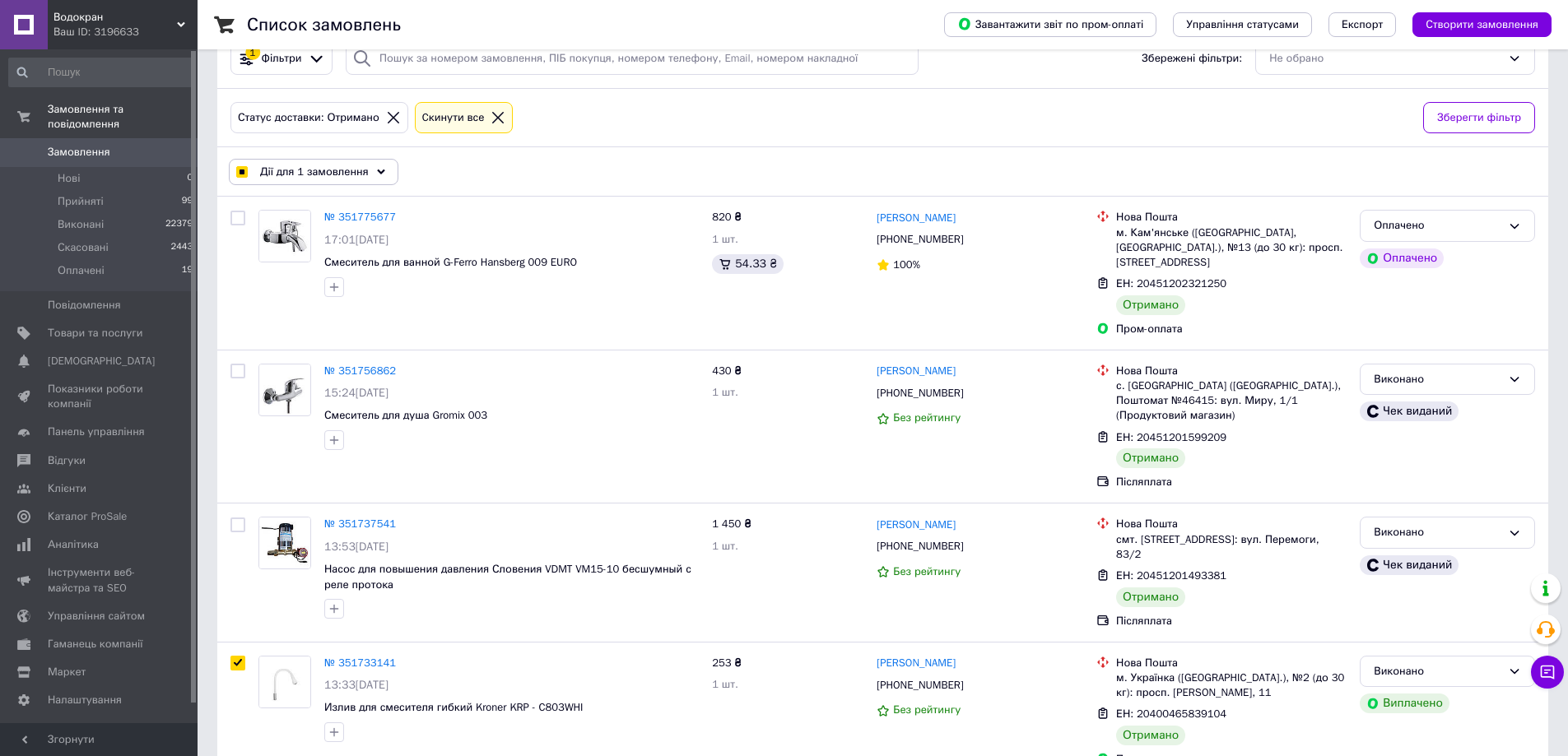 scroll, scrollTop: 0, scrollLeft: 0, axis: both 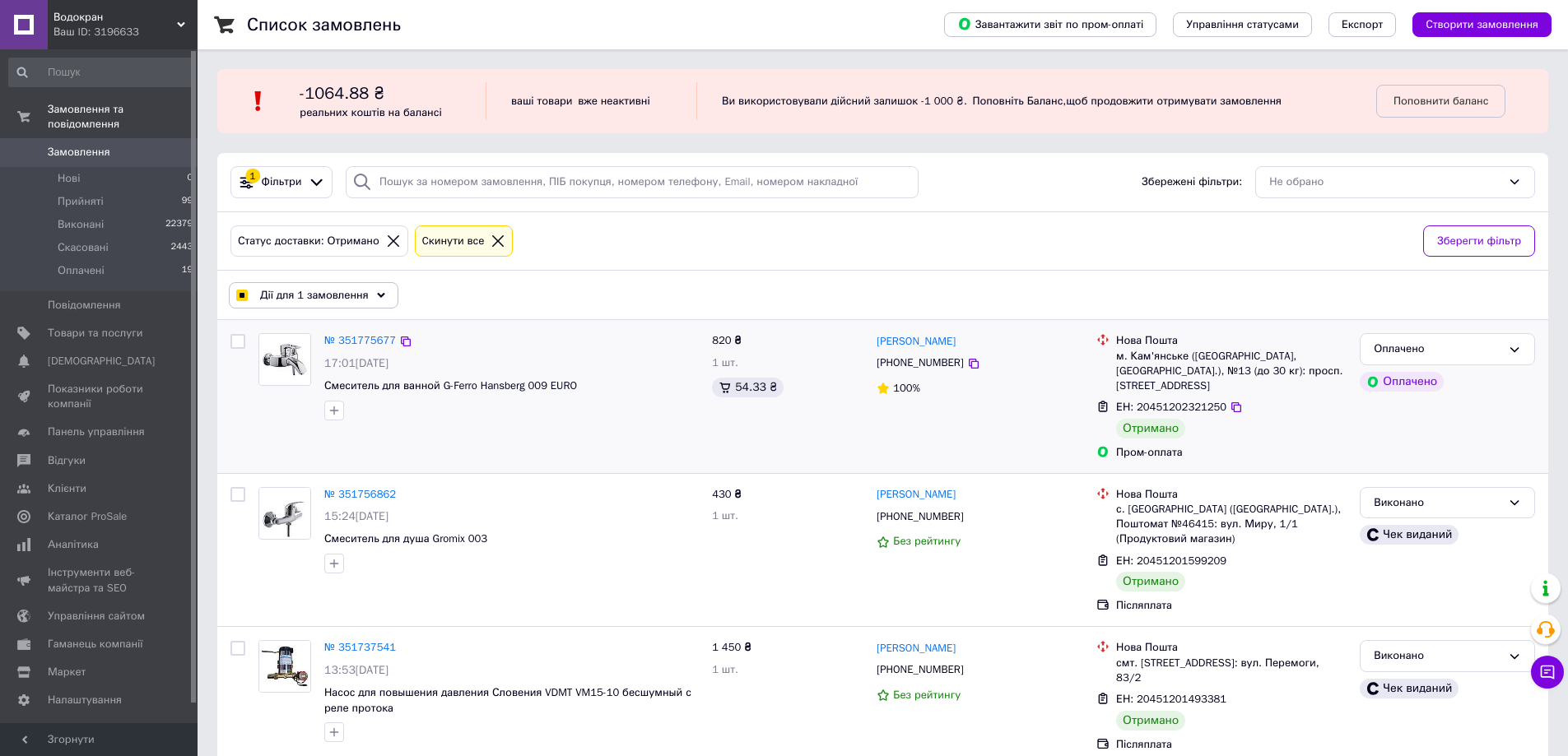 click at bounding box center [238, 341] 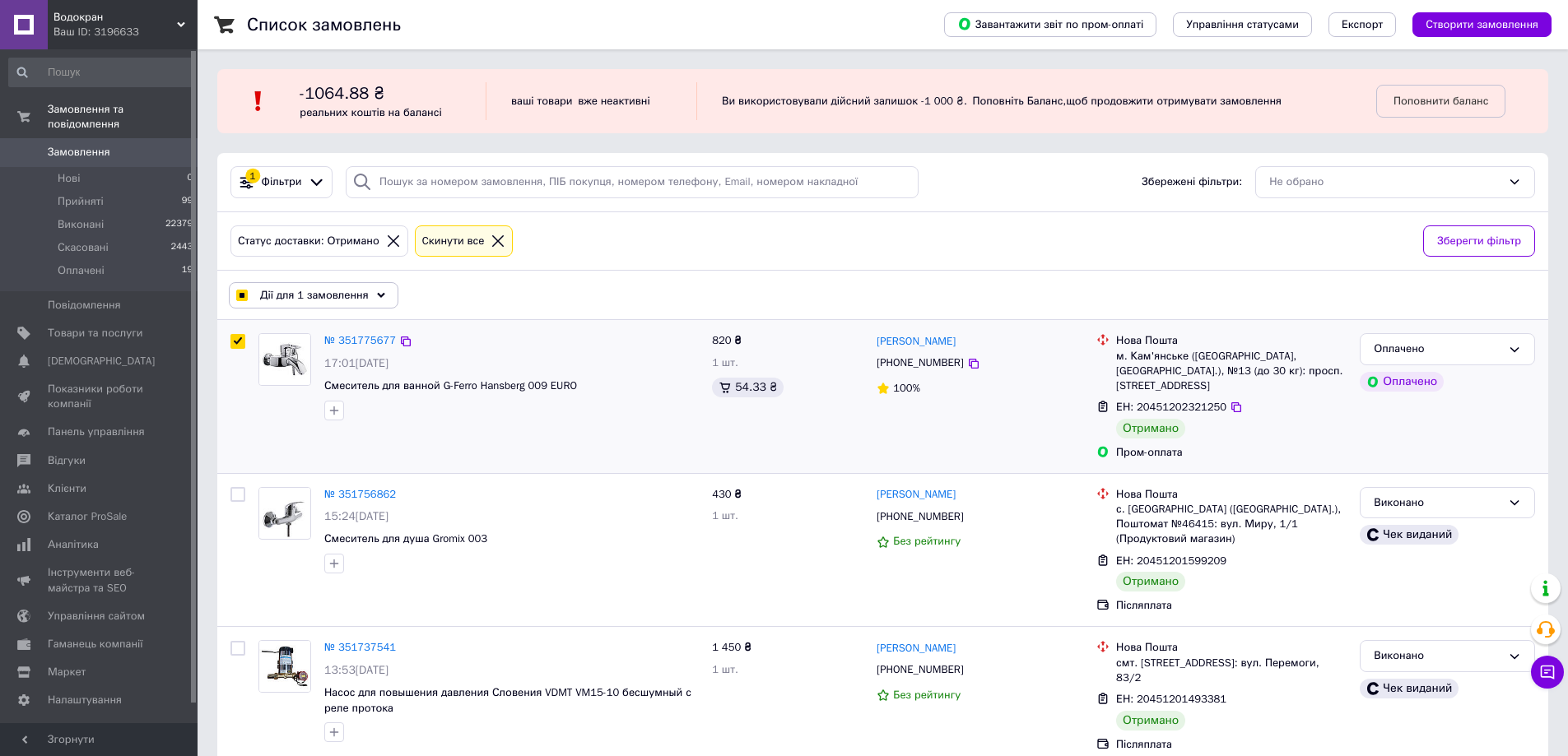 checkbox on "true" 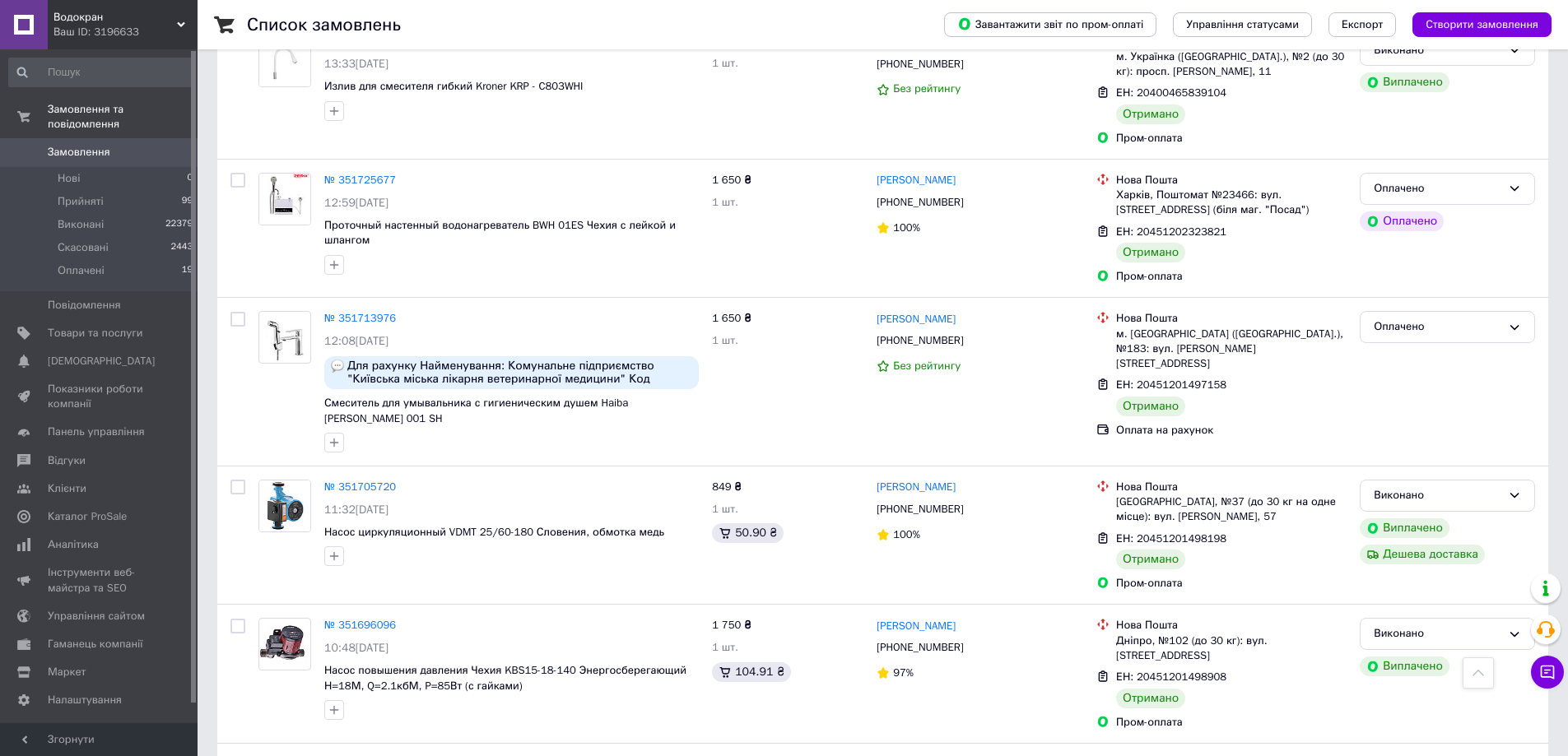 scroll, scrollTop: 823, scrollLeft: 0, axis: vertical 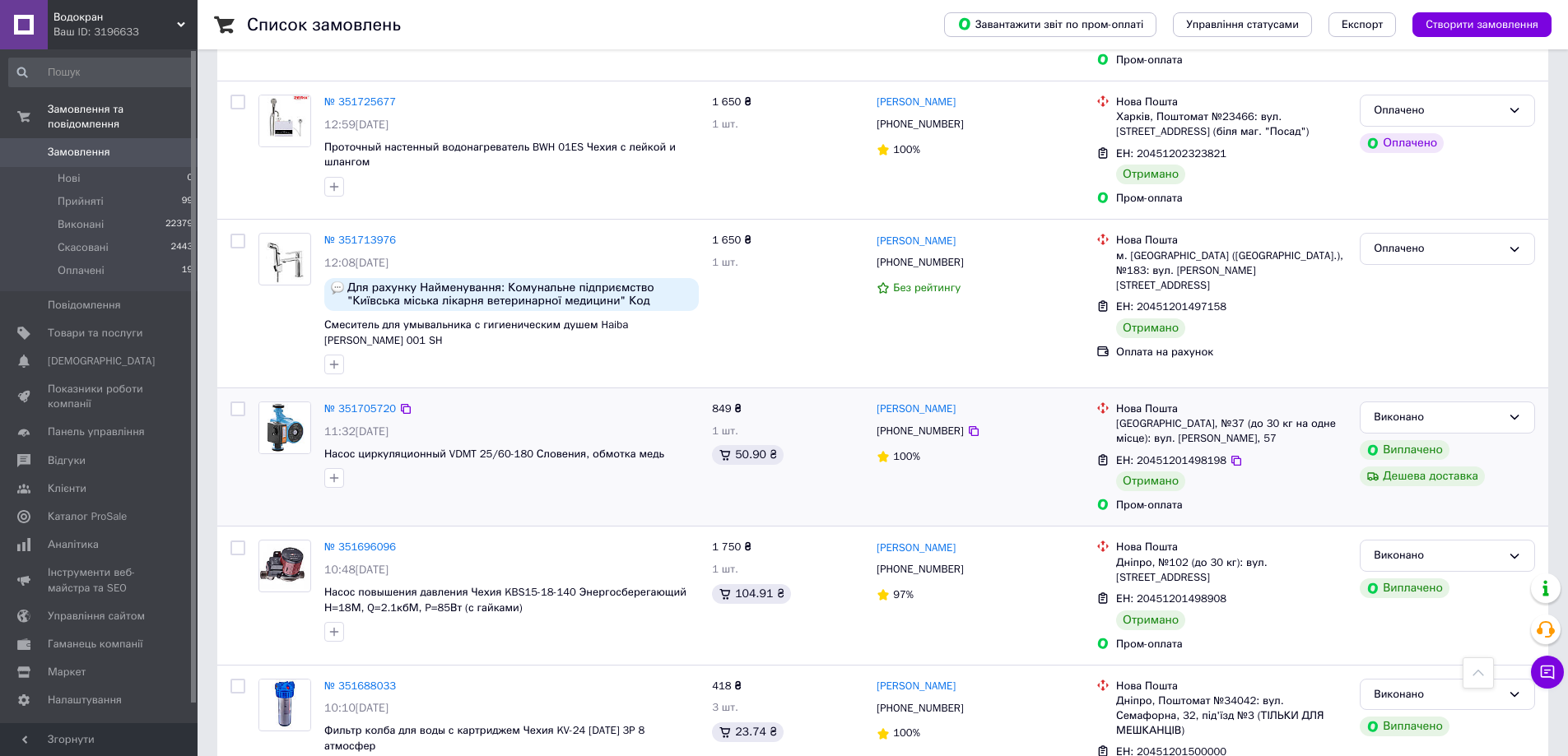 click at bounding box center (238, 409) 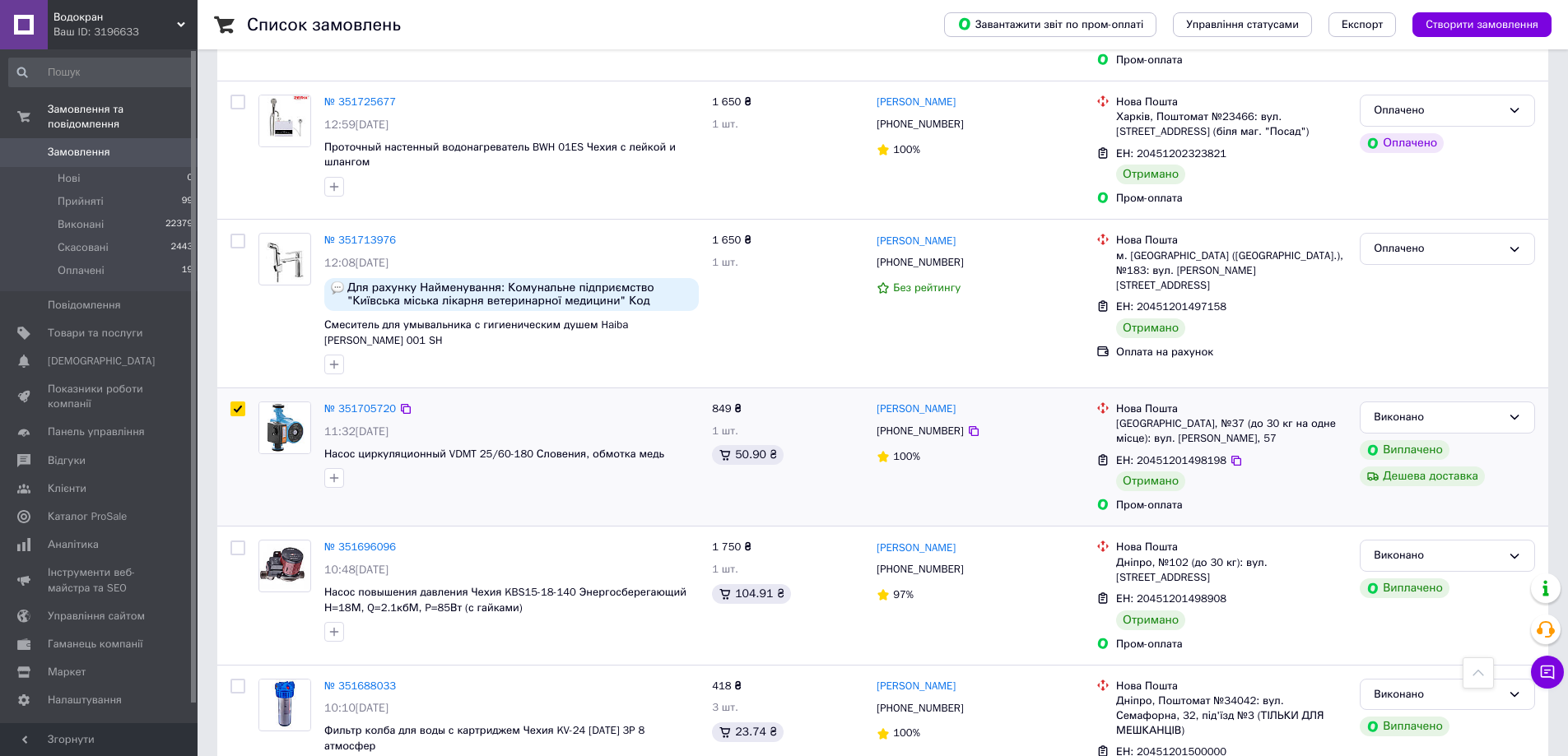 checkbox on "true" 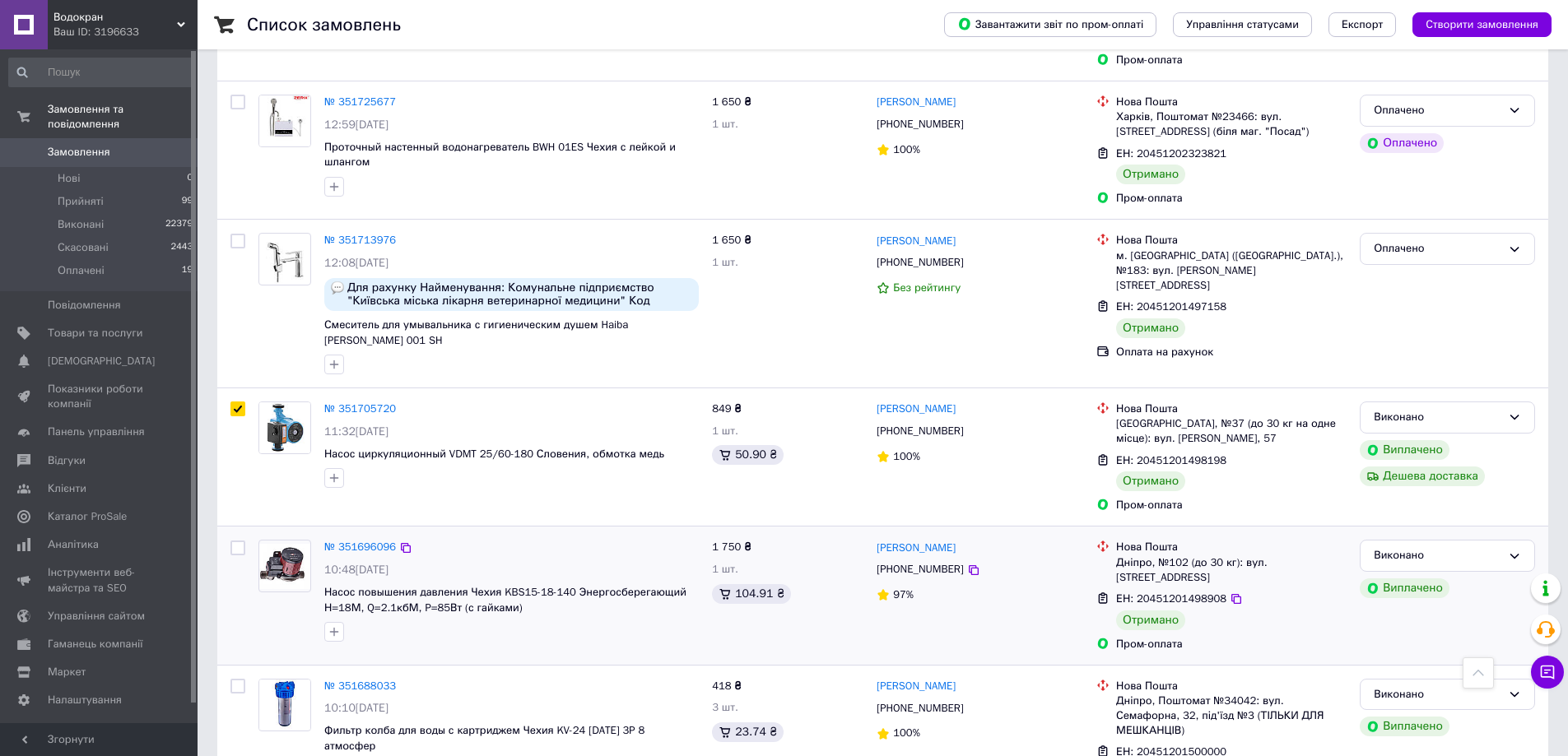click at bounding box center (238, 548) 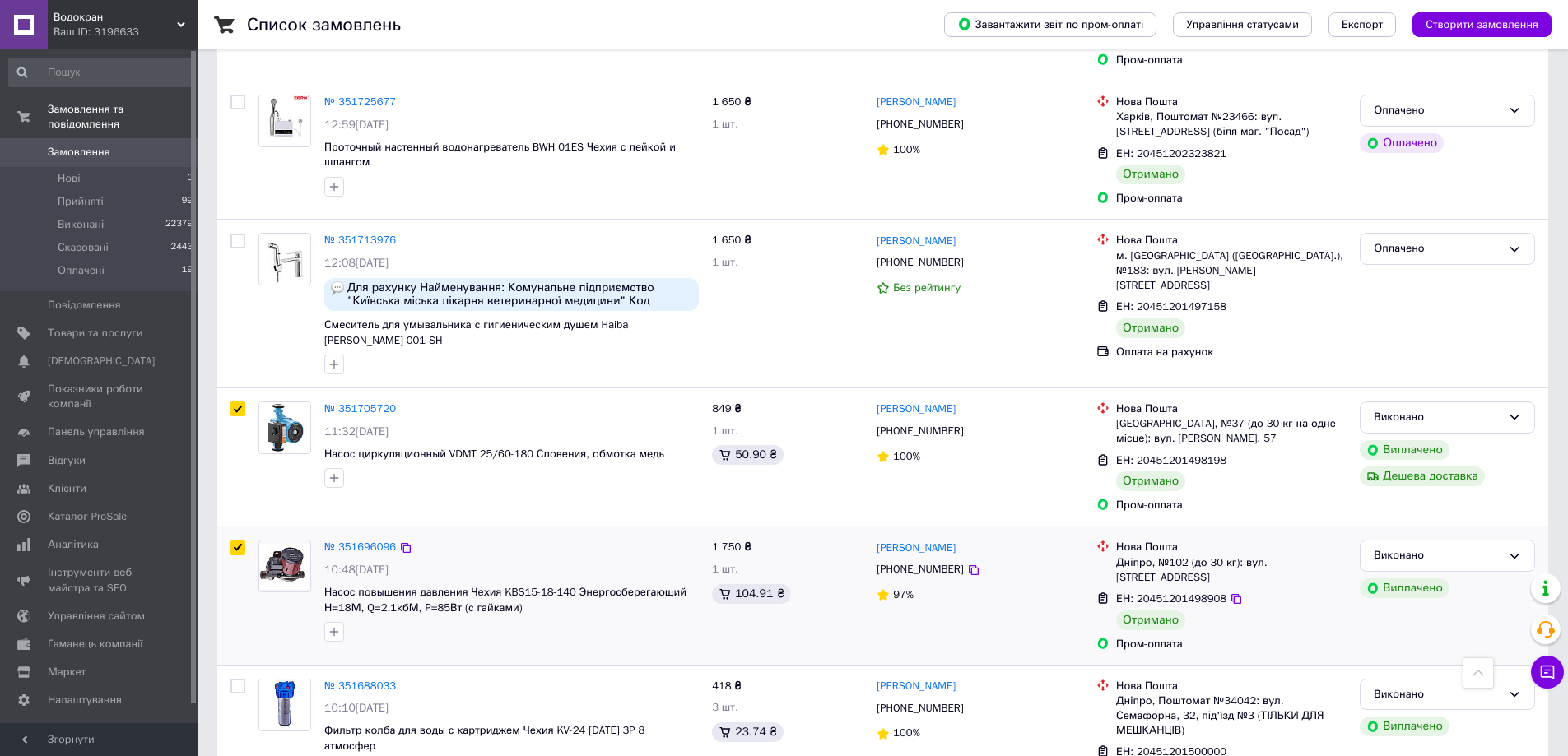 checkbox on "true" 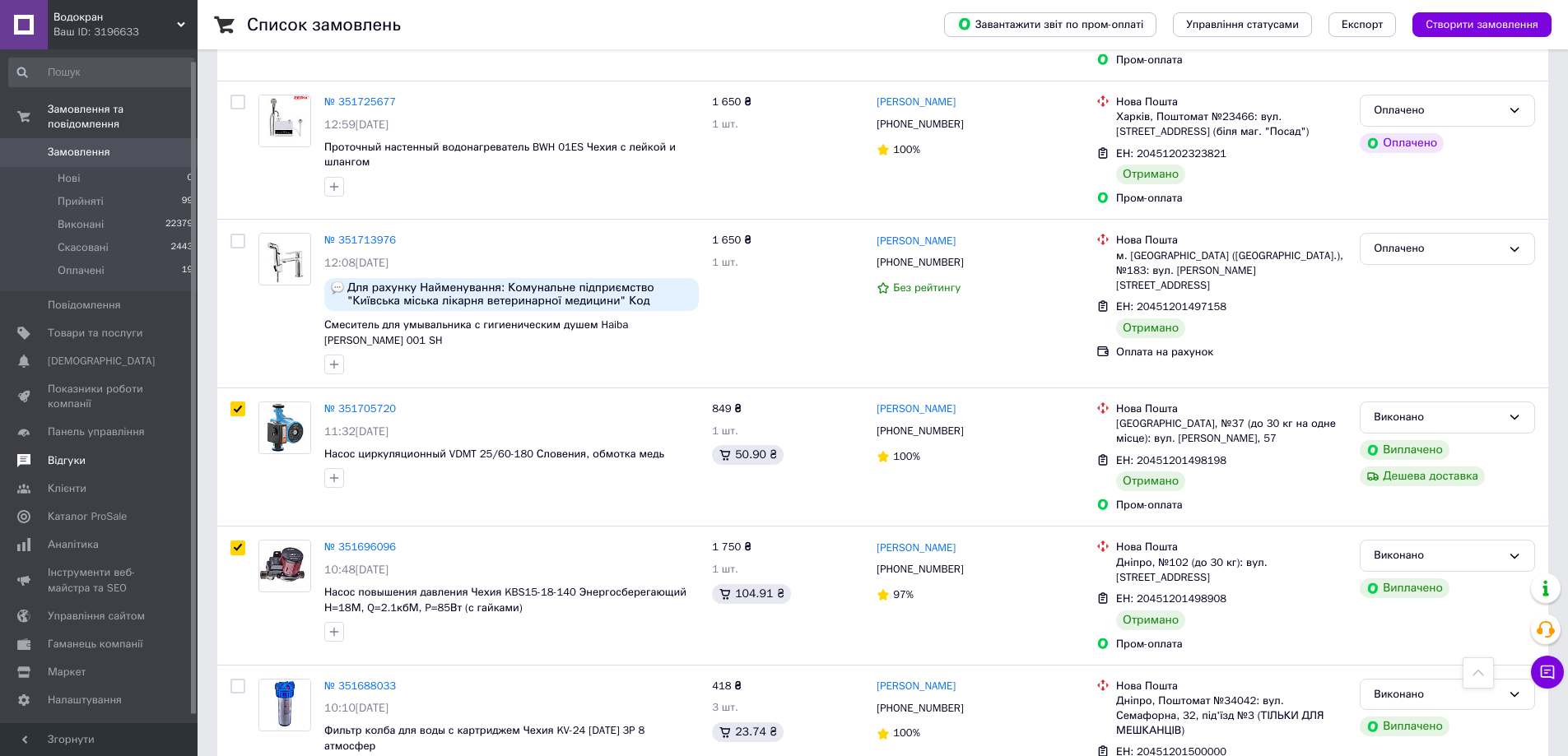 scroll, scrollTop: 20, scrollLeft: 0, axis: vertical 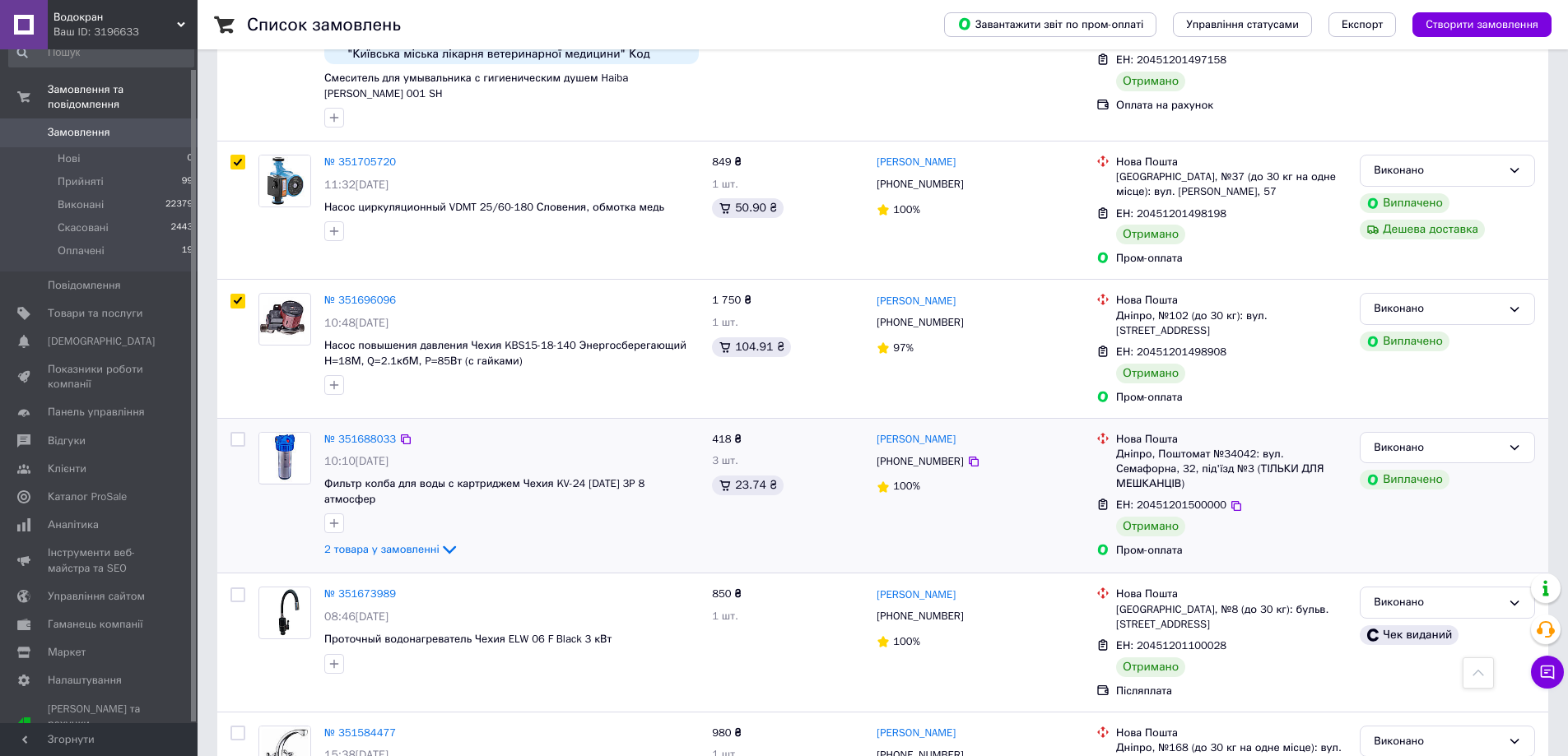 click at bounding box center [238, 439] 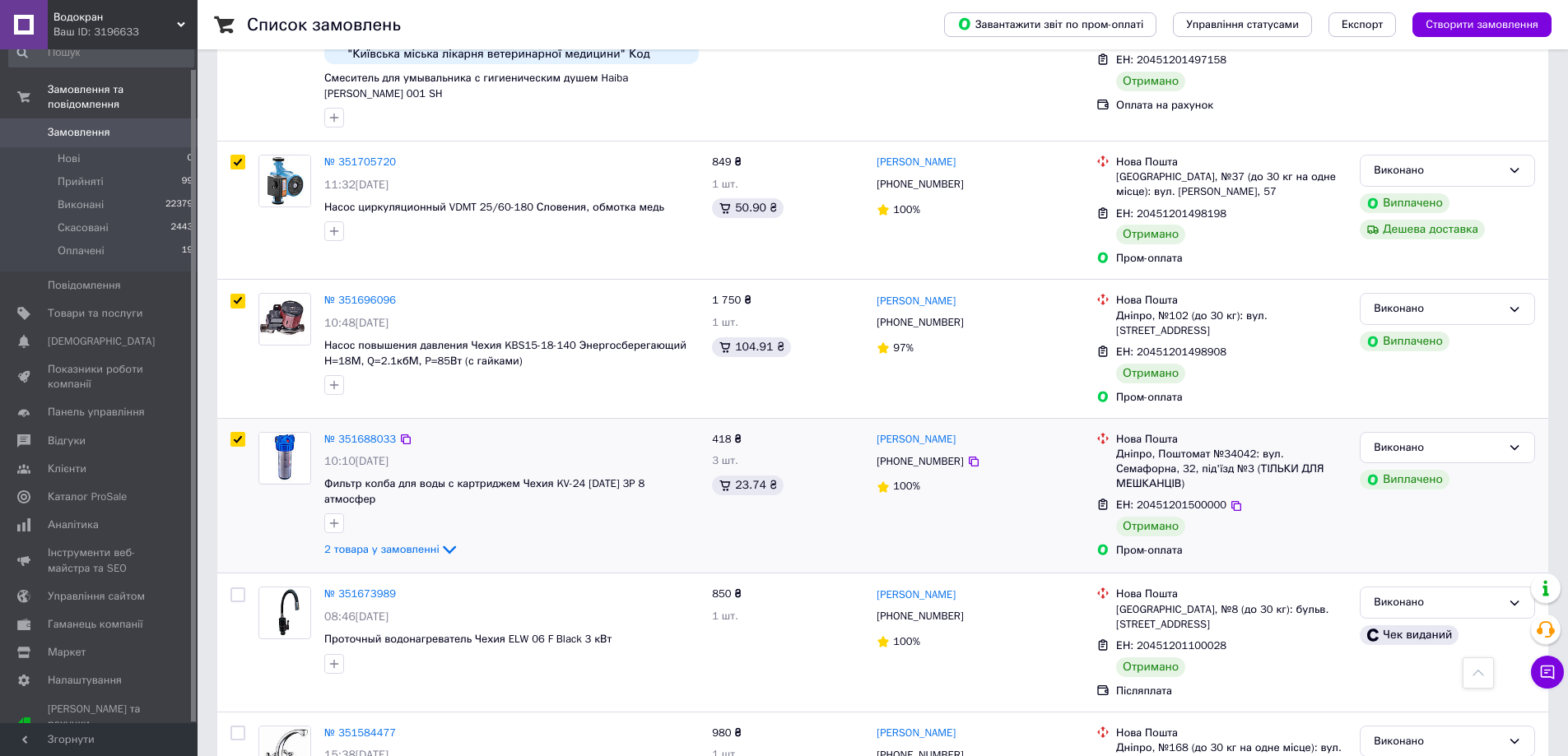checkbox on "true" 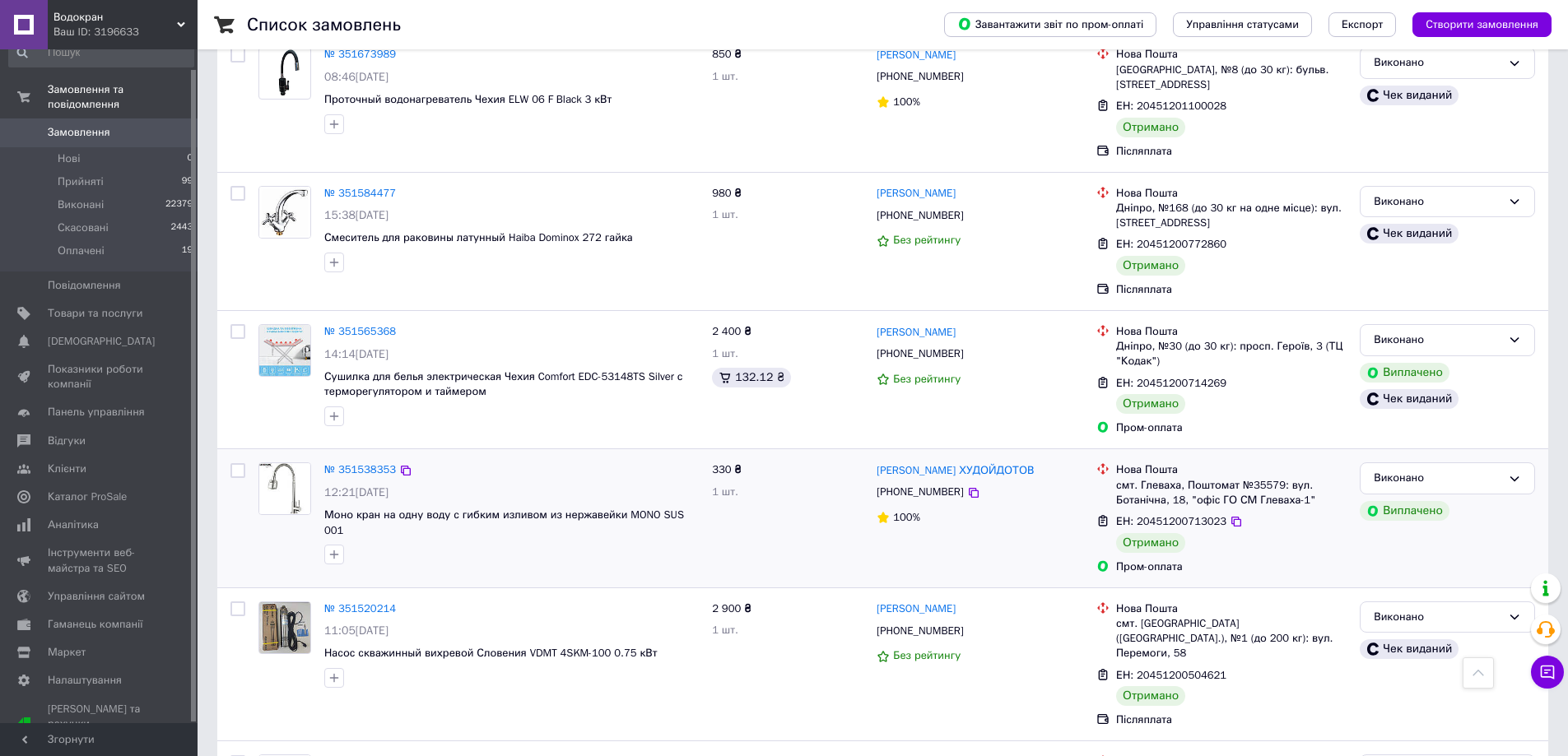 scroll, scrollTop: 1645, scrollLeft: 0, axis: vertical 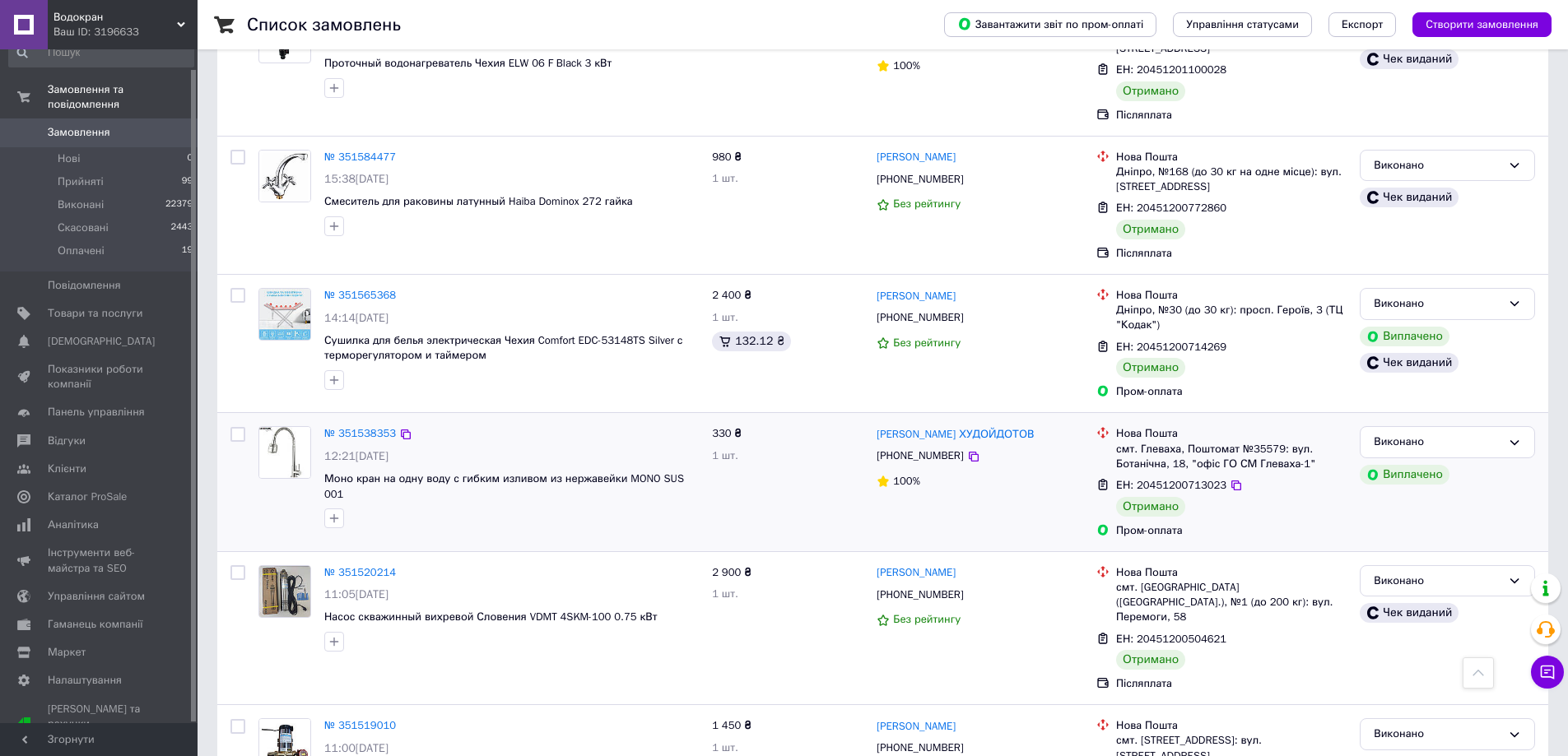 click at bounding box center (238, 434) 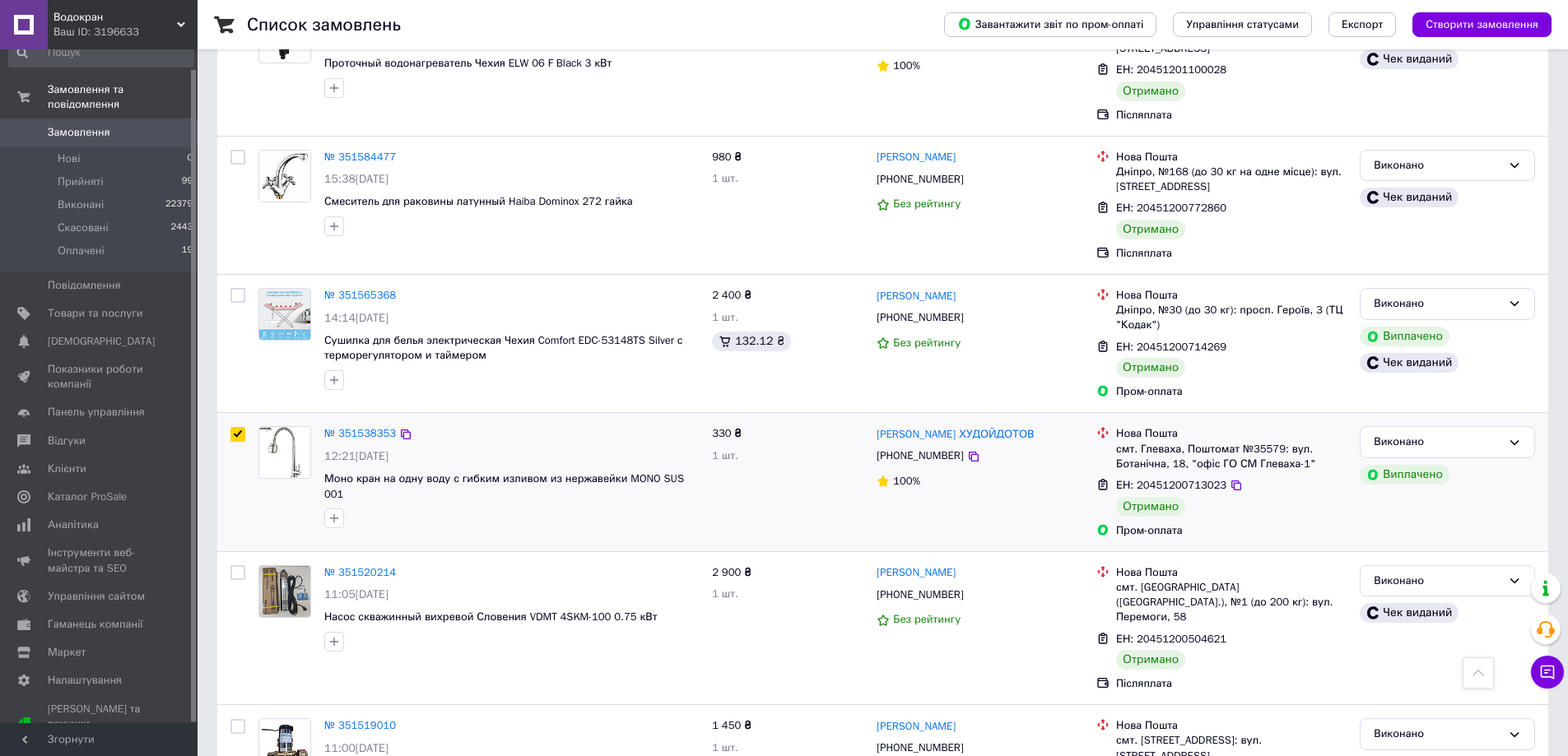 checkbox on "true" 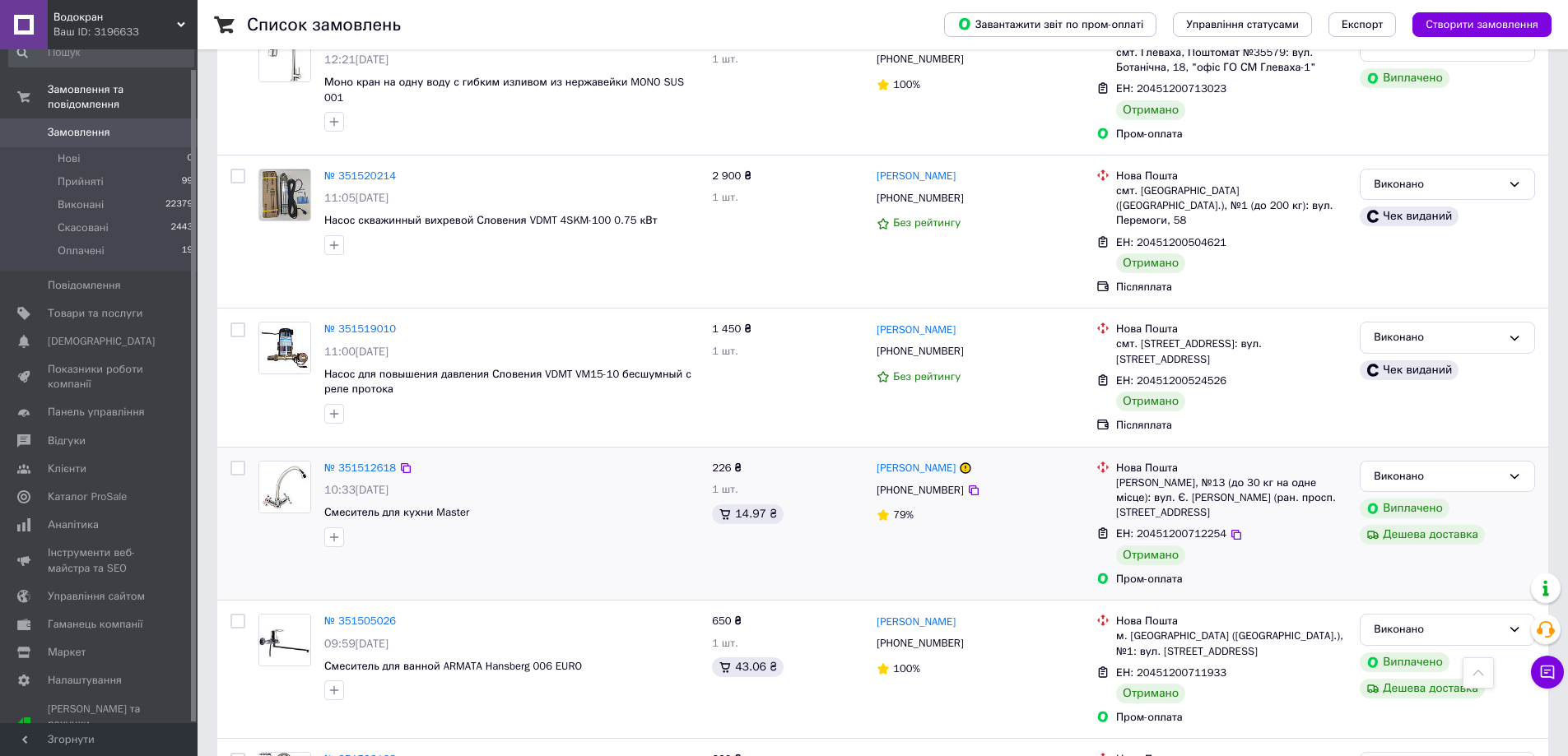 scroll, scrollTop: 2057, scrollLeft: 0, axis: vertical 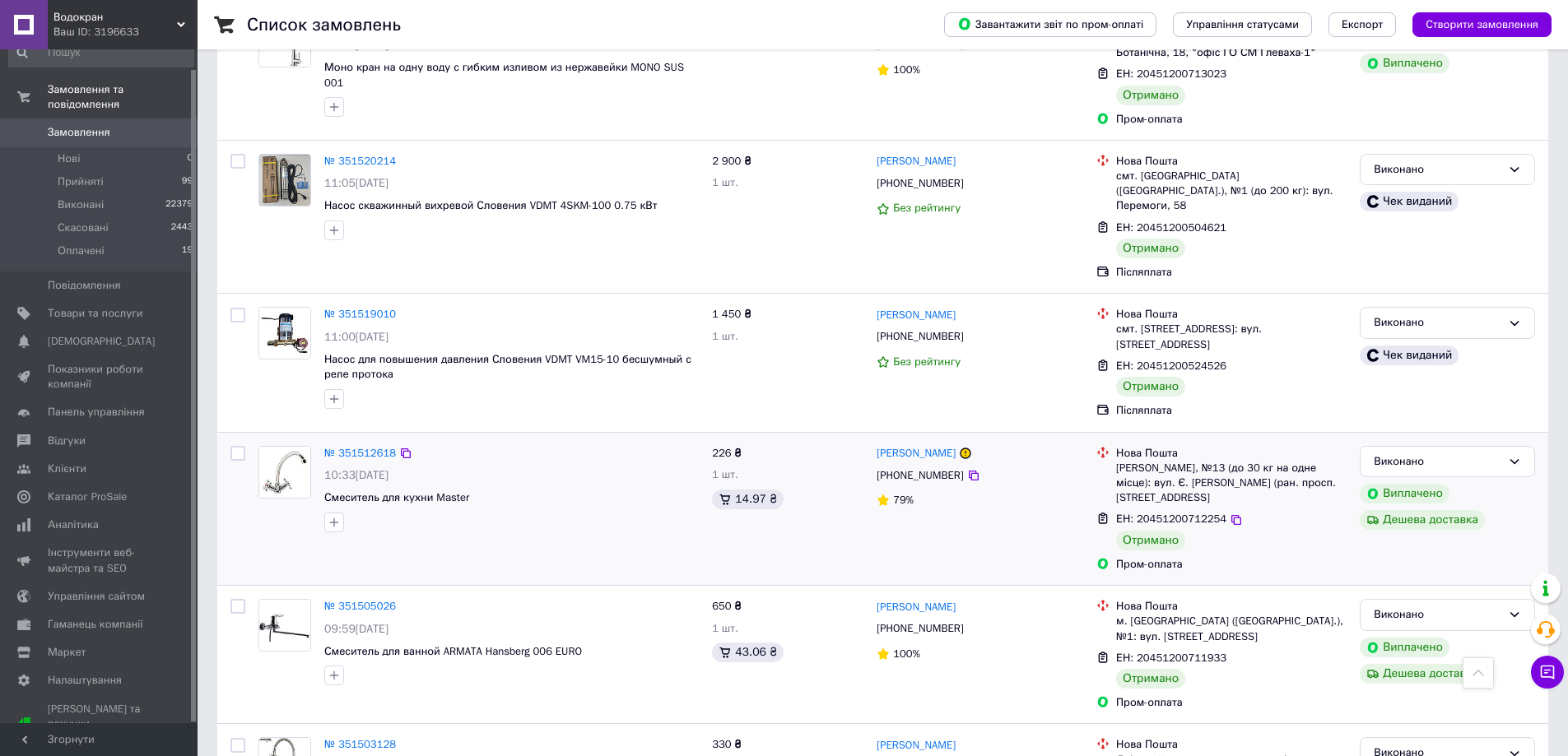 click at bounding box center (238, 453) 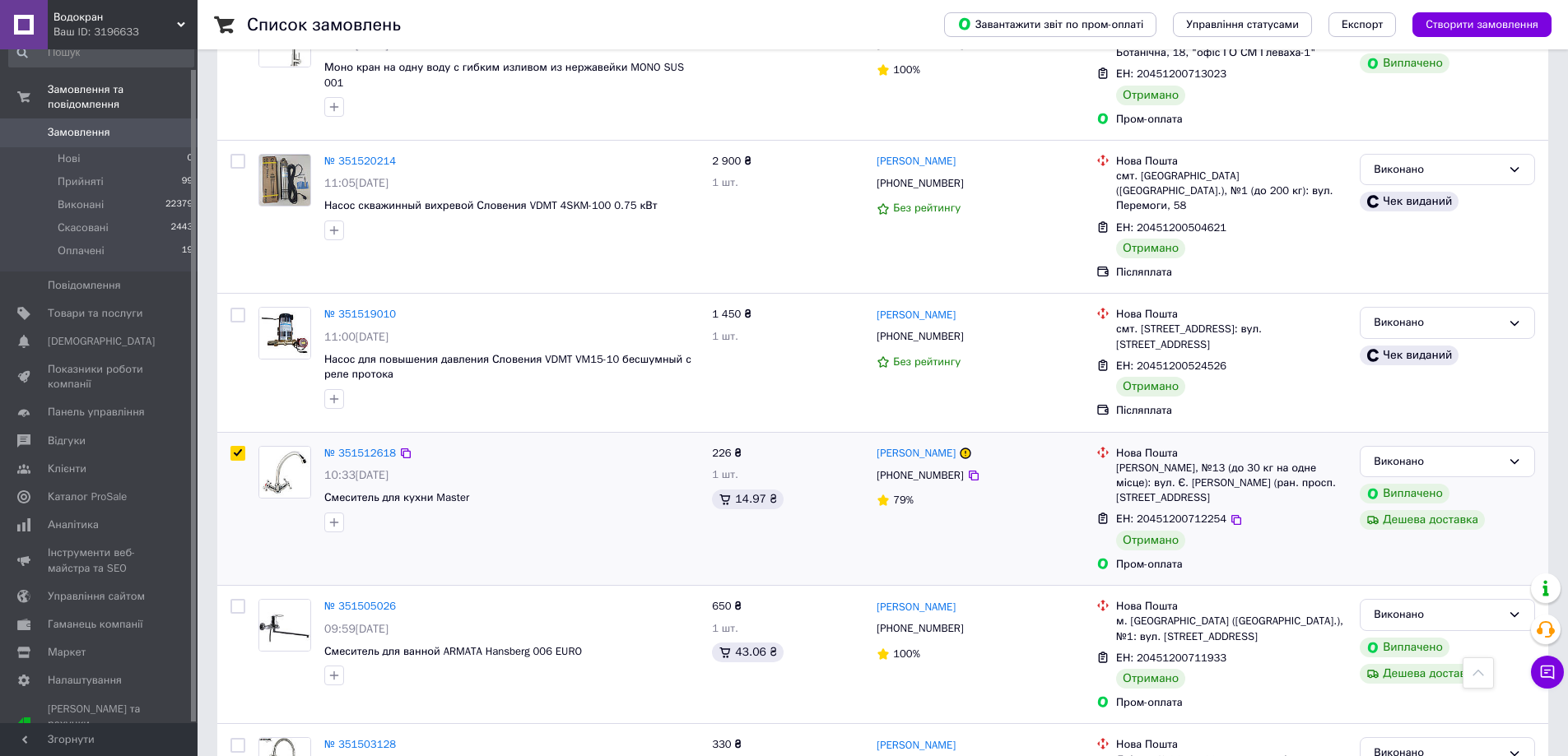 checkbox on "true" 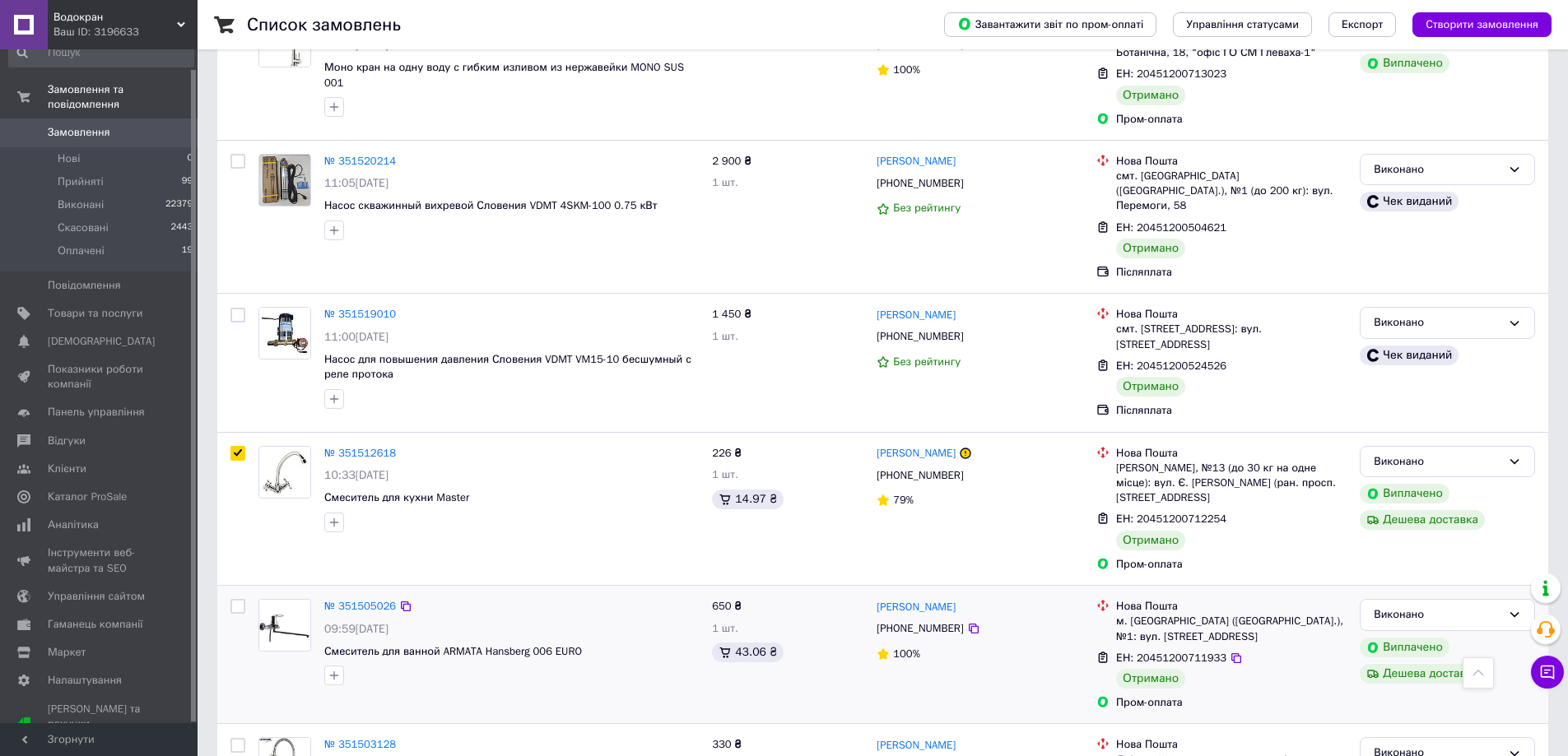 click at bounding box center [238, 606] 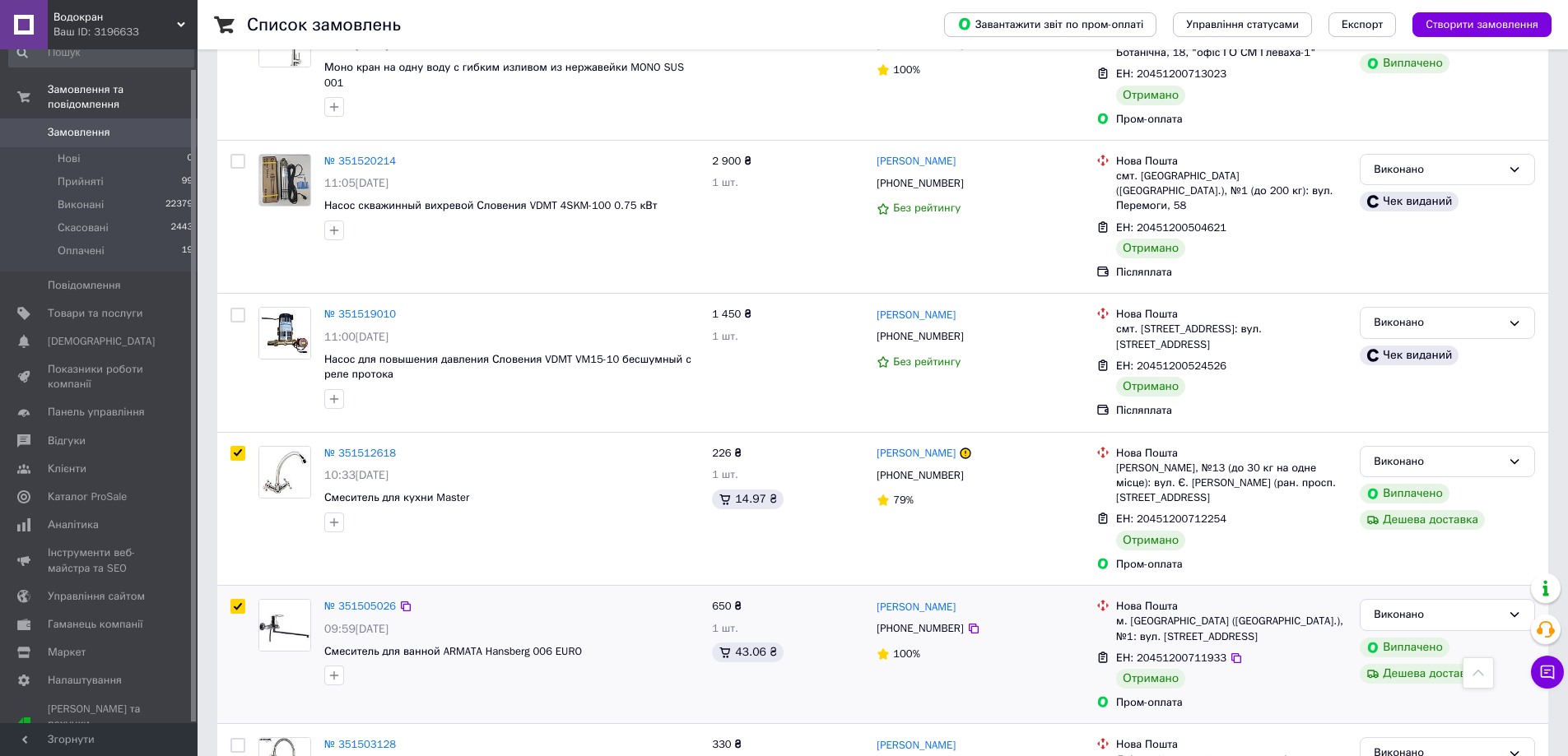 checkbox on "true" 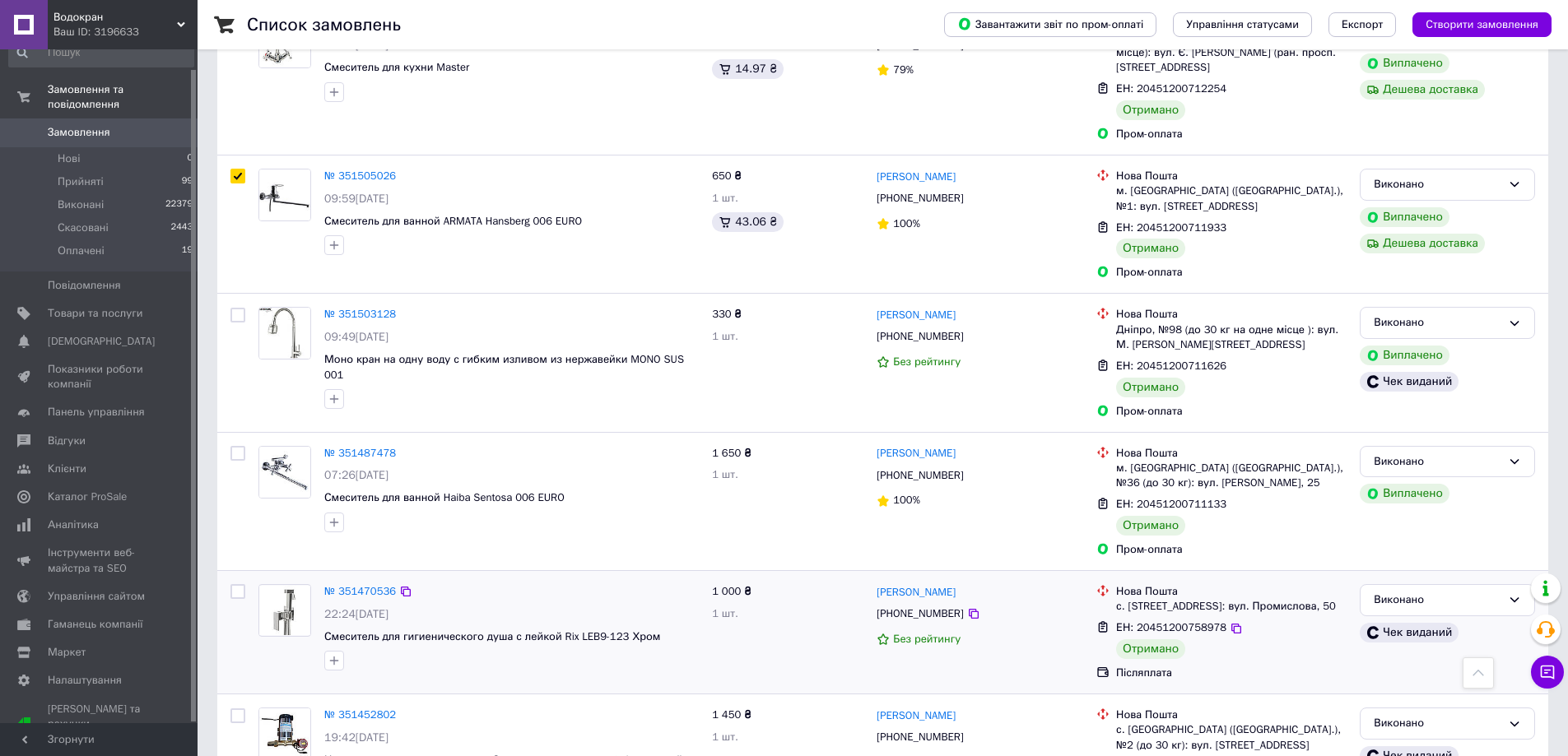 scroll, scrollTop: 2550, scrollLeft: 0, axis: vertical 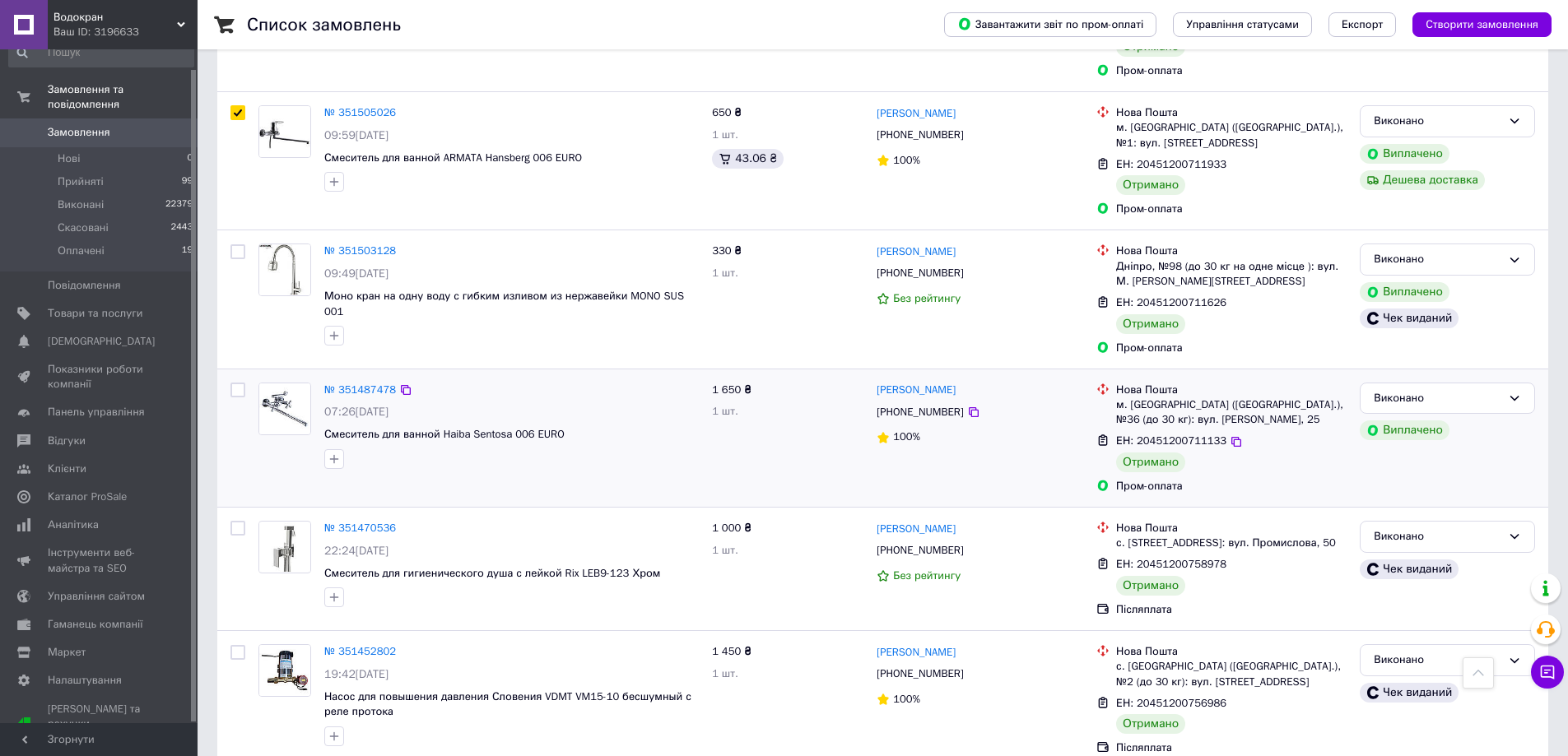 click at bounding box center (238, 390) 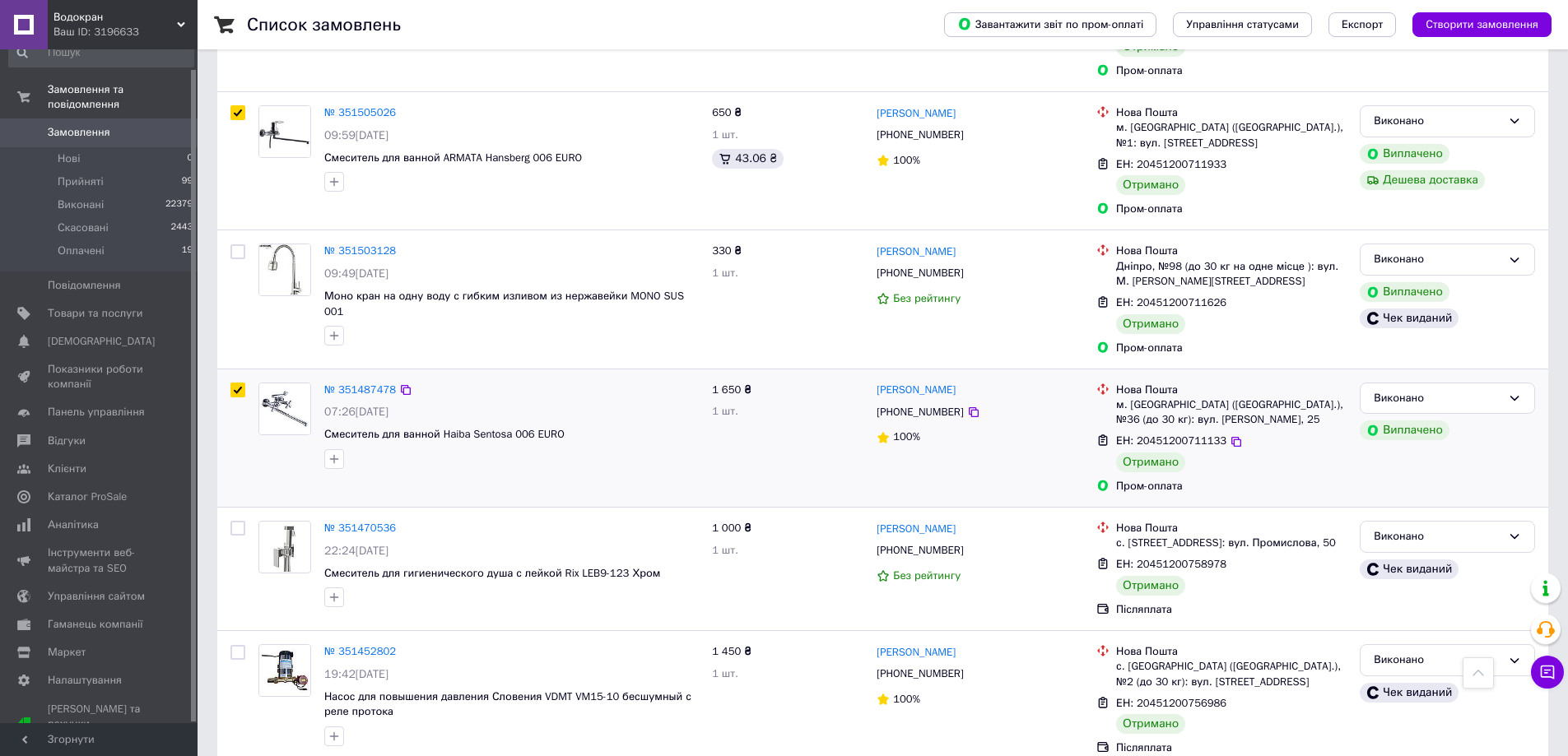 checkbox on "true" 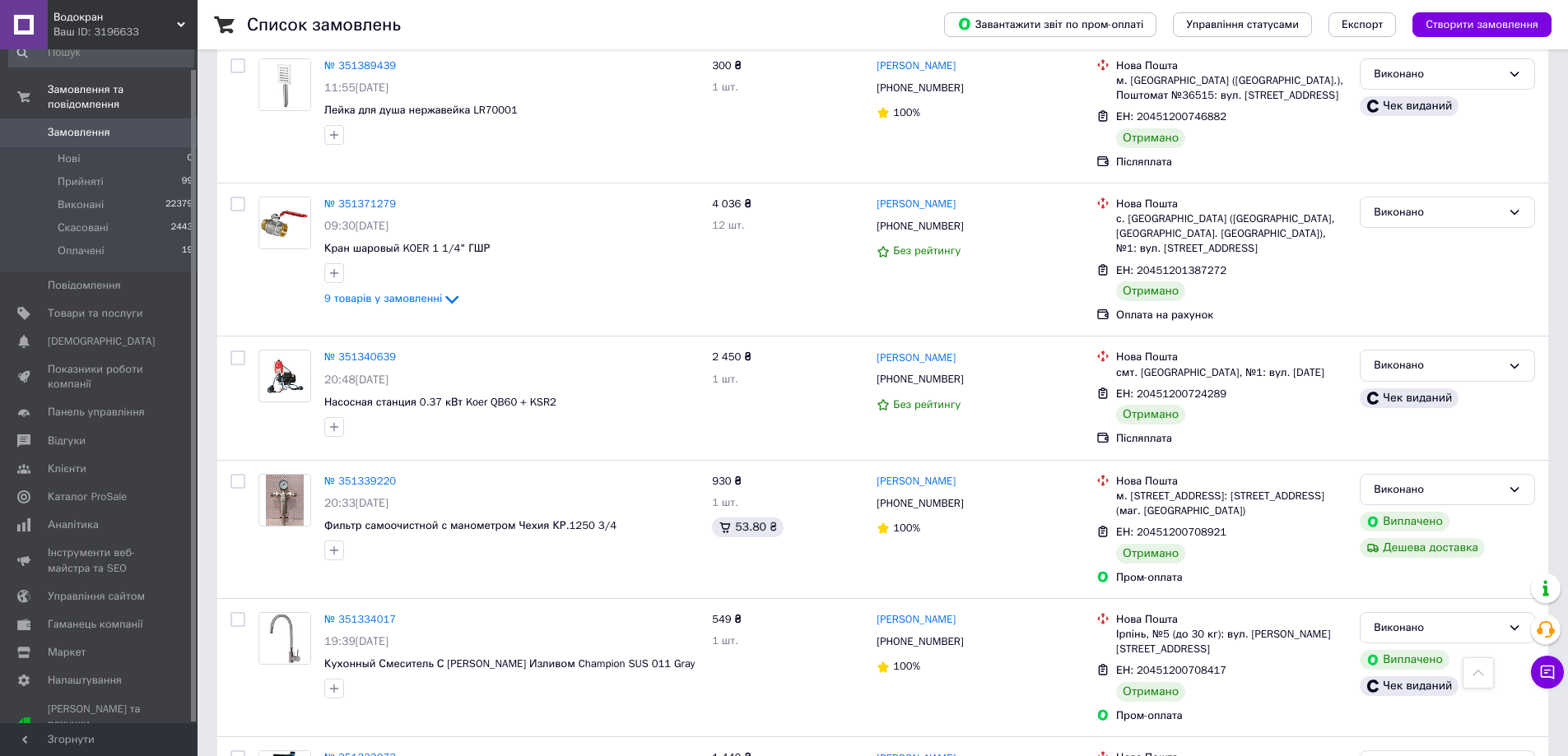 scroll, scrollTop: 4113, scrollLeft: 0, axis: vertical 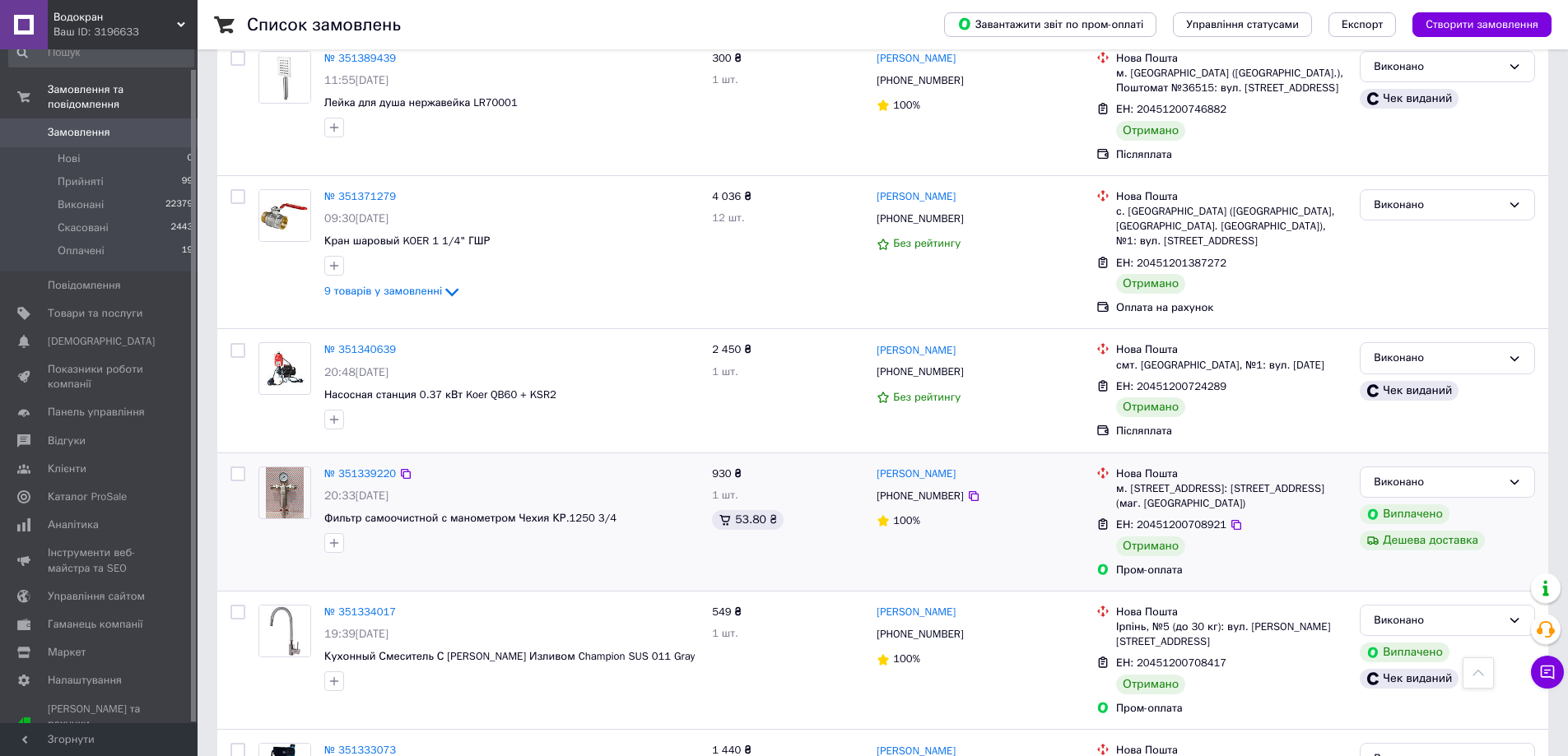 click at bounding box center (238, 474) 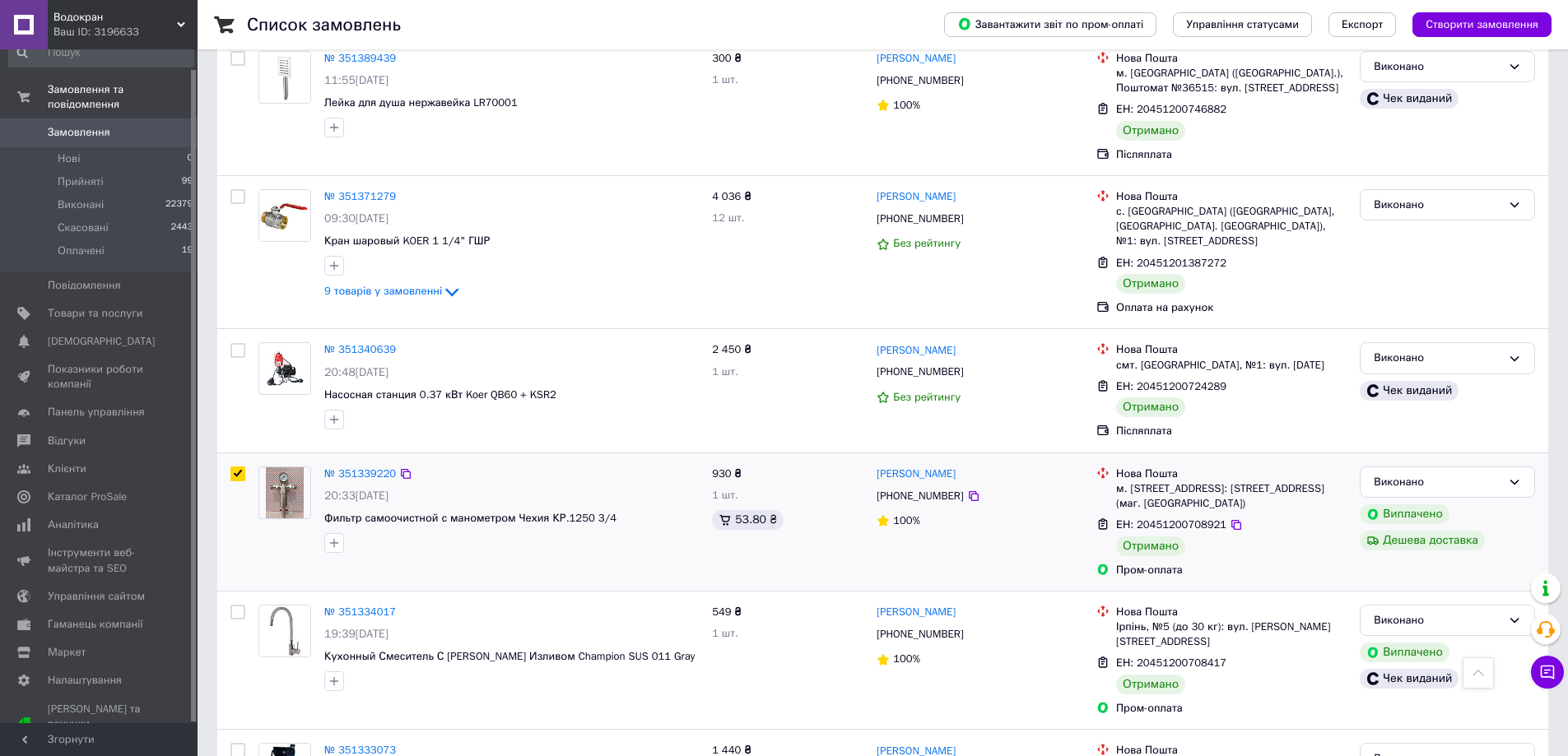 checkbox on "true" 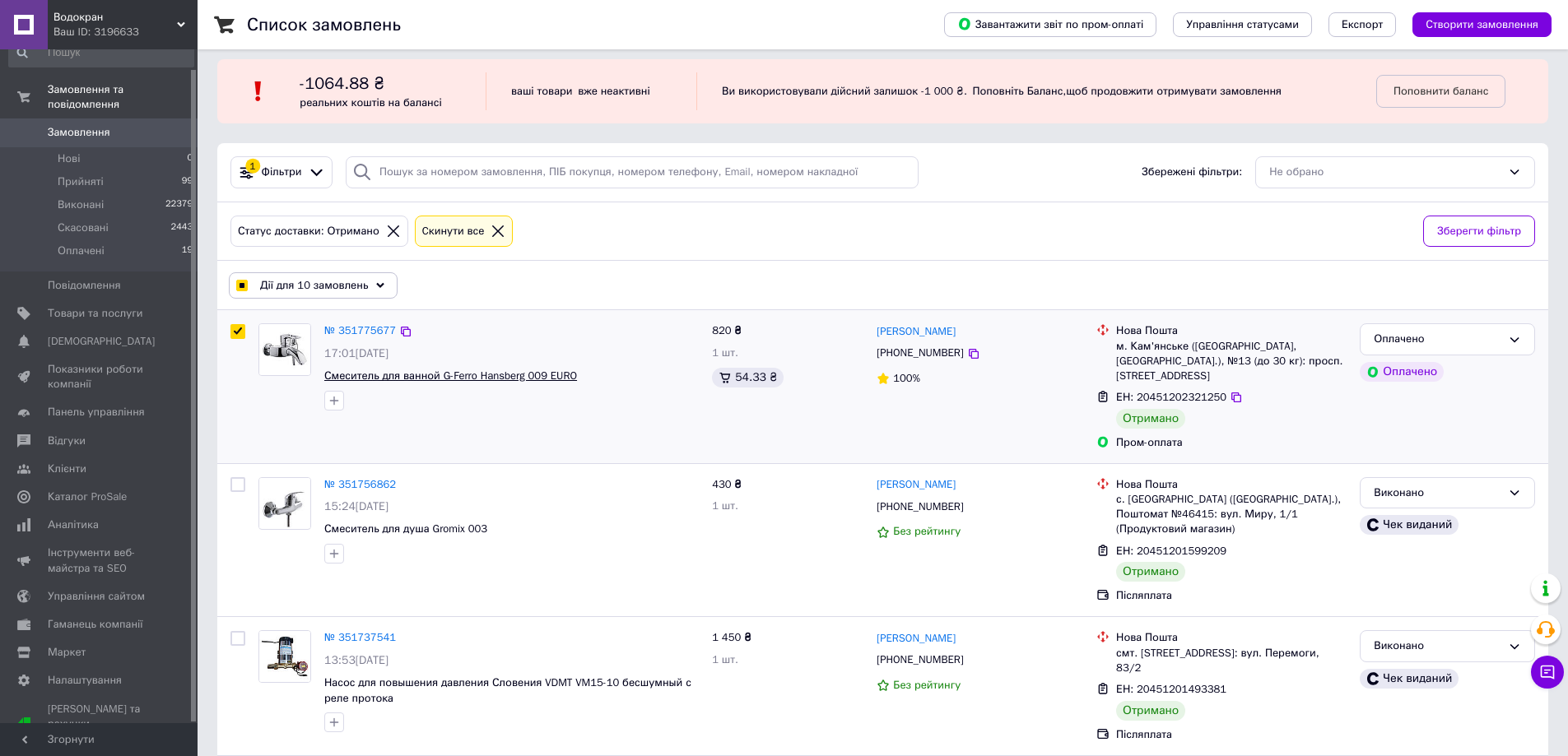 scroll, scrollTop: 0, scrollLeft: 0, axis: both 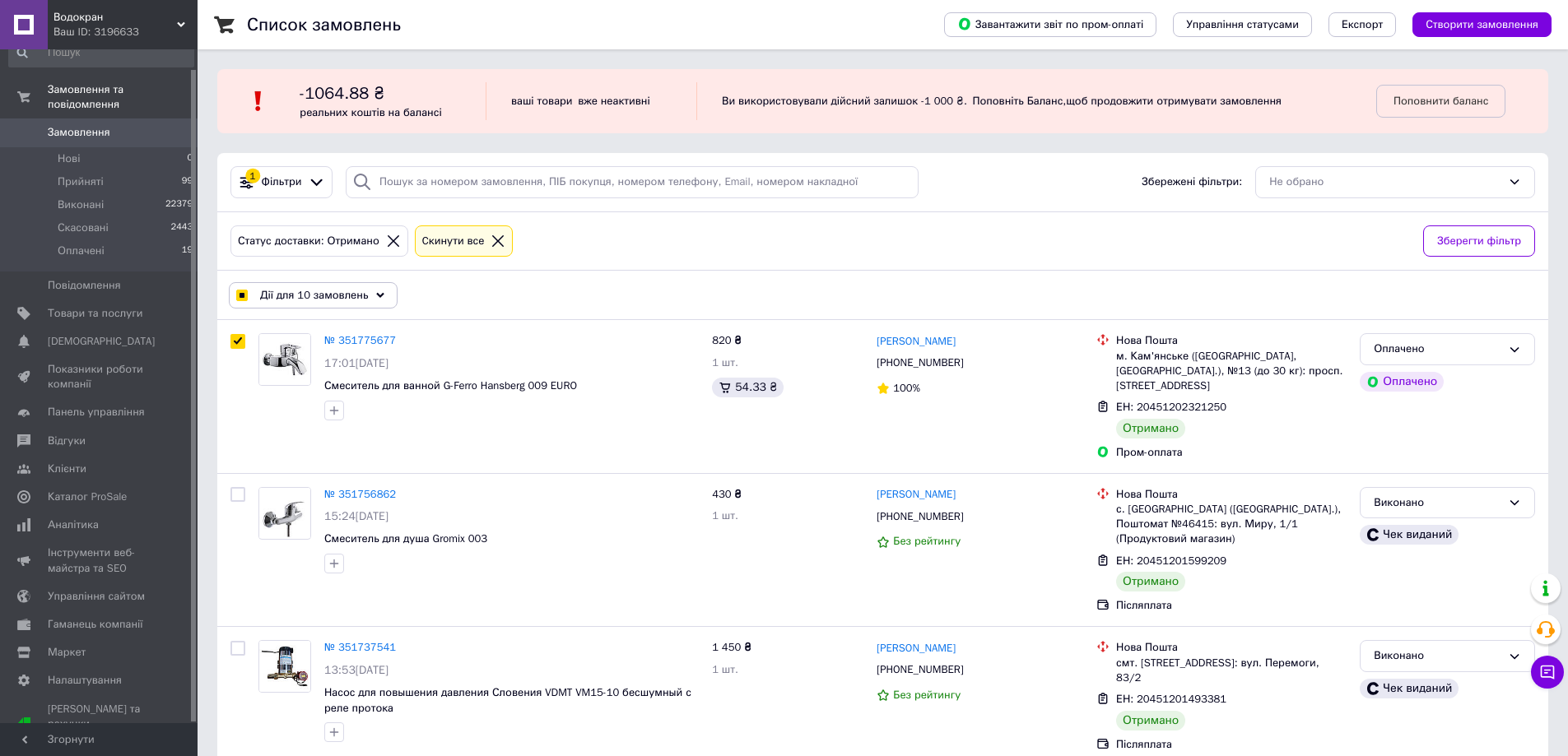 click on "Дії для 10 замовлень" at bounding box center (314, 295) 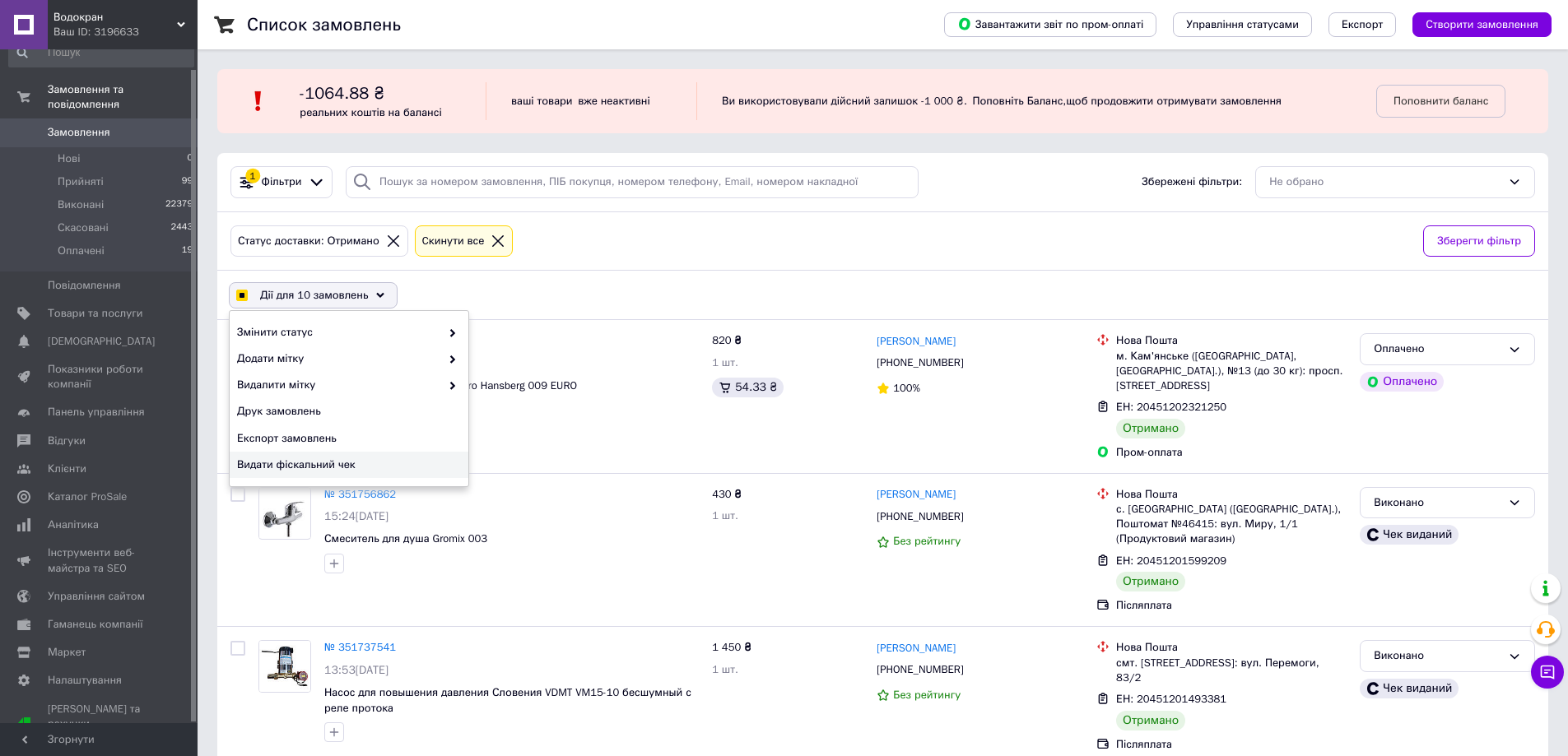 click on "Видати фіскальний чек" at bounding box center [349, 465] 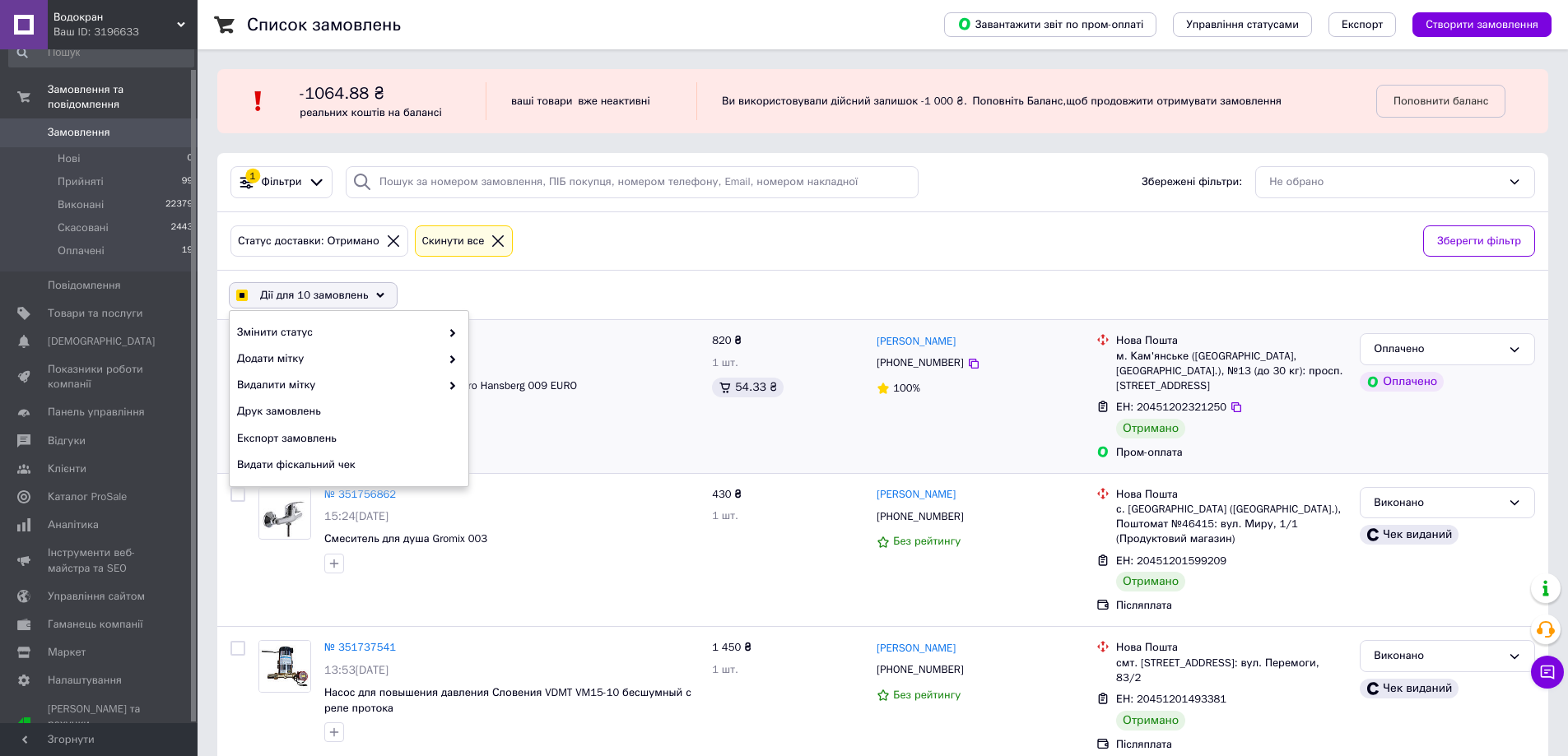checkbox on "true" 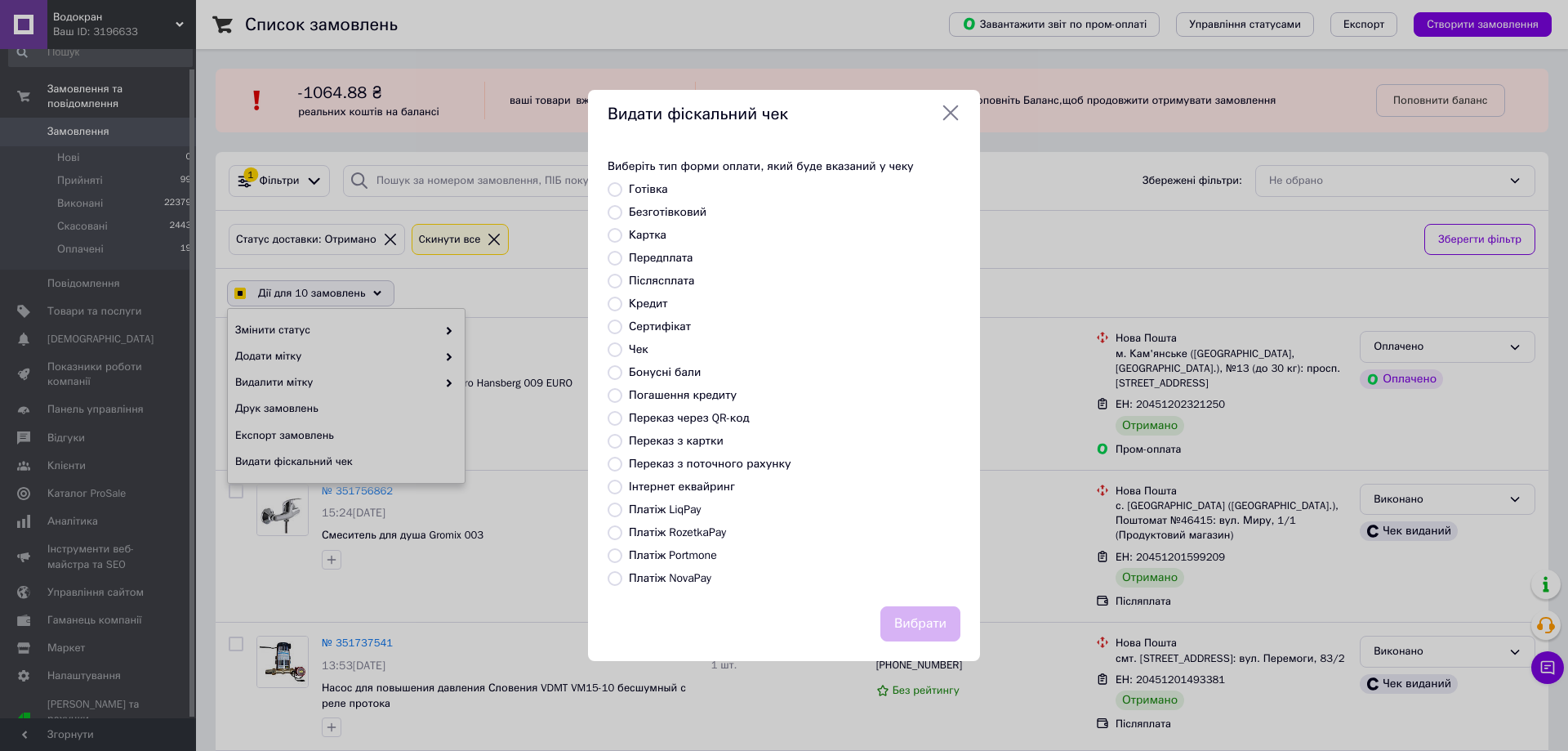 click on "Безготівковий" at bounding box center [667, 212] 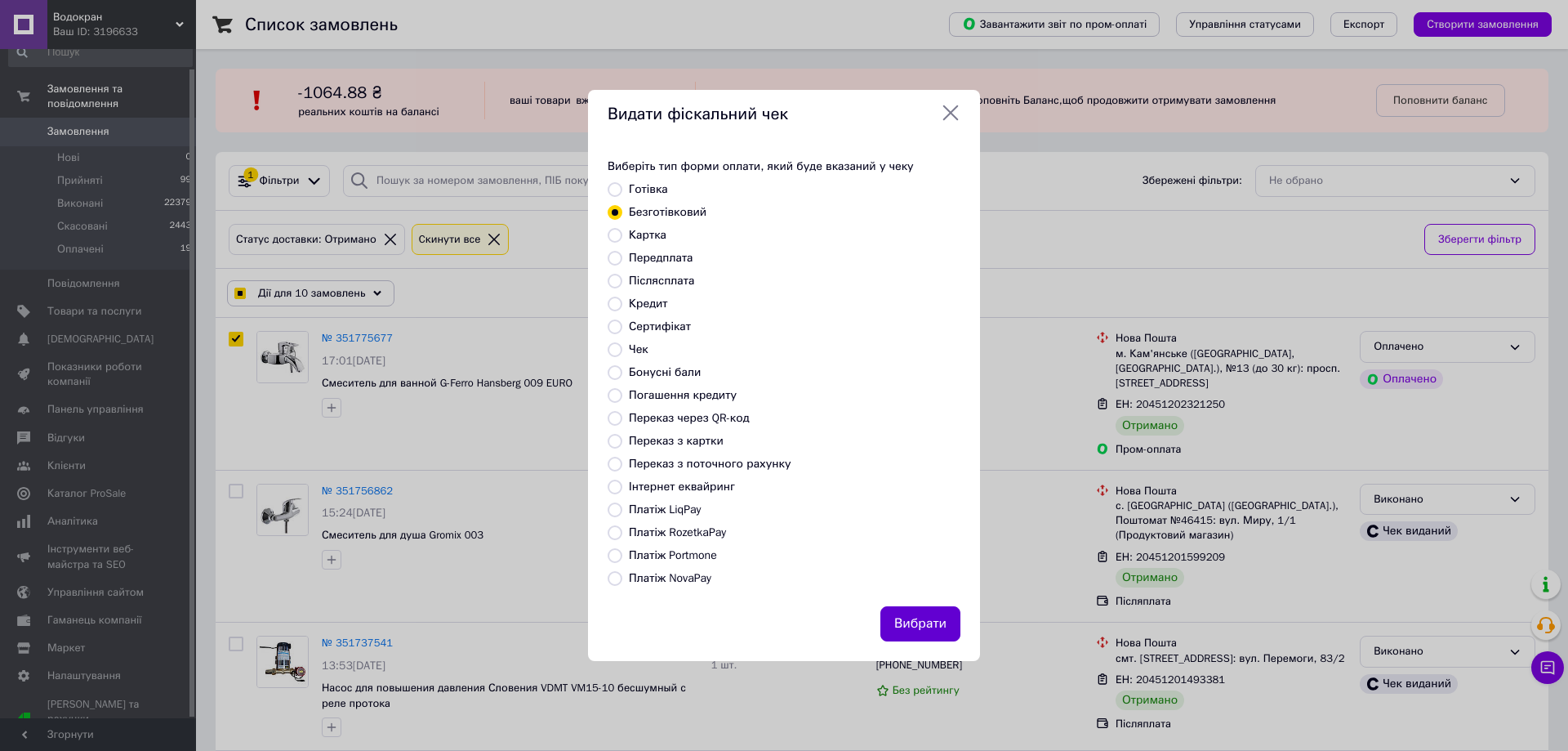 click on "Вибрати" at bounding box center [920, 624] 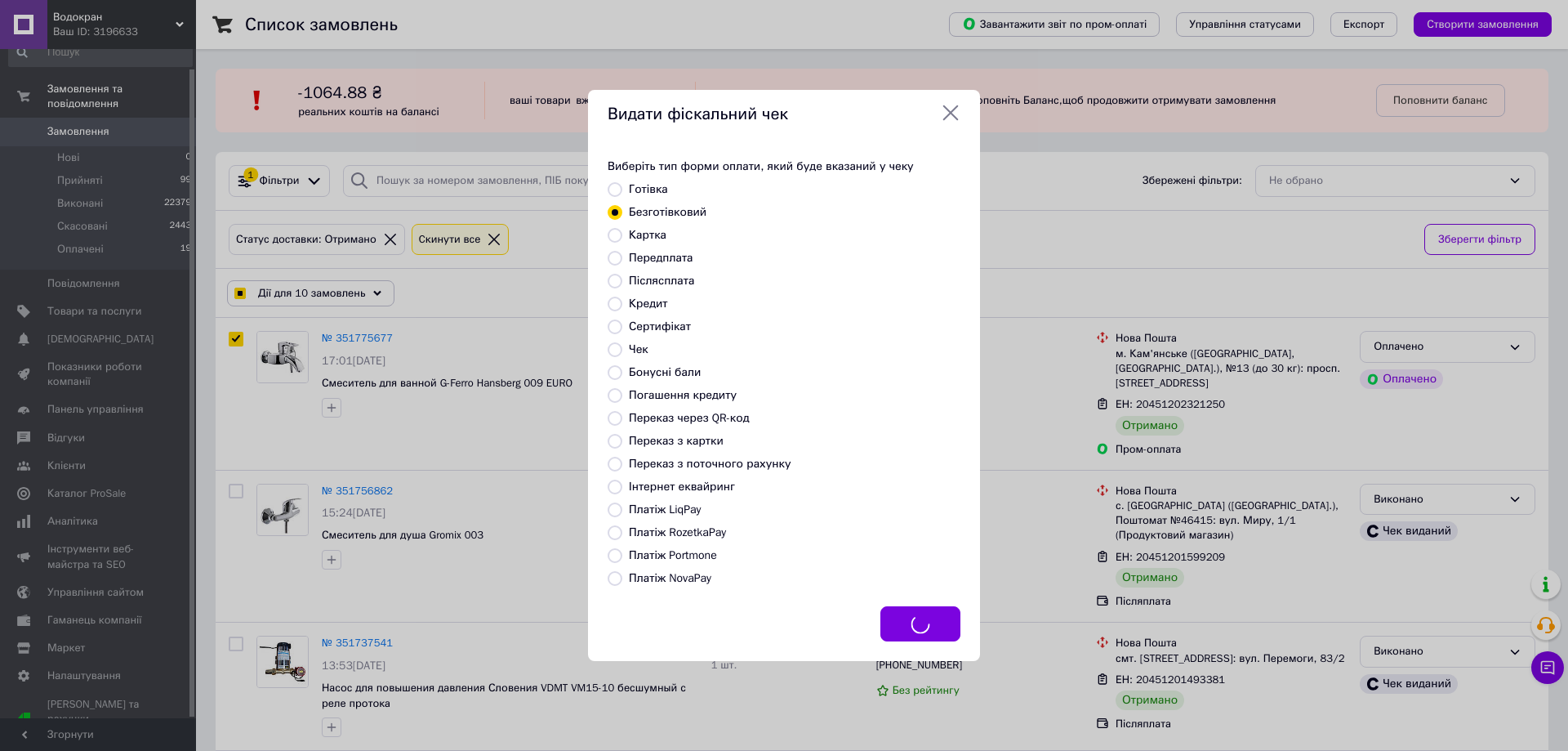 checkbox on "true" 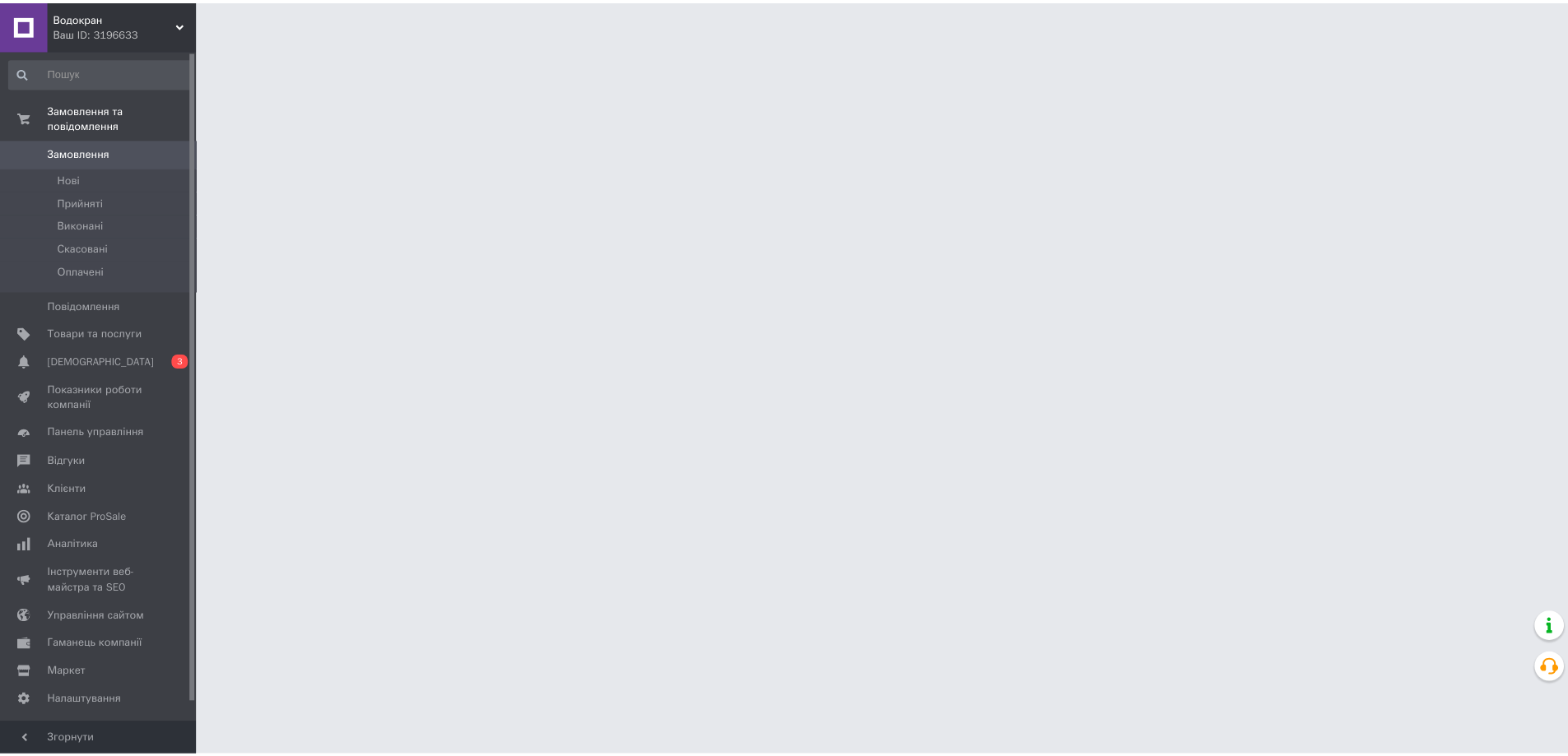 scroll, scrollTop: 0, scrollLeft: 0, axis: both 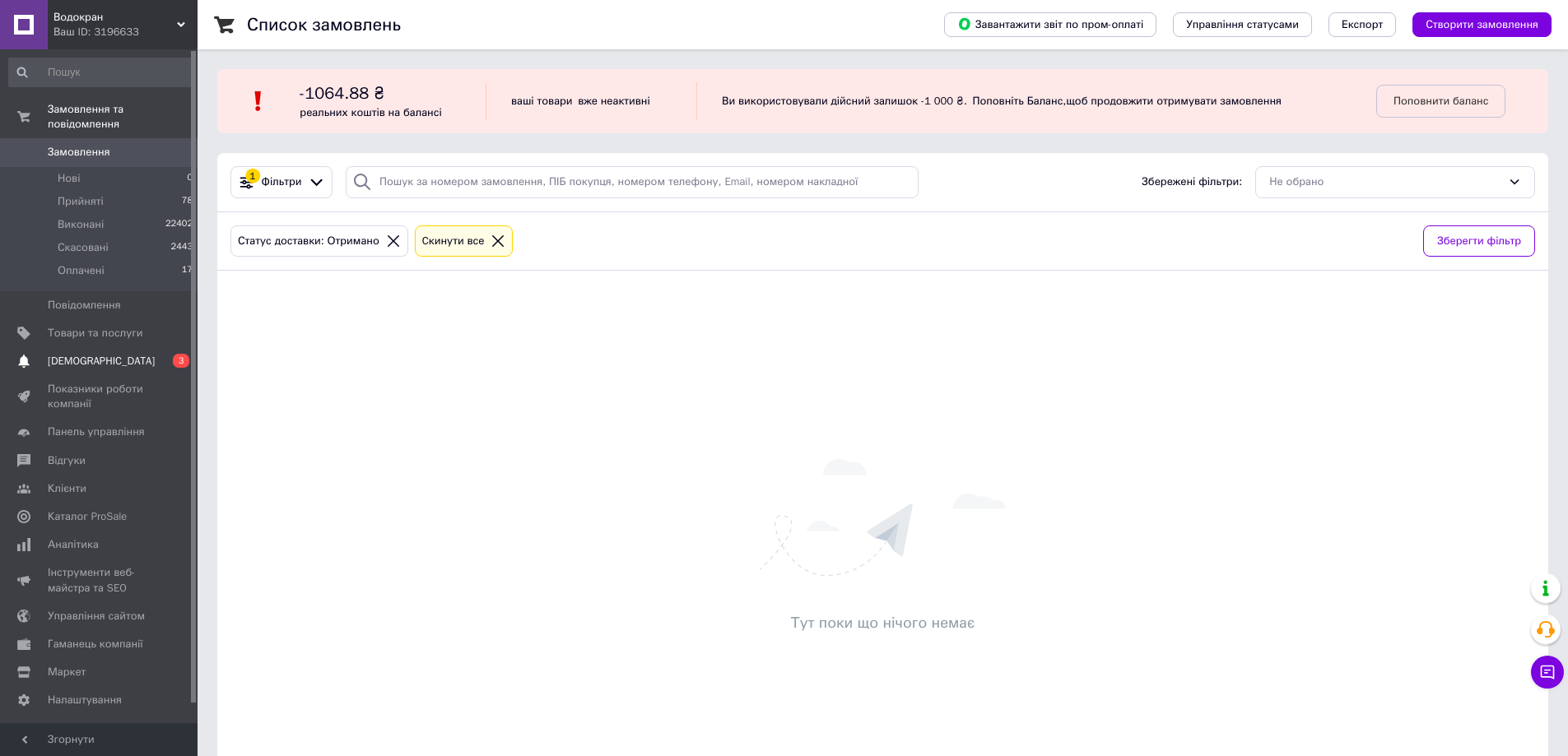 click on "[DEMOGRAPHIC_DATA]" at bounding box center [101, 361] 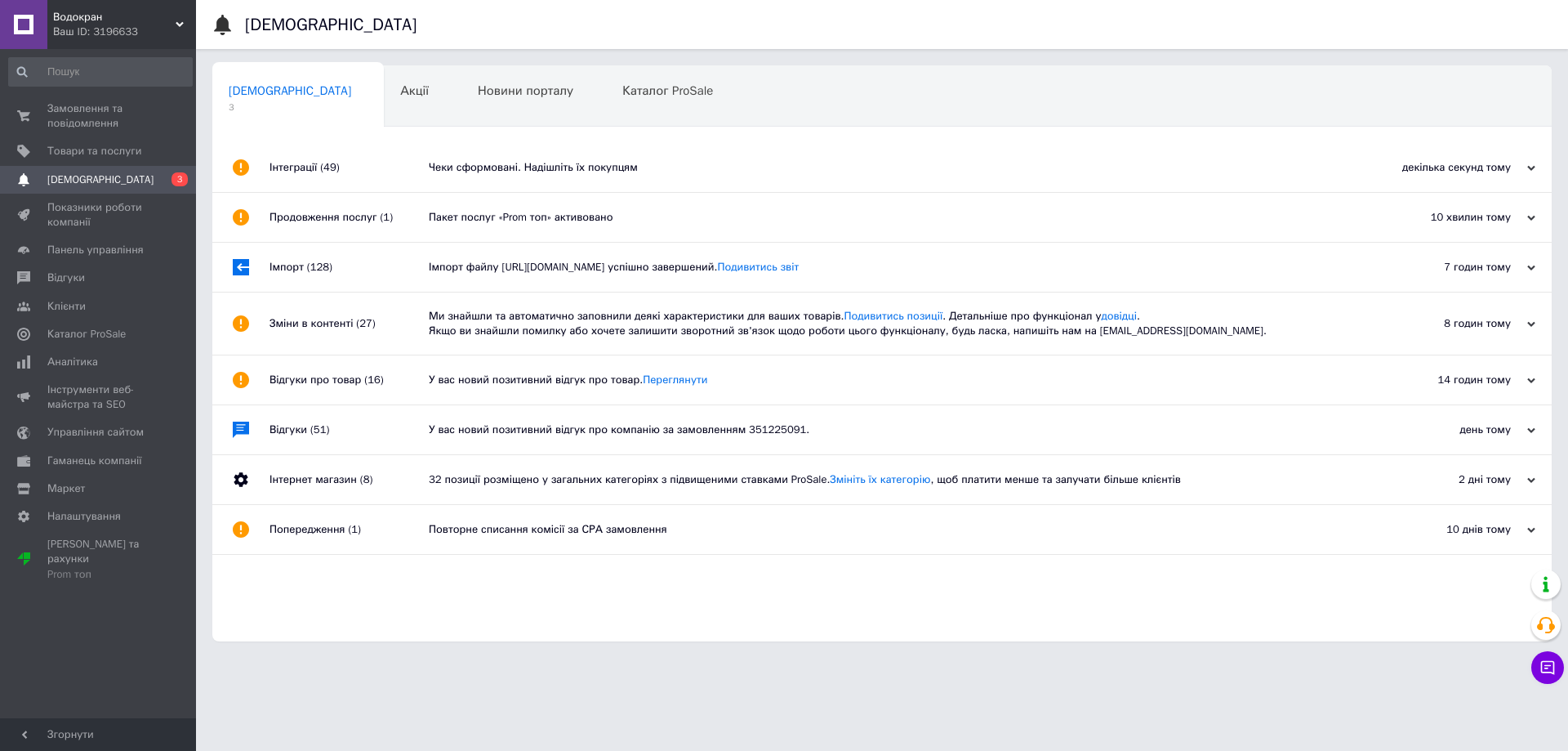 click on "Чеки сформовані. Надішліть їх покупцям" at bounding box center (900, 168) 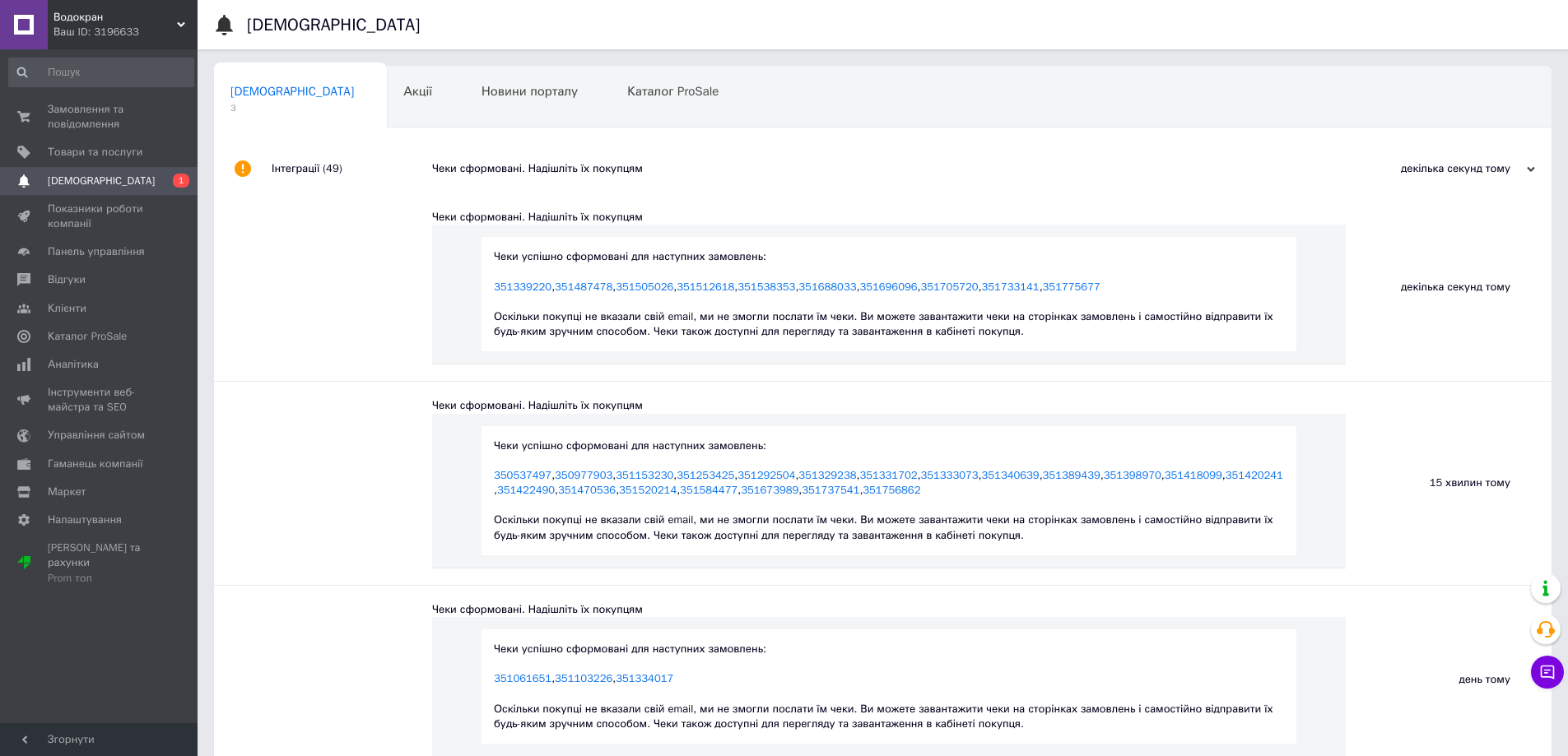 click on "Чеки сформовані. Надішліть їх покупцям" at bounding box center (901, 169) 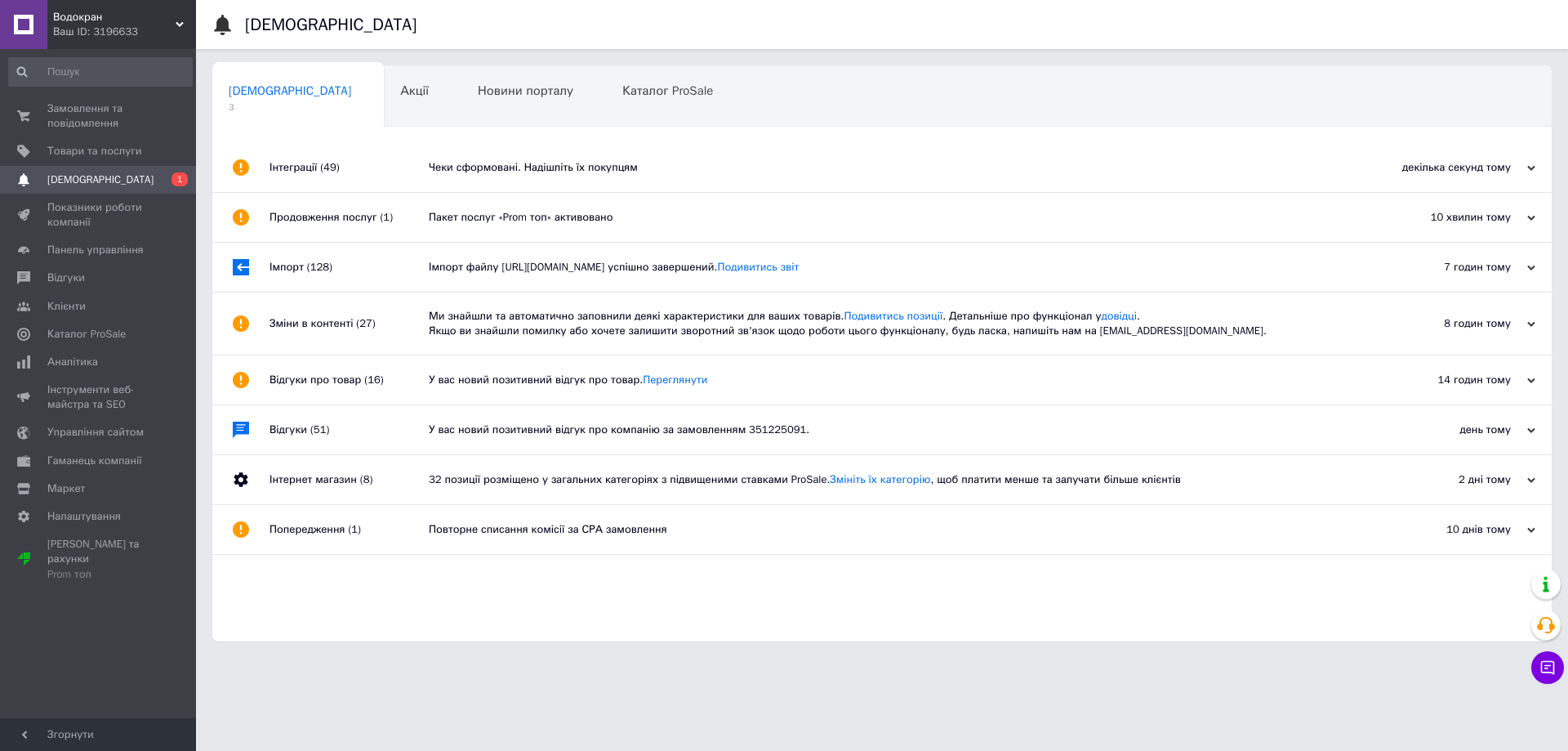 click on "Пакет послуг «Prom топ» активовано" at bounding box center (900, 217) 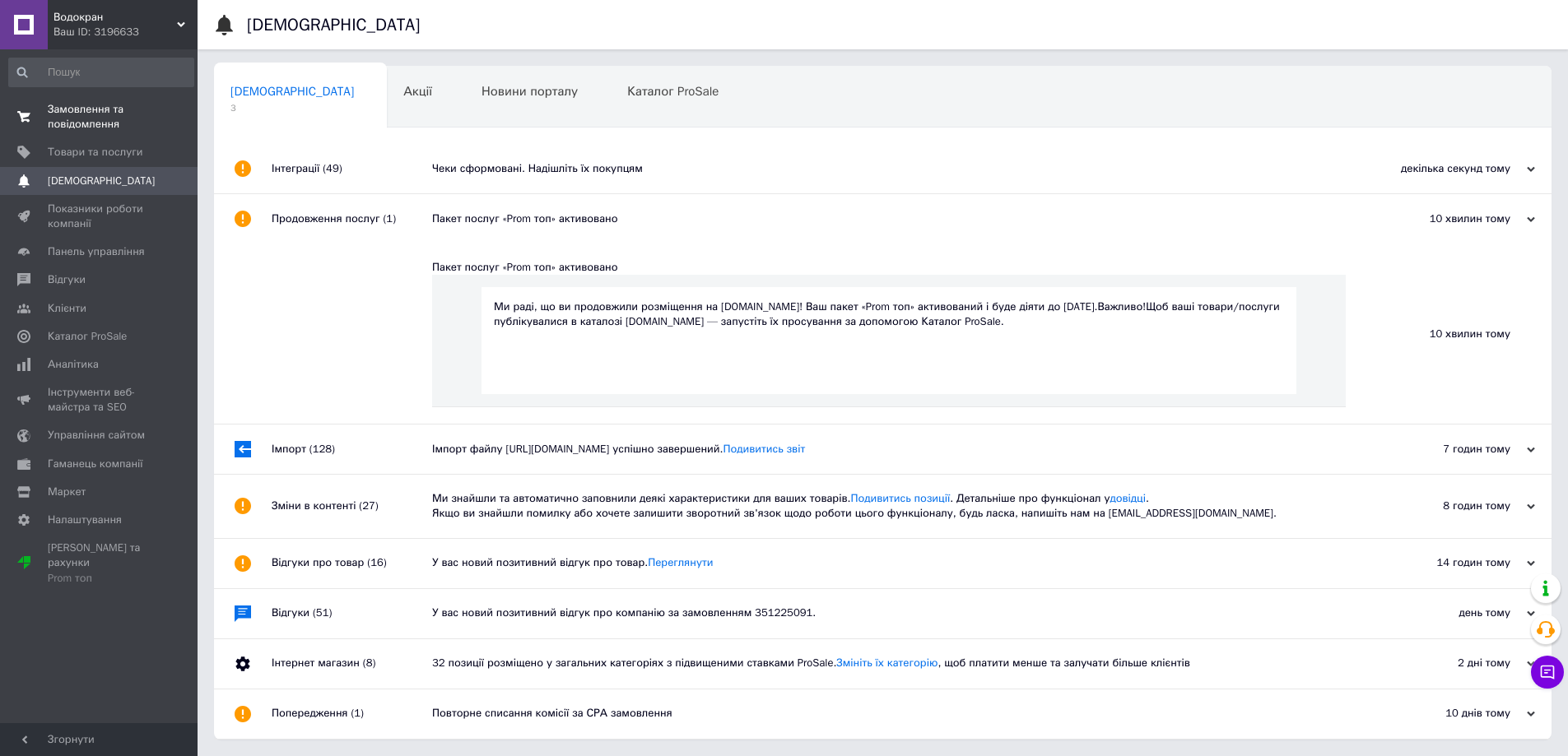 click on "Замовлення та повідомлення" at bounding box center (100, 117) 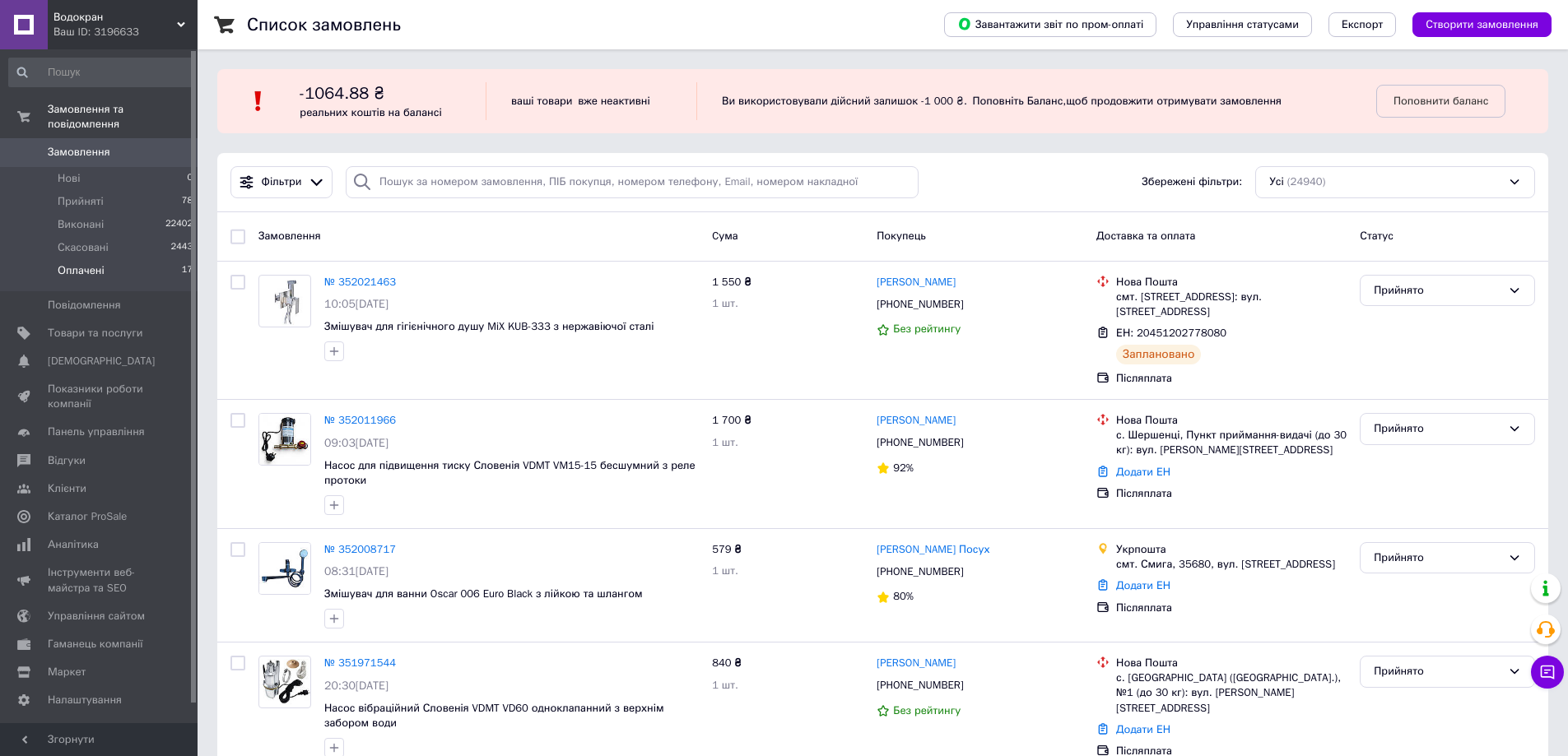 click on "Оплачені" at bounding box center [81, 271] 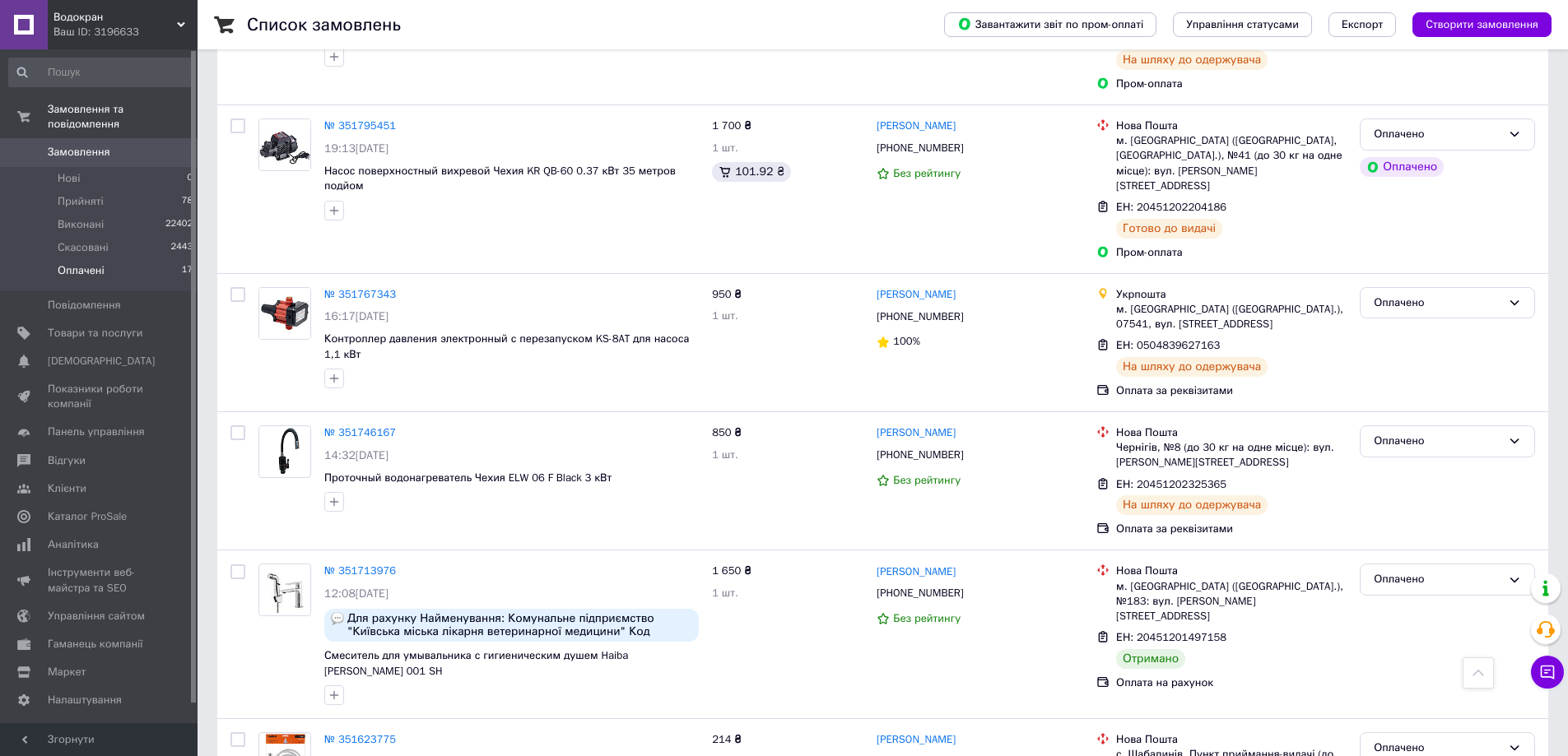 scroll, scrollTop: 987, scrollLeft: 0, axis: vertical 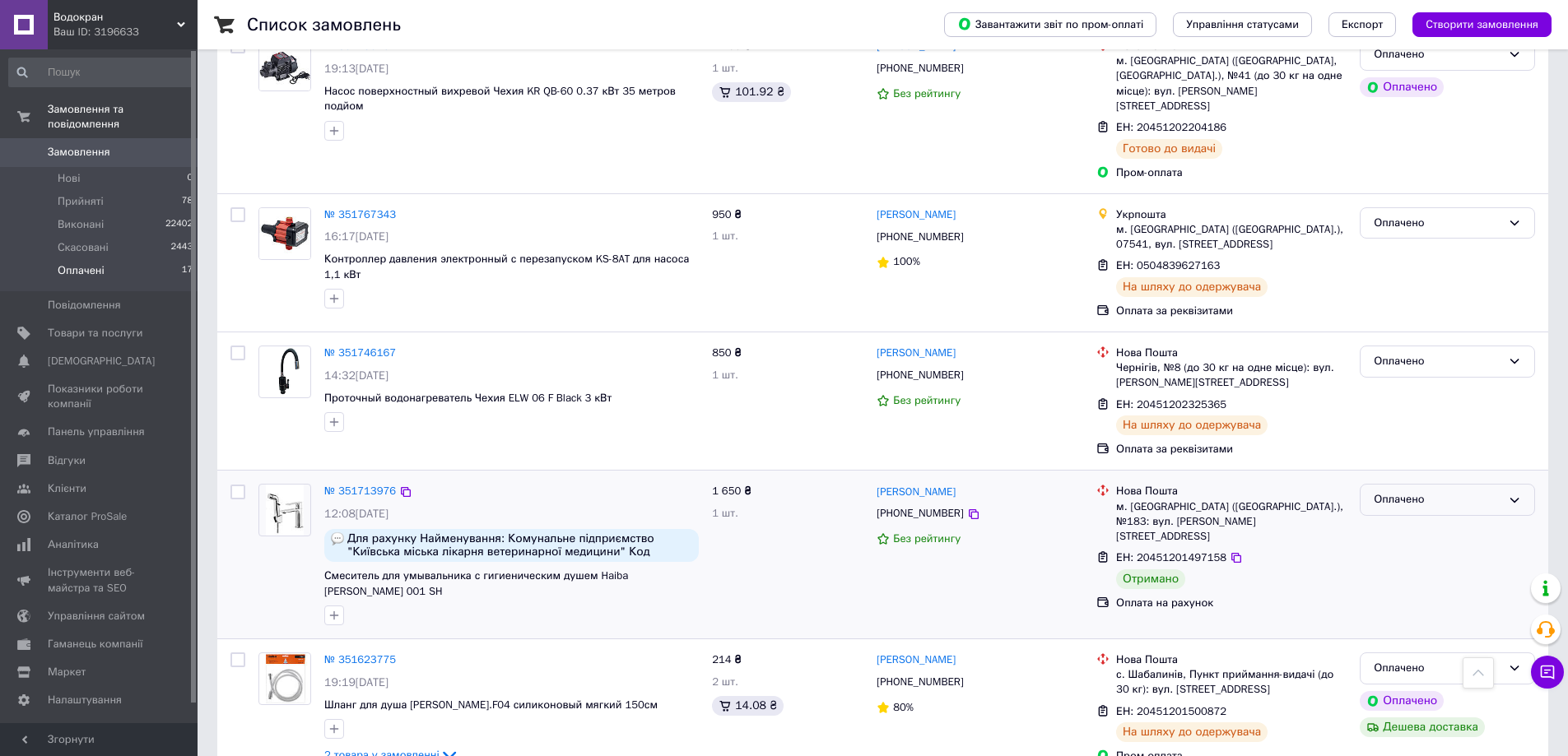 click on "Оплачено" at bounding box center (1447, 499) 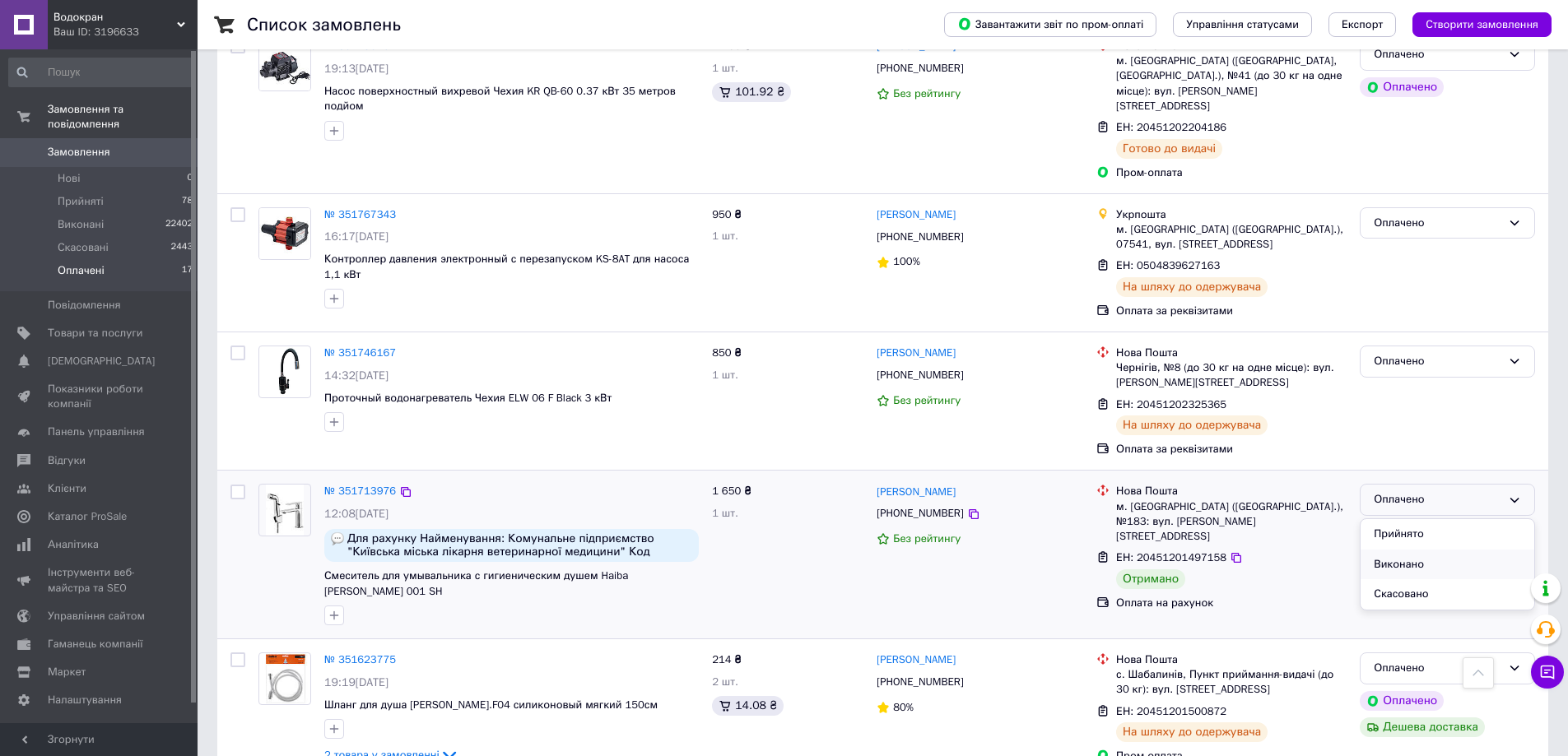 click on "Виконано" at bounding box center [1447, 564] 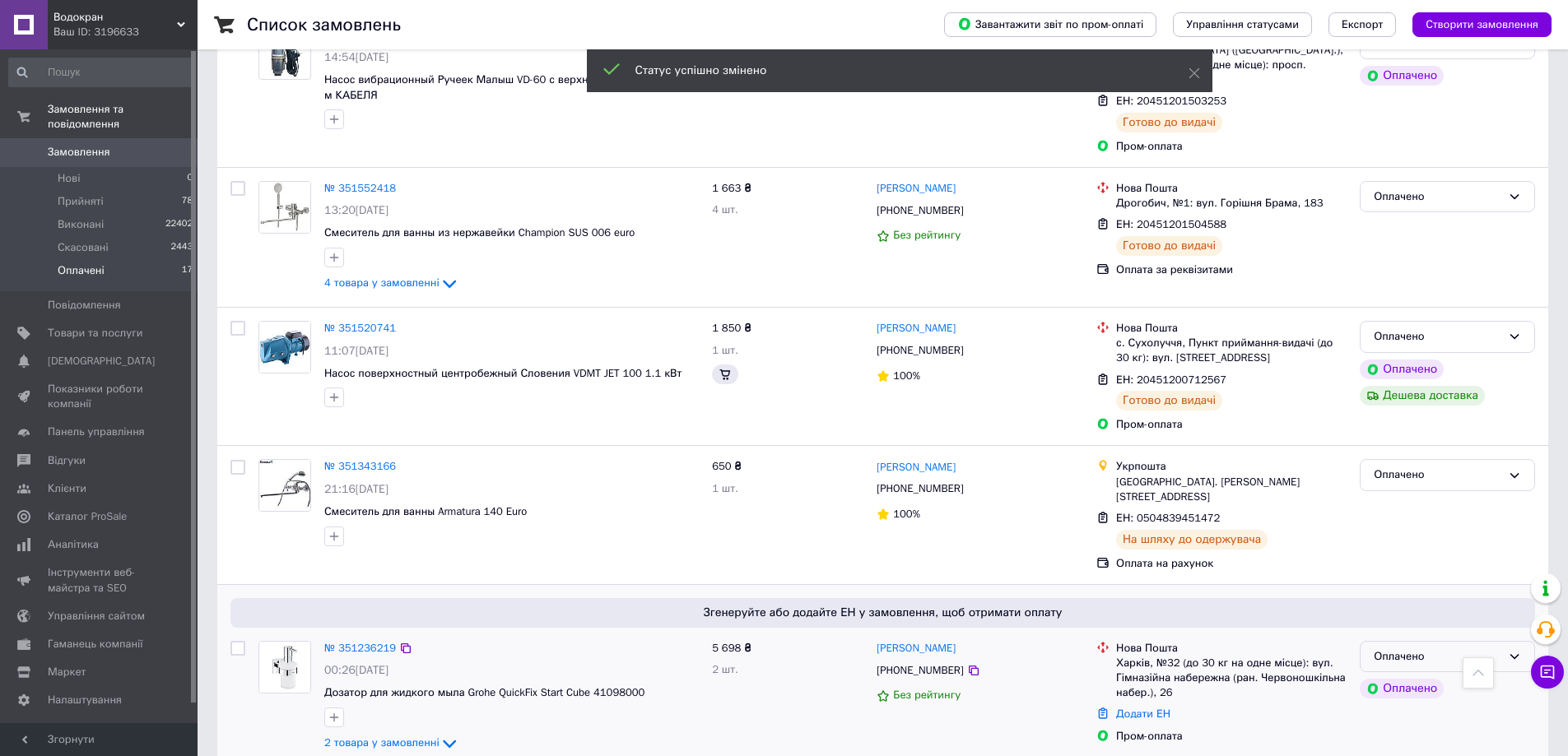 scroll, scrollTop: 1961, scrollLeft: 0, axis: vertical 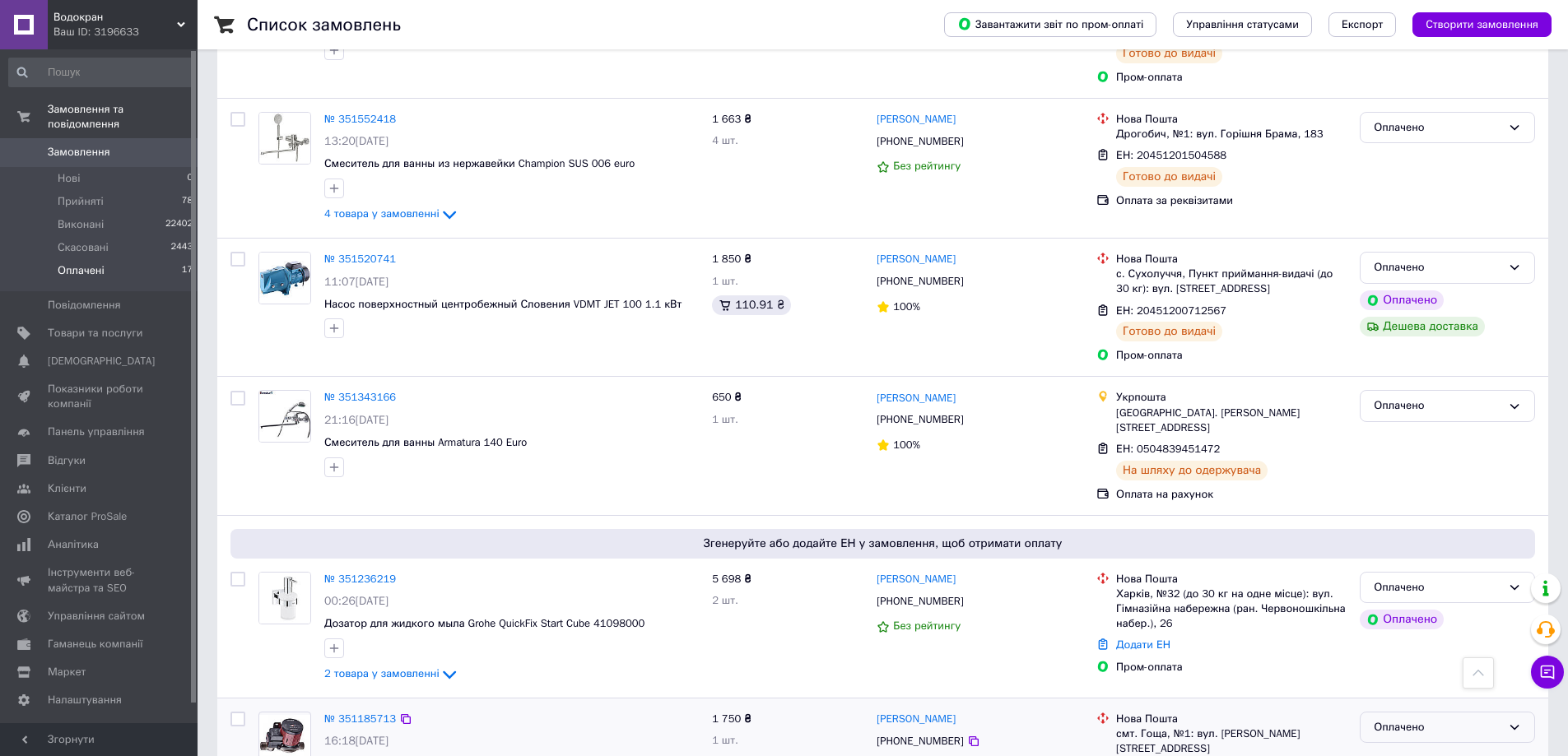 click on "Оплачено" at bounding box center (1437, 727) 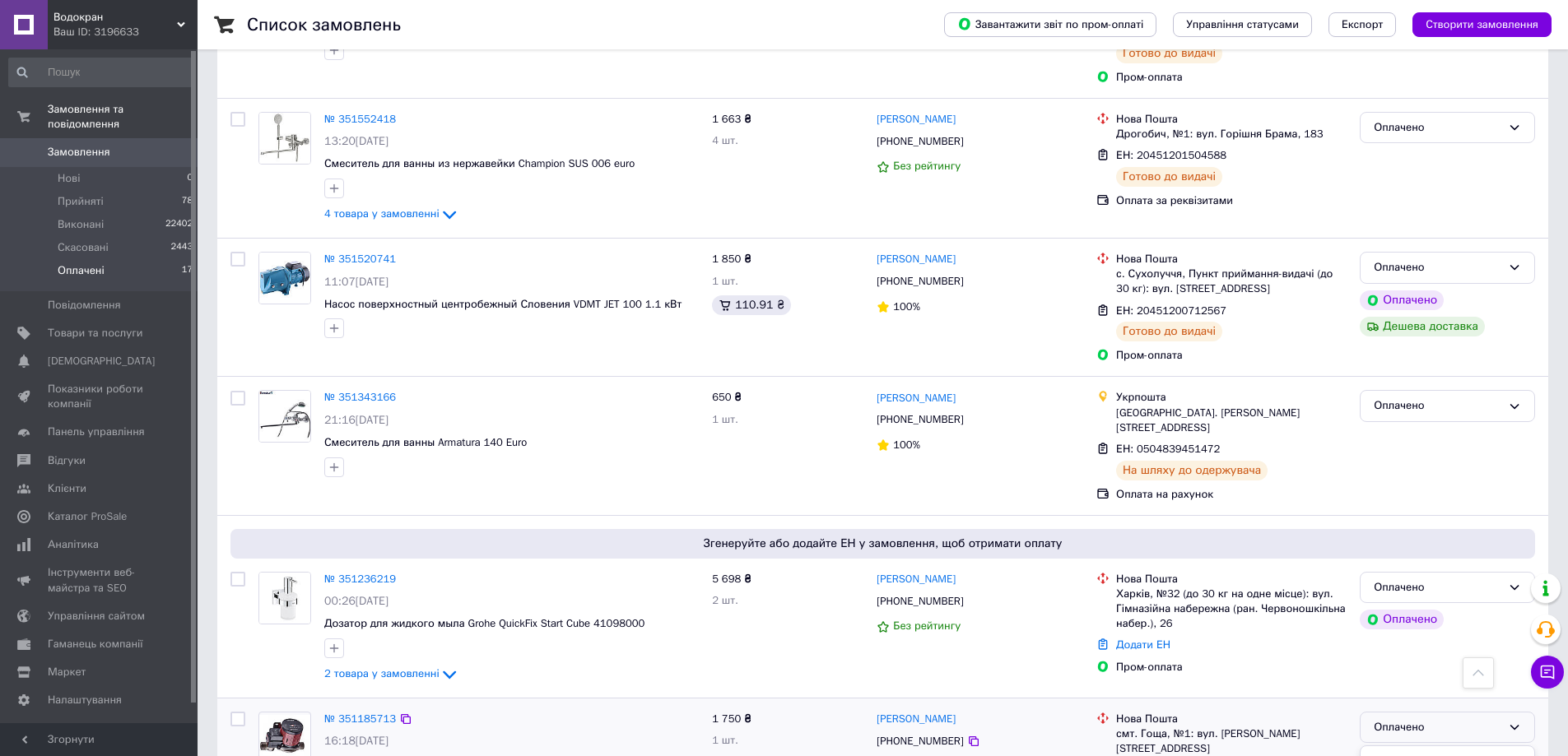 click on "Виконано" at bounding box center [1447, 791] 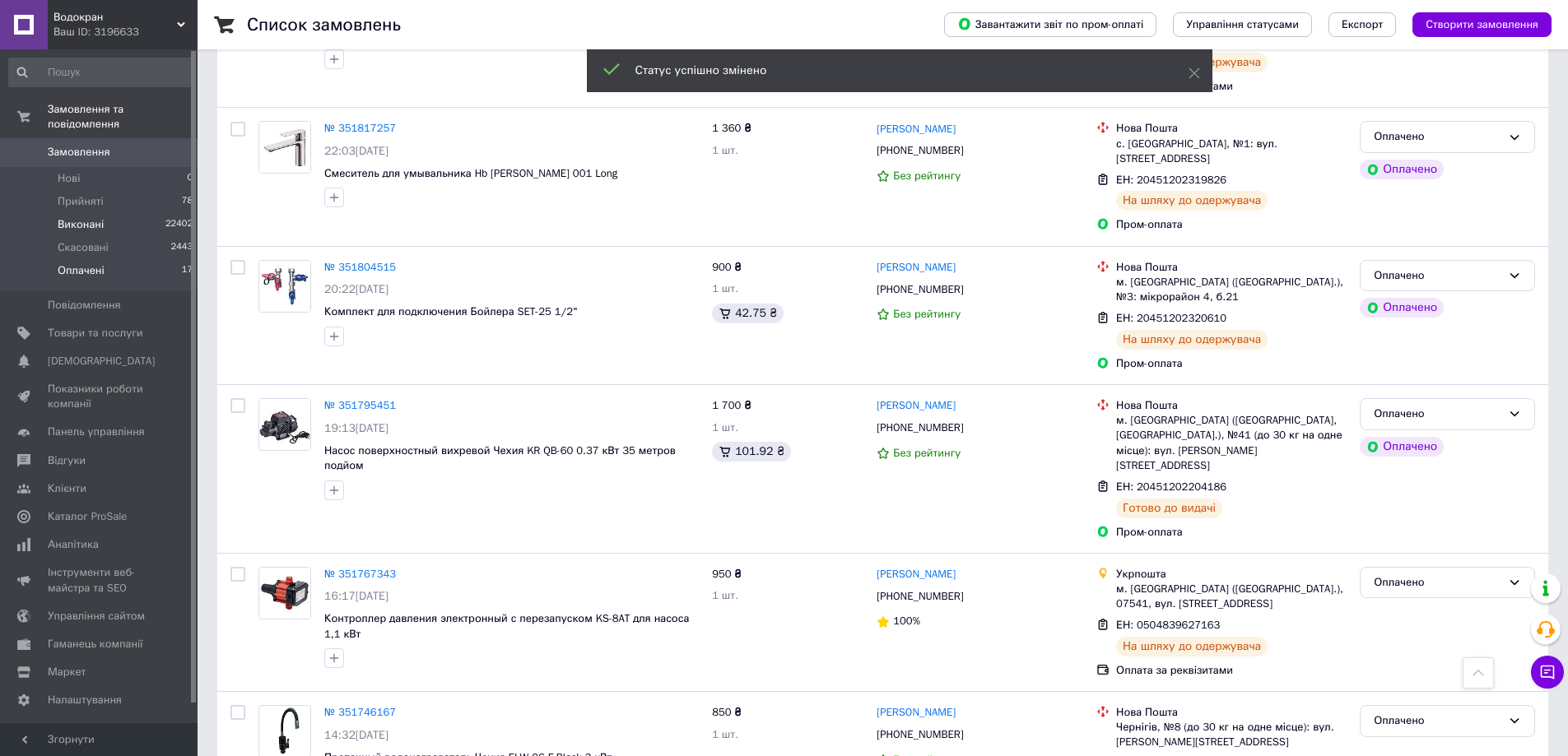 scroll, scrollTop: 398, scrollLeft: 0, axis: vertical 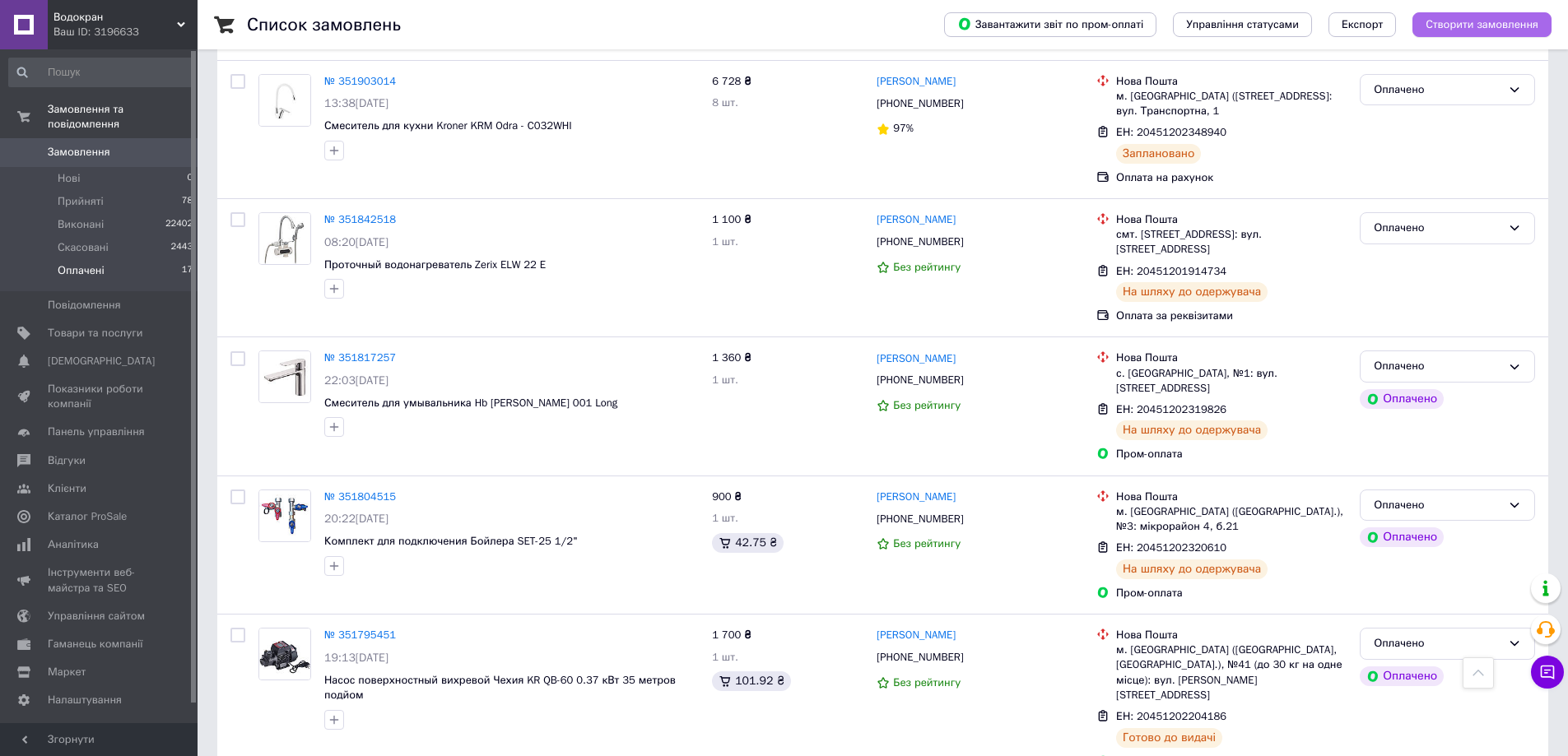 click on "Створити замовлення" at bounding box center (1482, 25) 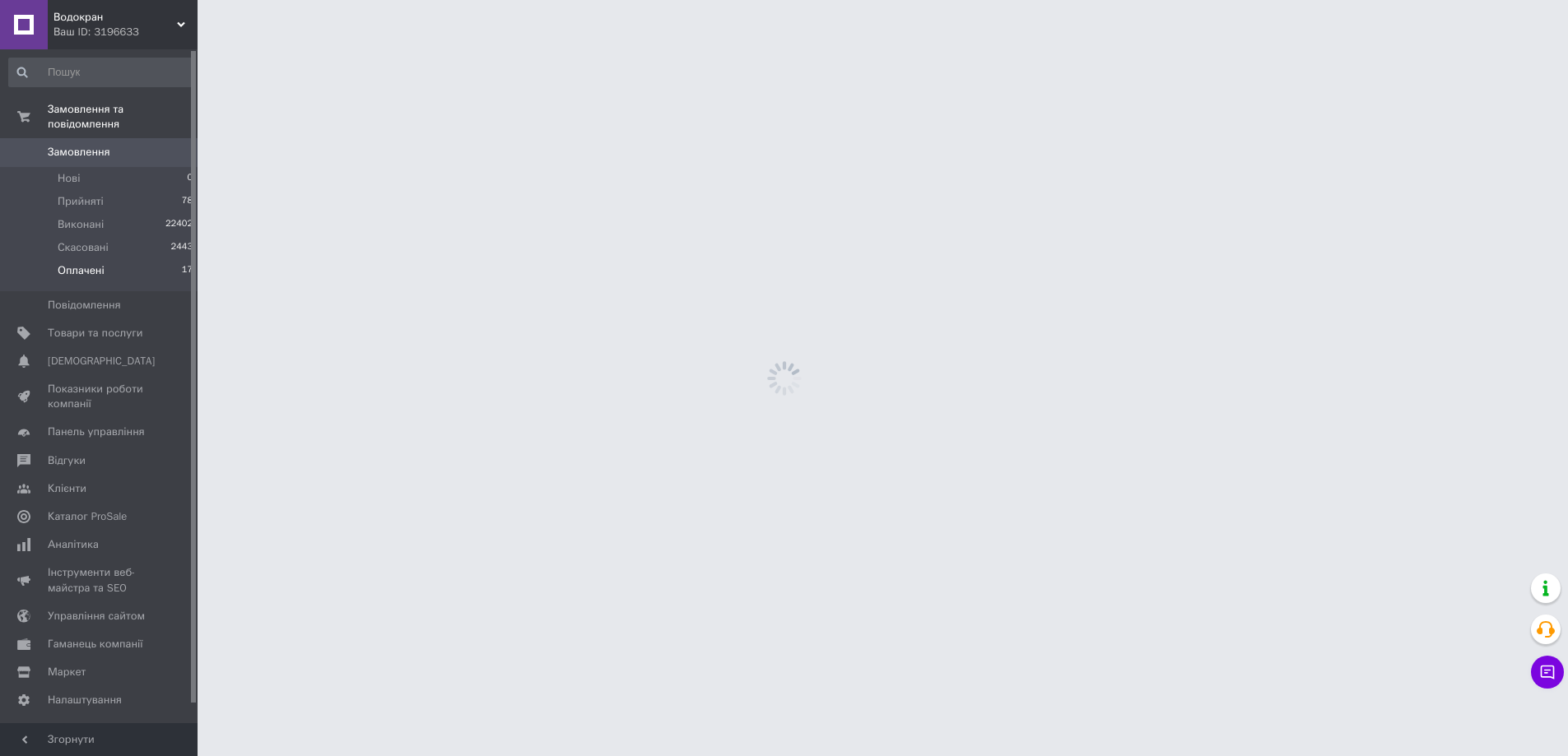 scroll, scrollTop: 0, scrollLeft: 0, axis: both 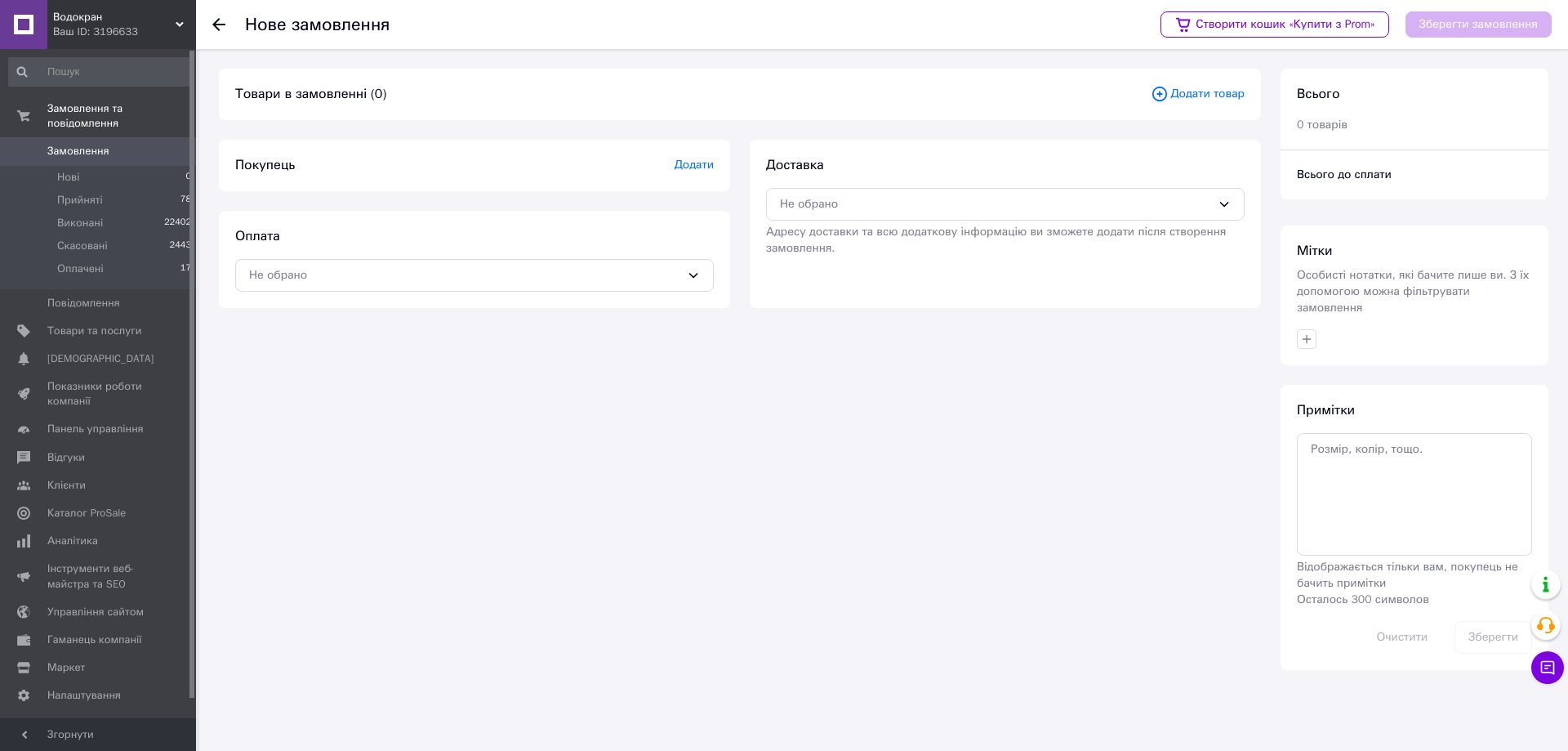 click on "Додати товар" at bounding box center [1197, 94] 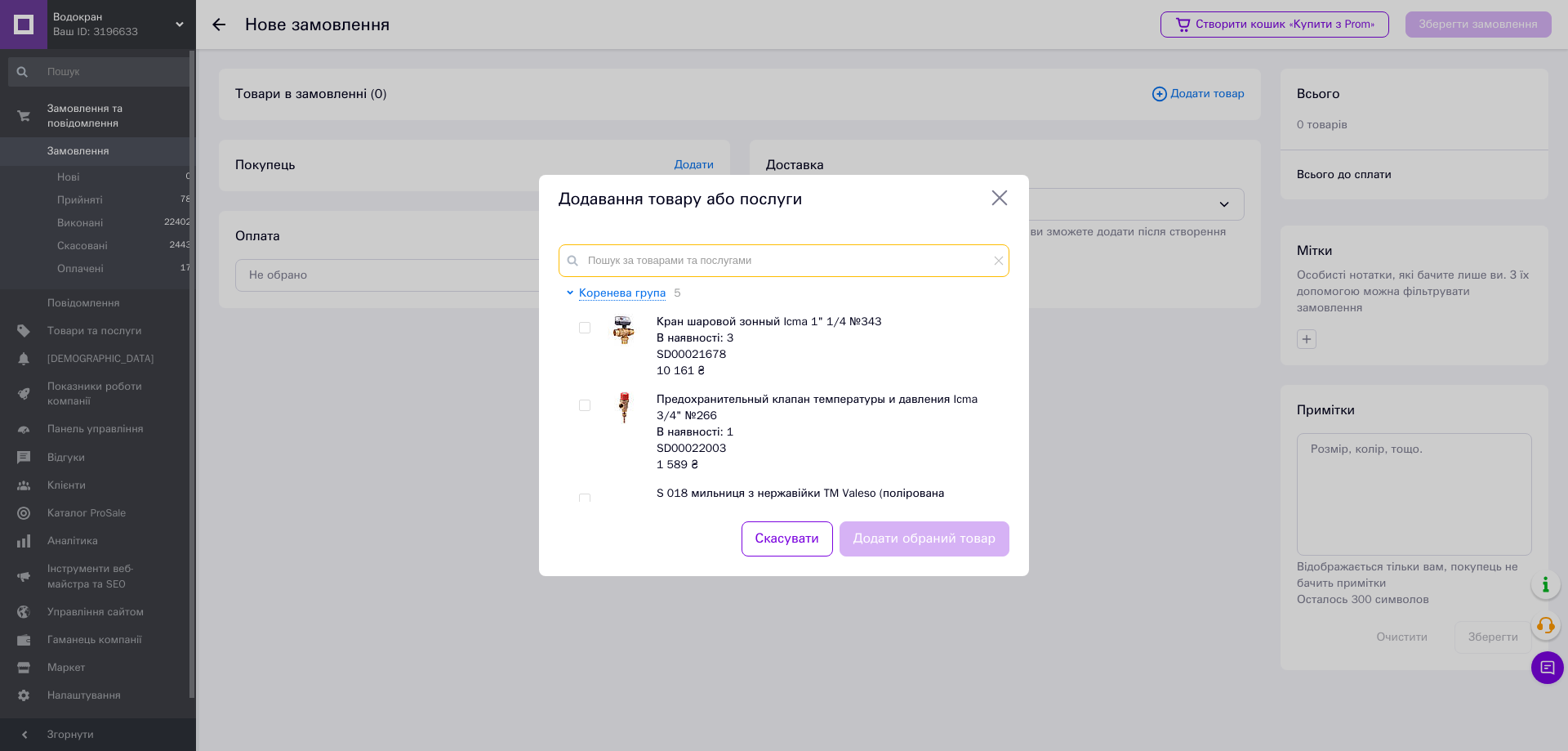 click at bounding box center (784, 261) 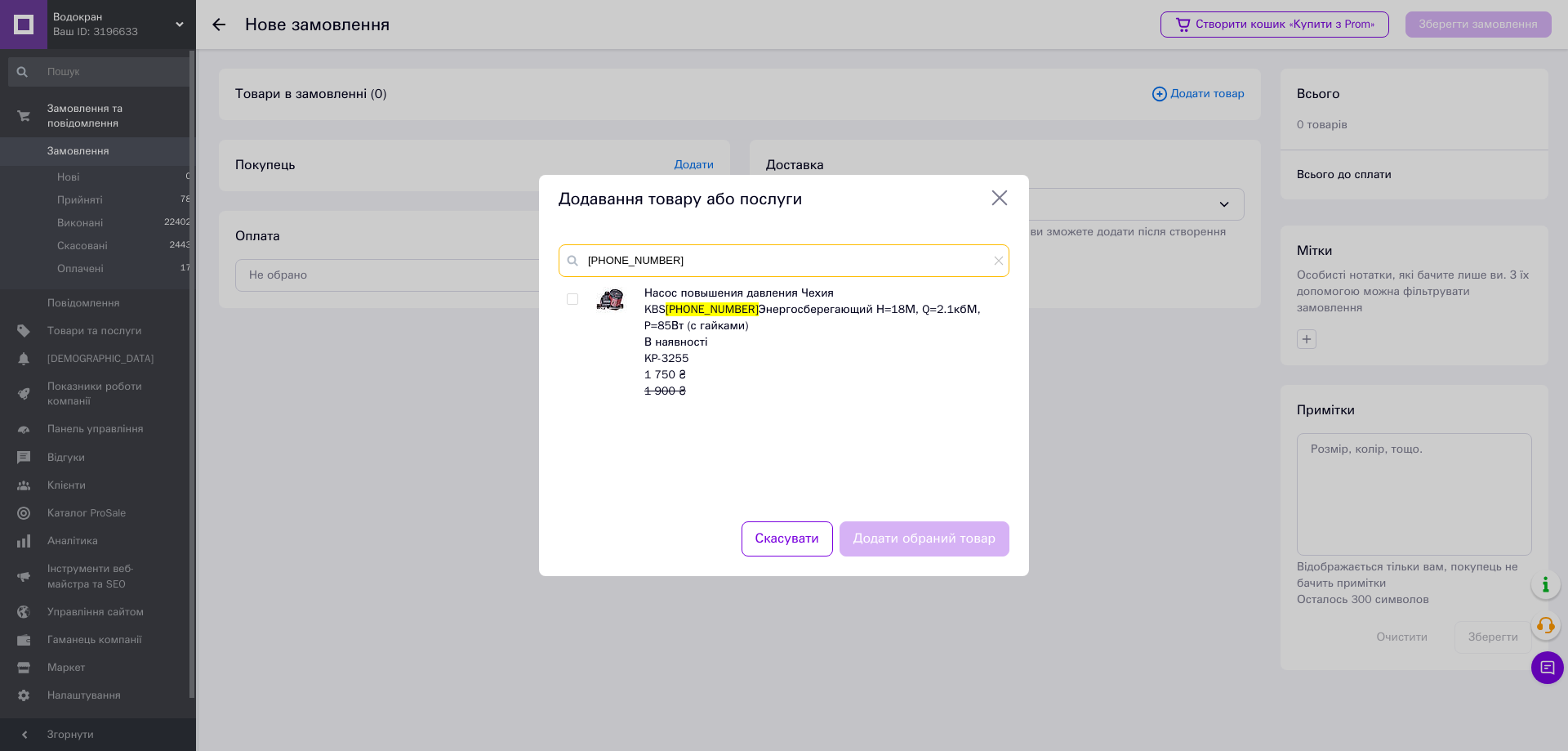 type on "15-18-140" 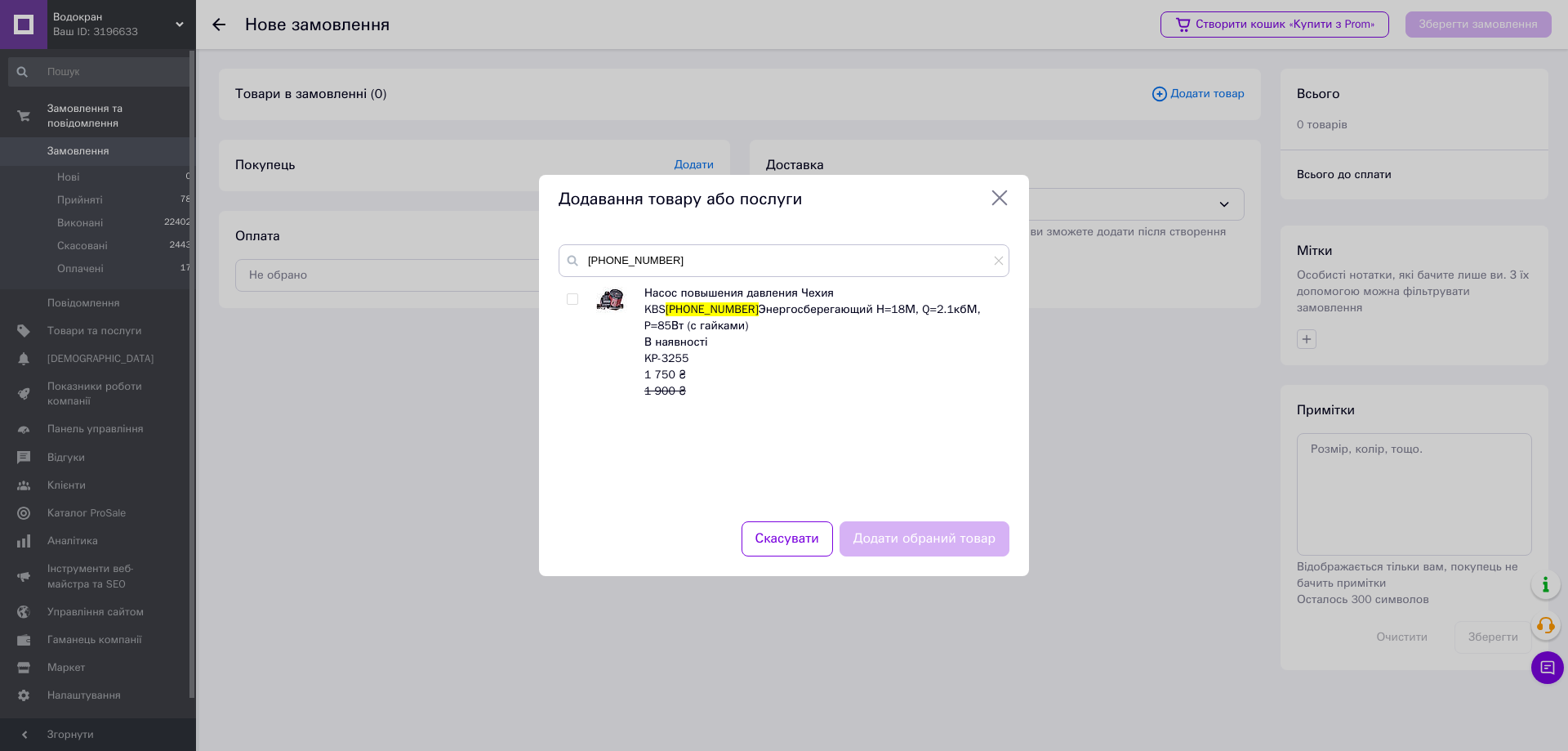 click at bounding box center [572, 299] 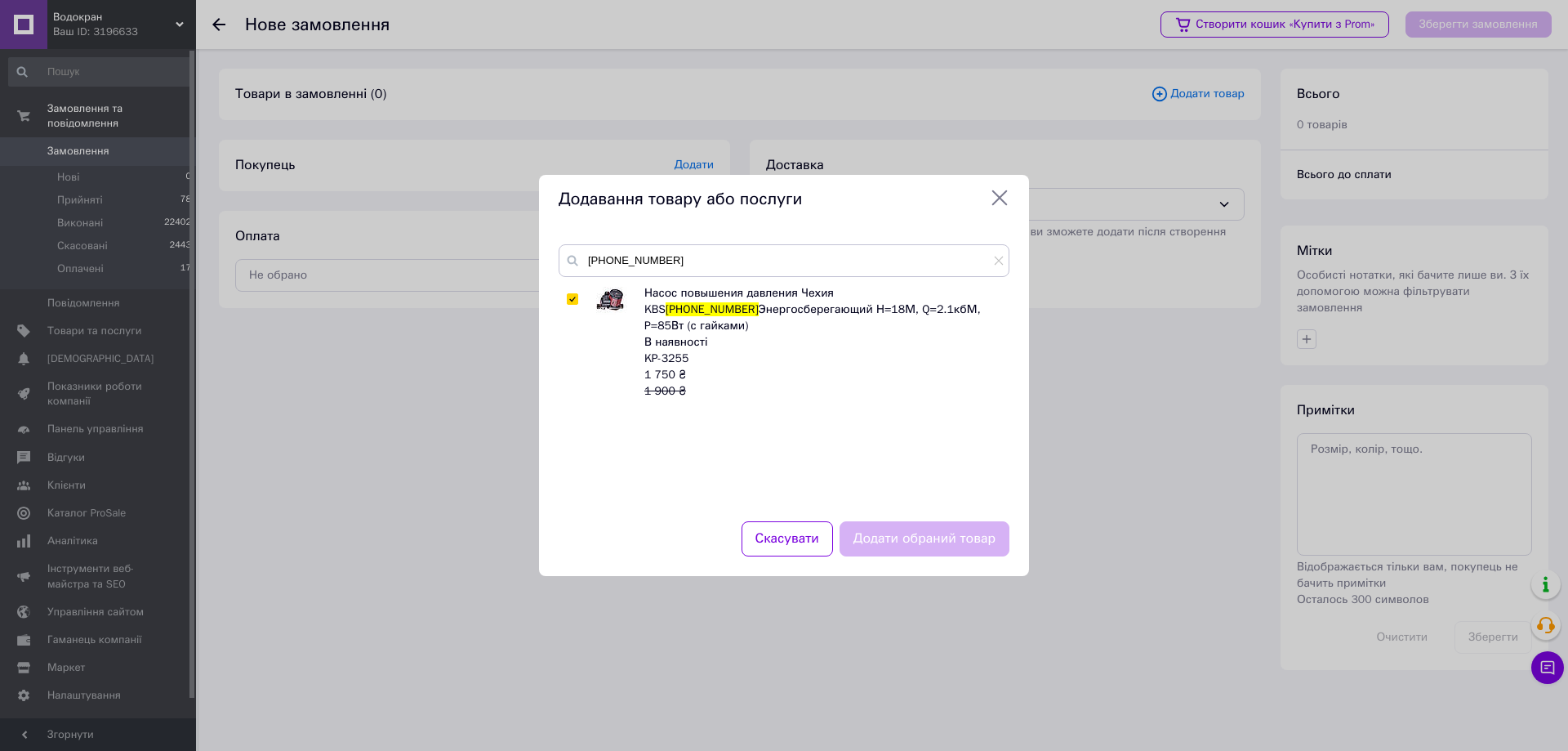 checkbox on "true" 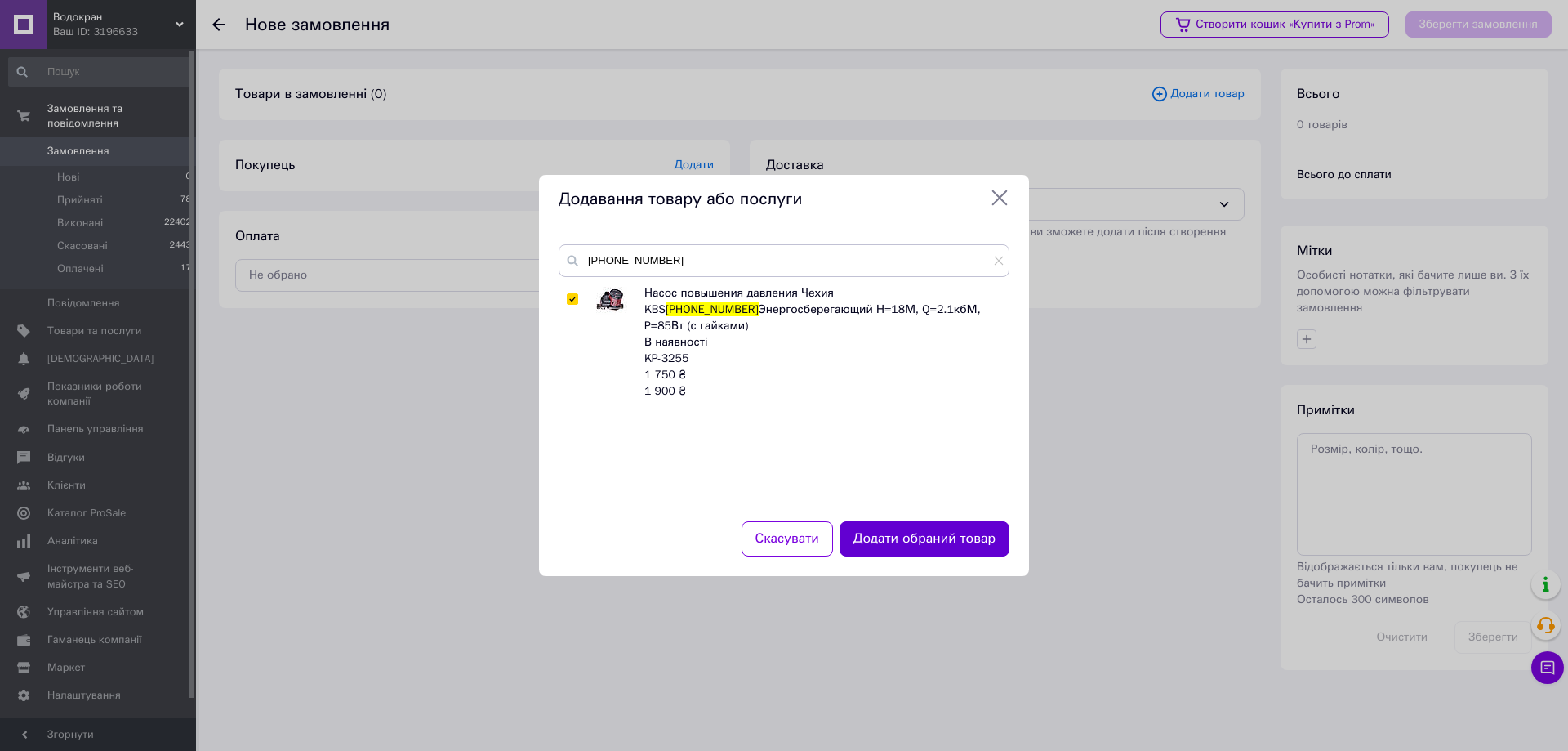 click on "Додати обраний товар" at bounding box center (924, 539) 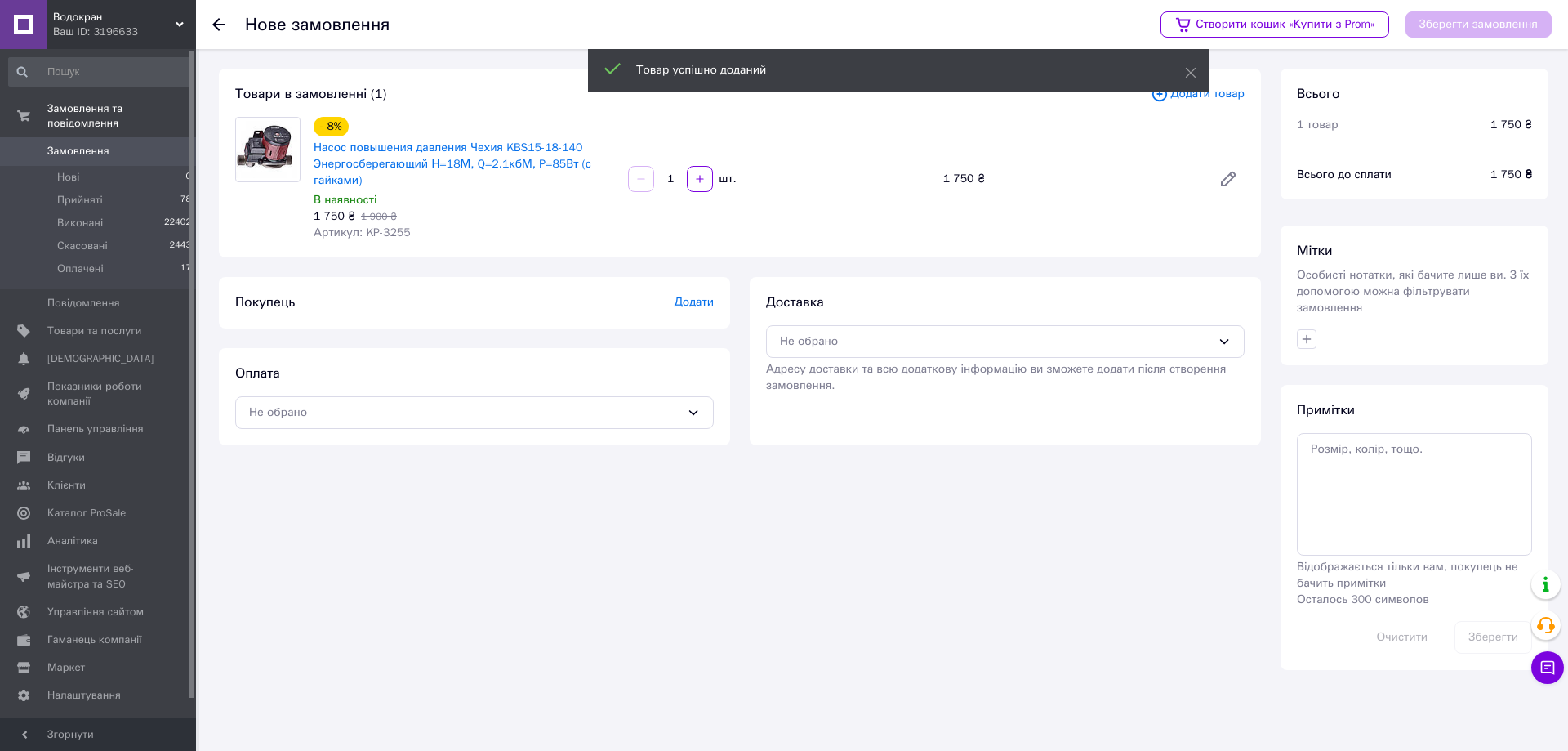 click on "Додати" at bounding box center (694, 302) 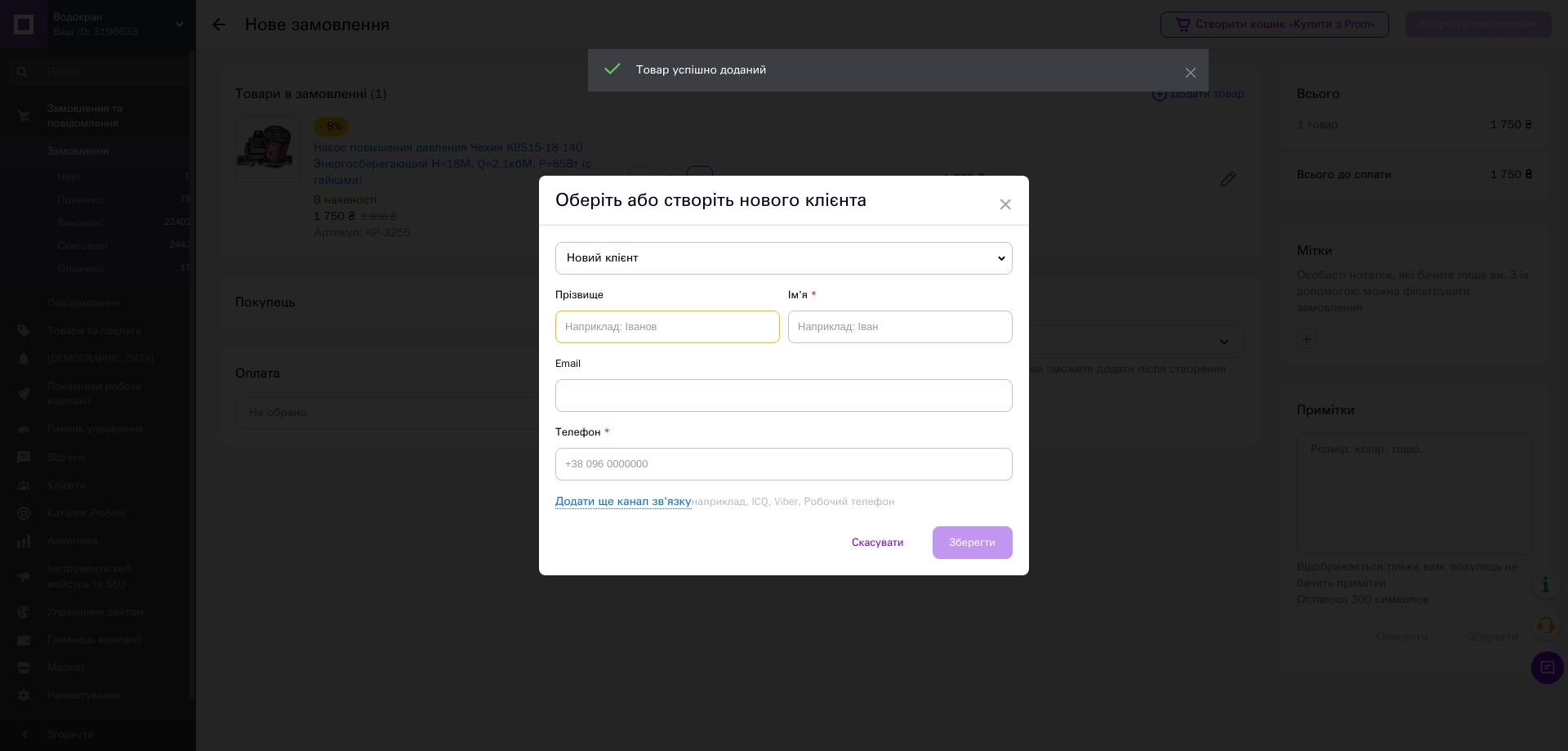 click at bounding box center (667, 327) 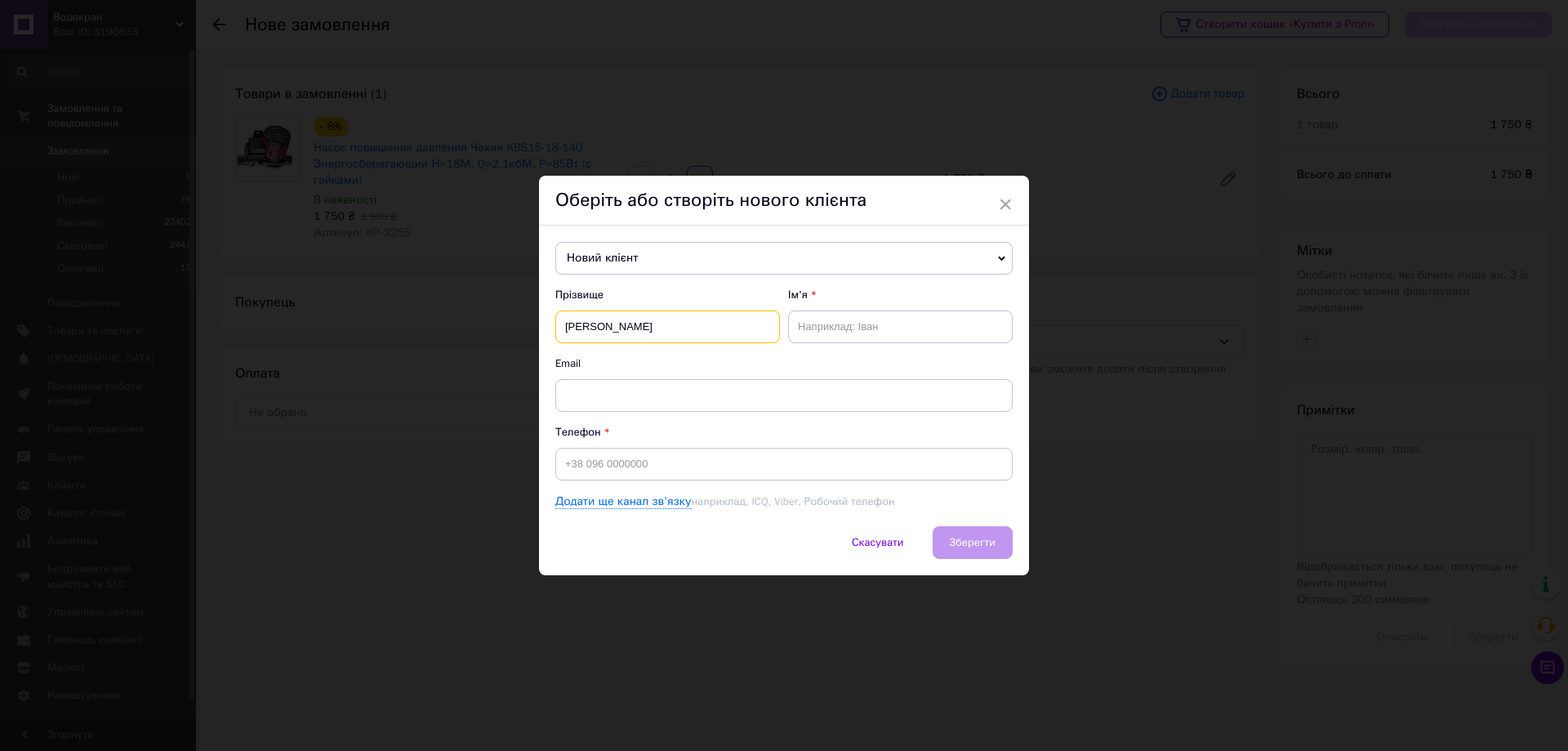 type on "Перепелиця" 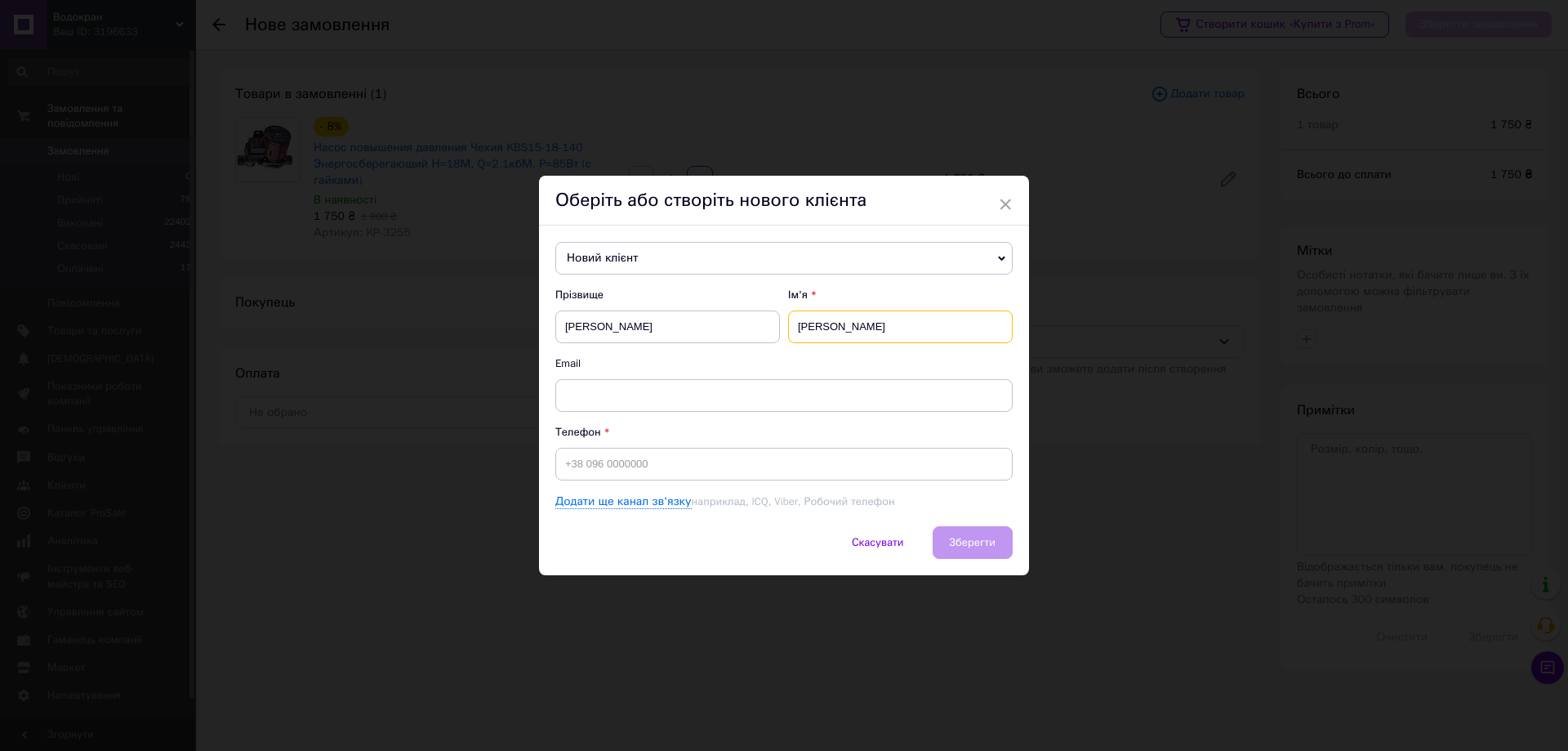 type on "Микола" 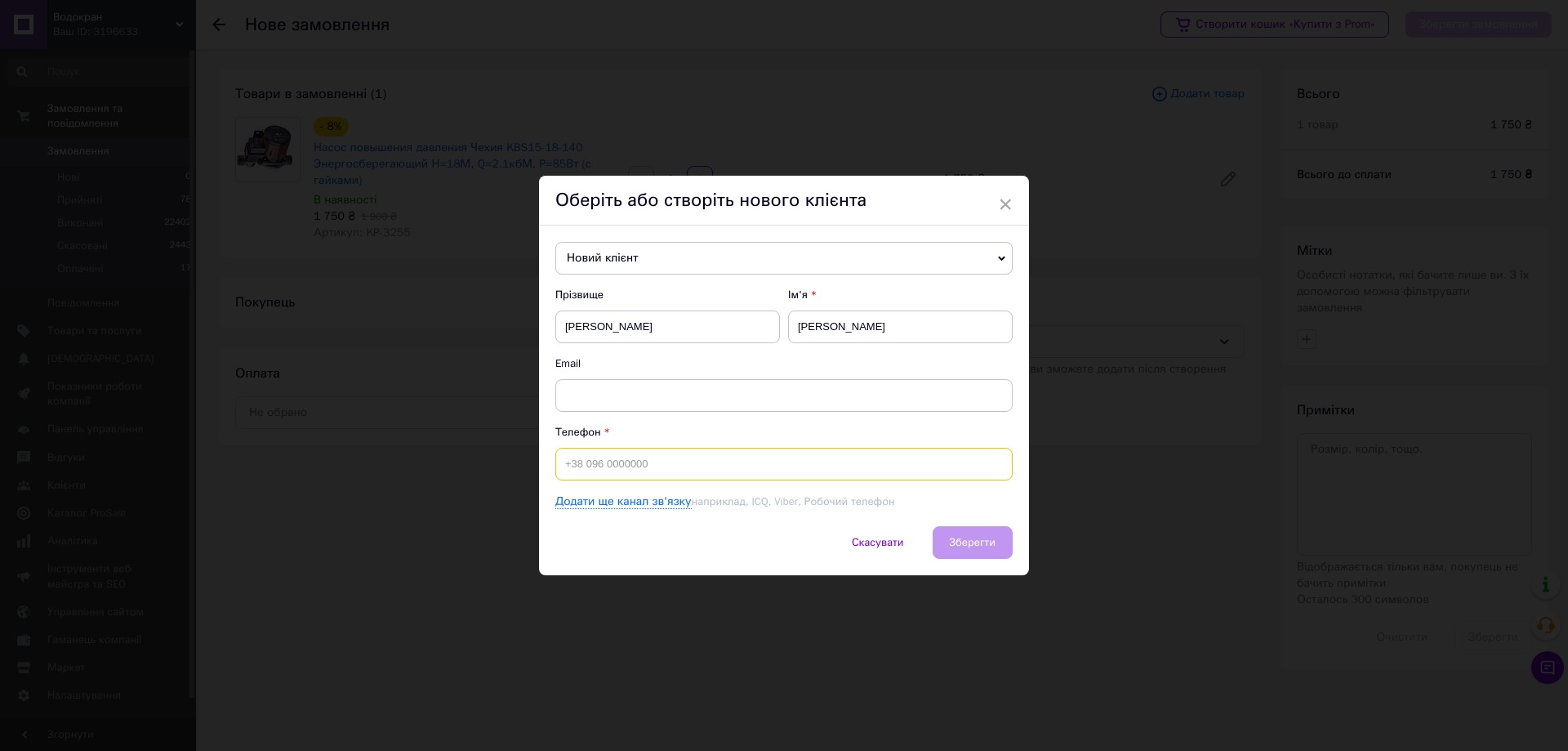 click at bounding box center (784, 464) 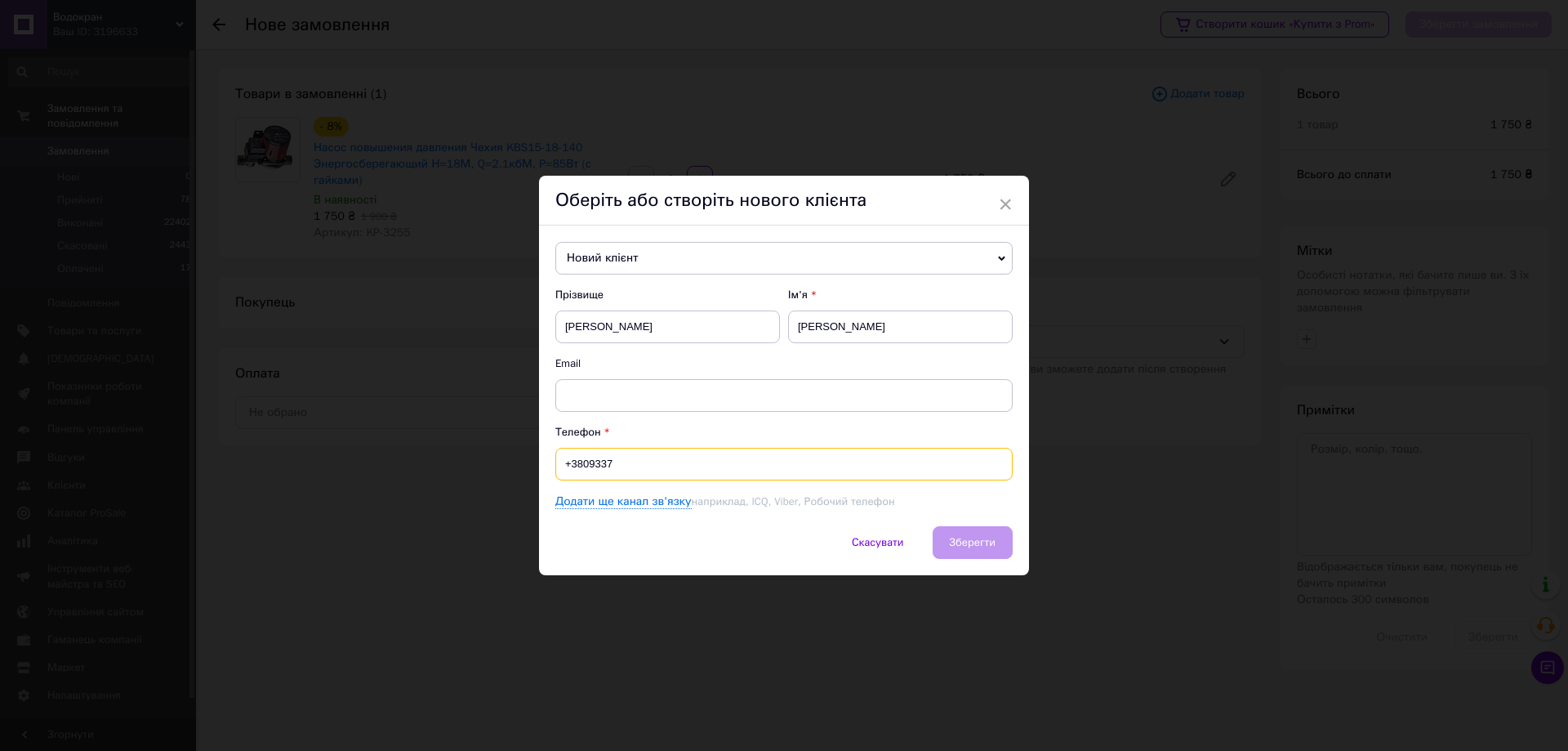click on "+3809337" at bounding box center [784, 464] 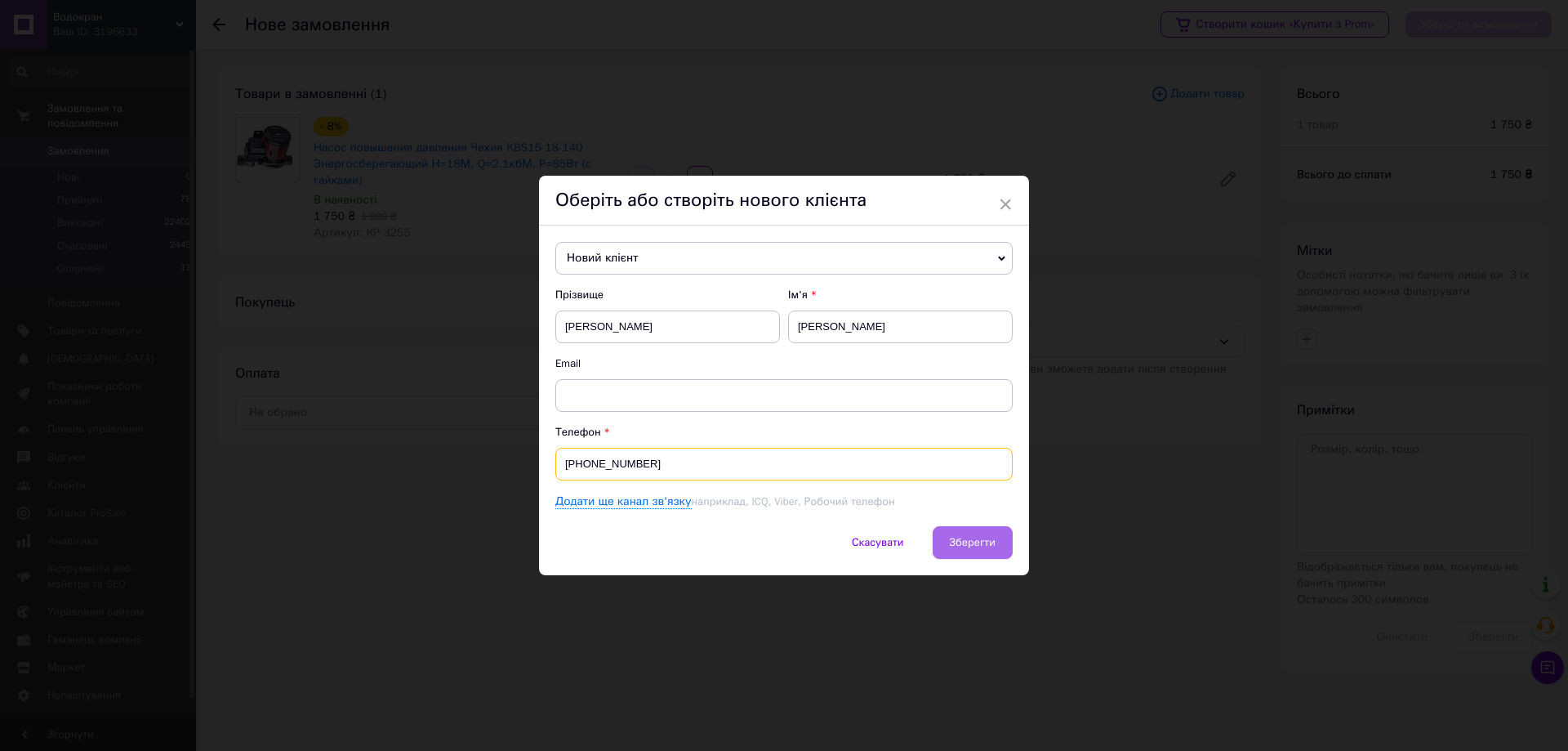 type on "+380963373011" 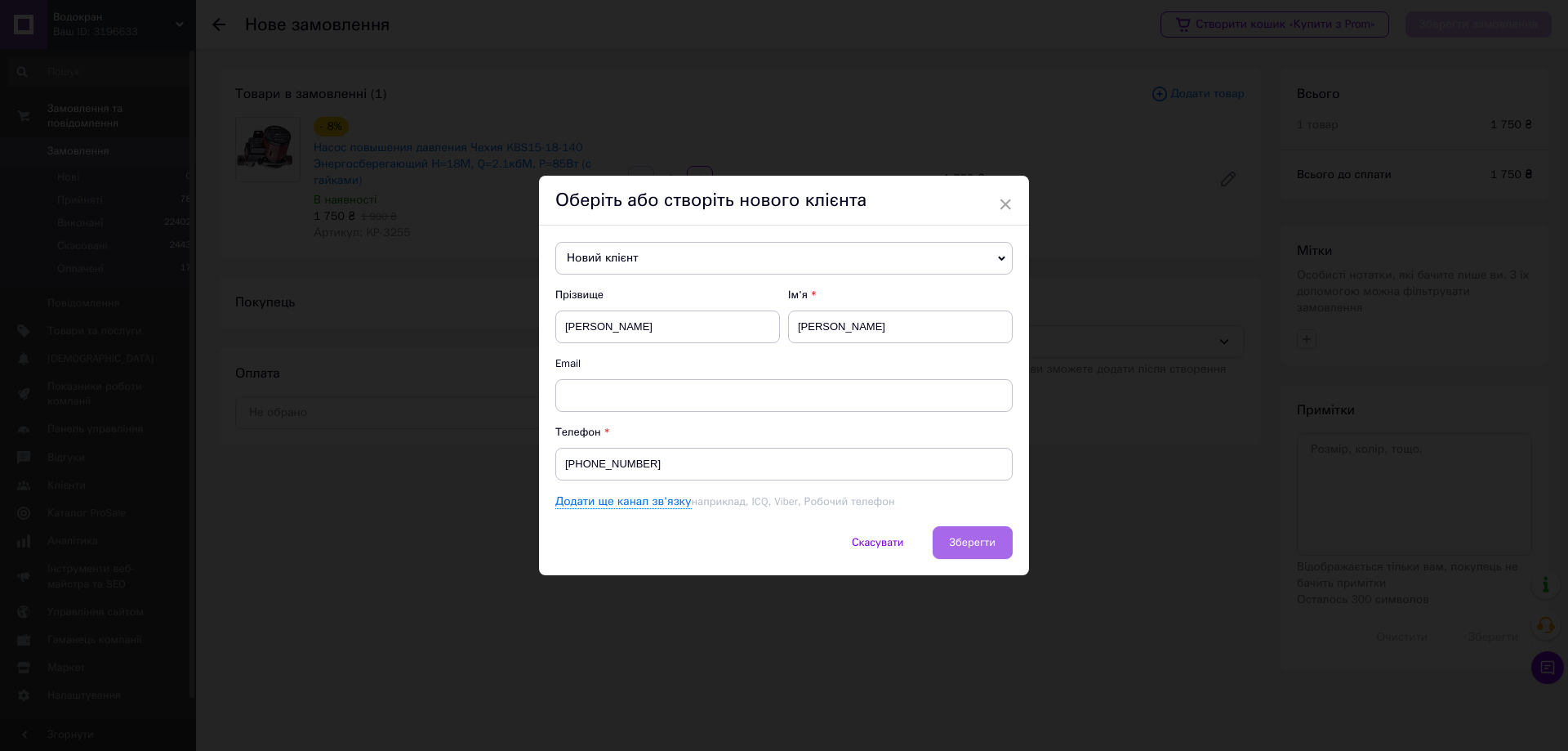 click on "Зберегти" at bounding box center (973, 542) 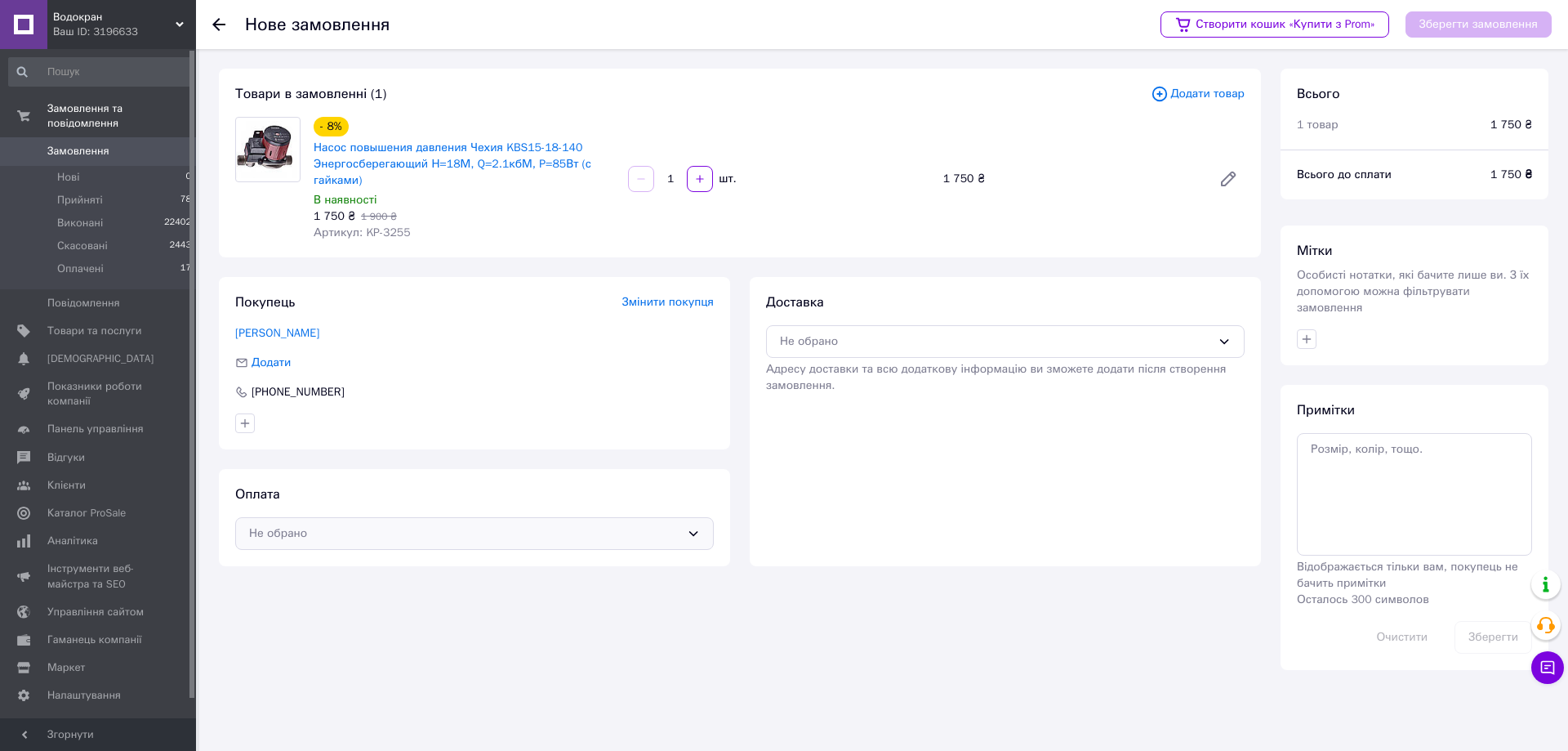 click on "Не обрано" at bounding box center [465, 534] 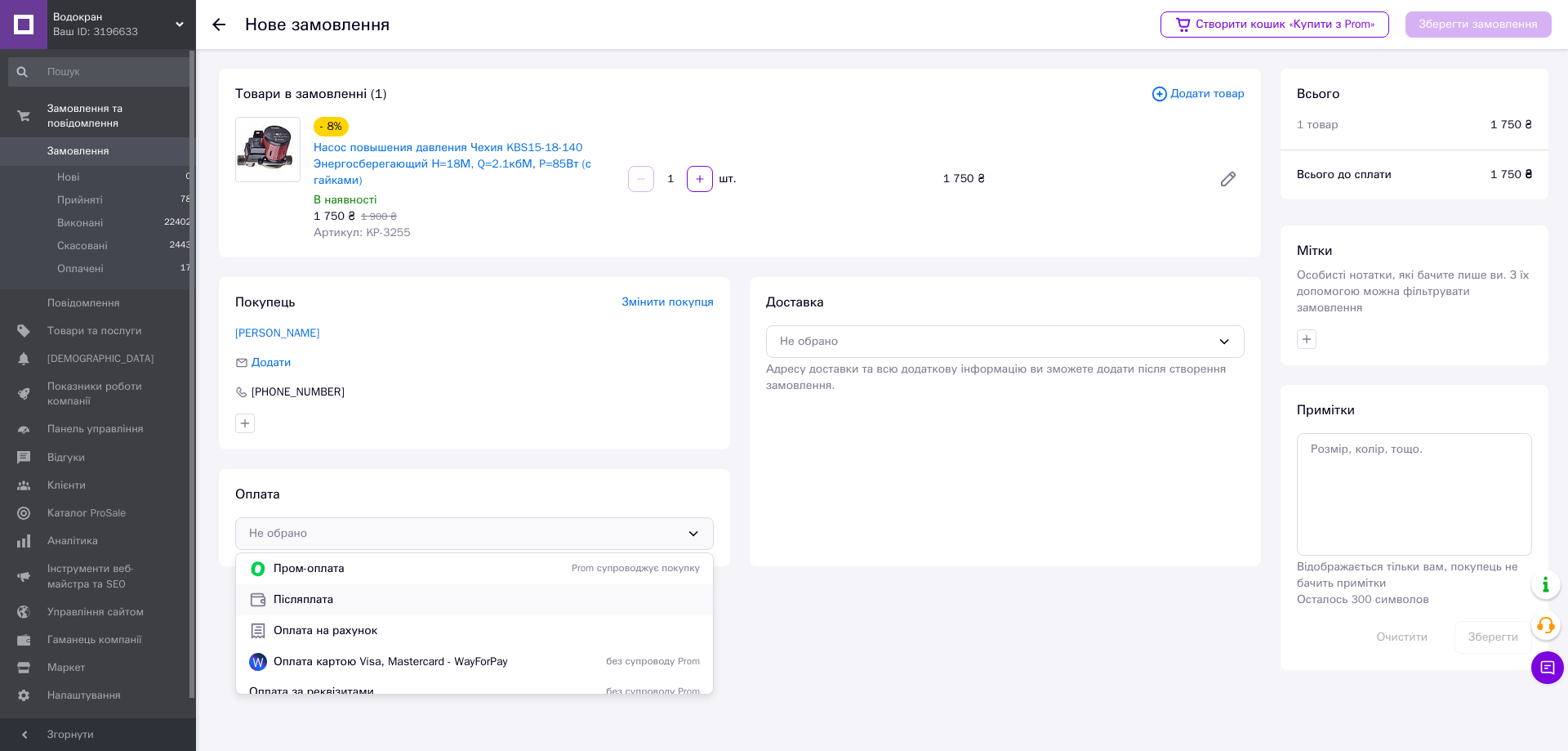 click on "Післяплата" at bounding box center [487, 600] 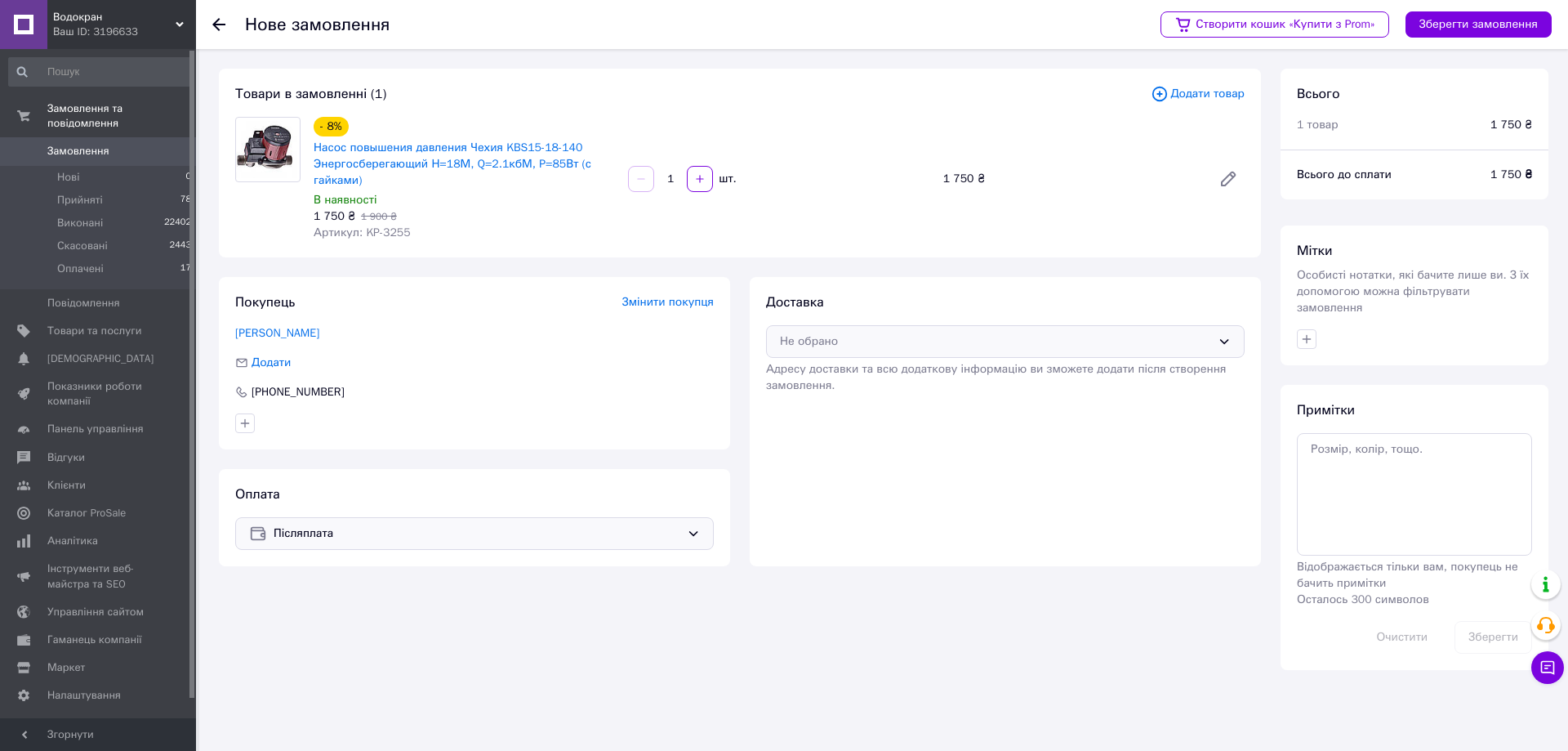click on "Не обрано" at bounding box center [996, 342] 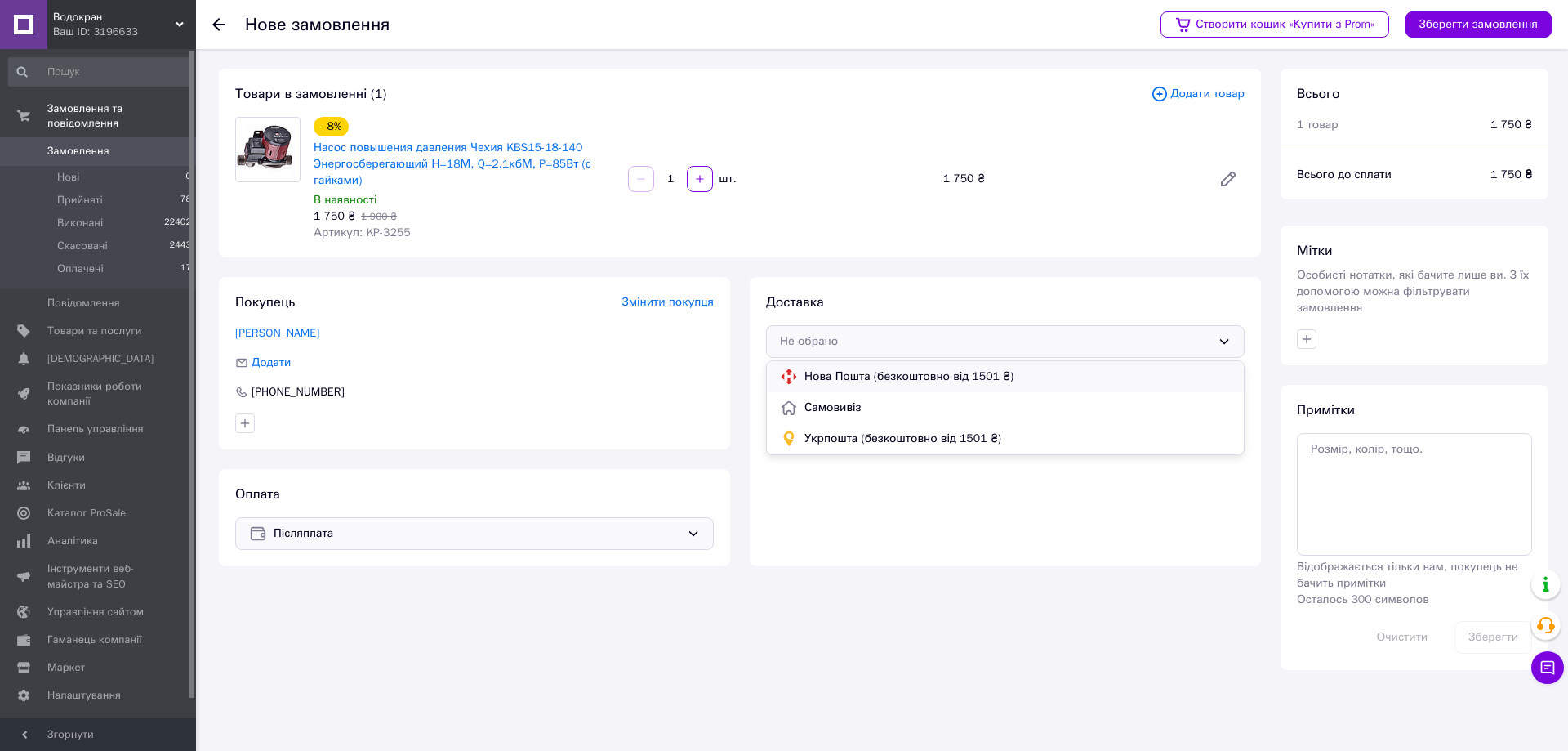 click on "Нова Пошта (безкоштовно від 1501 ₴)" at bounding box center [1018, 377] 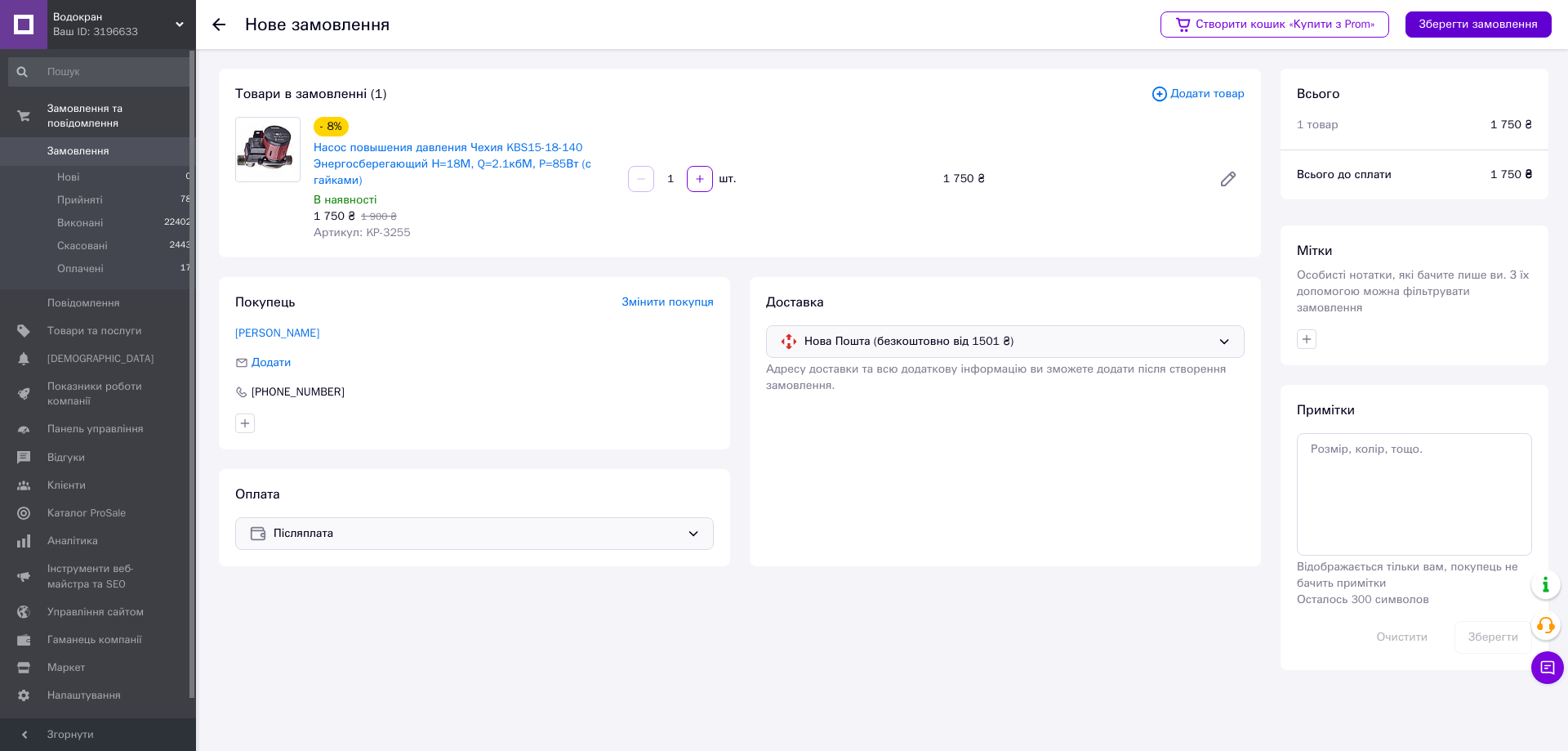 click on "Зберегти замовлення" at bounding box center (1478, 25) 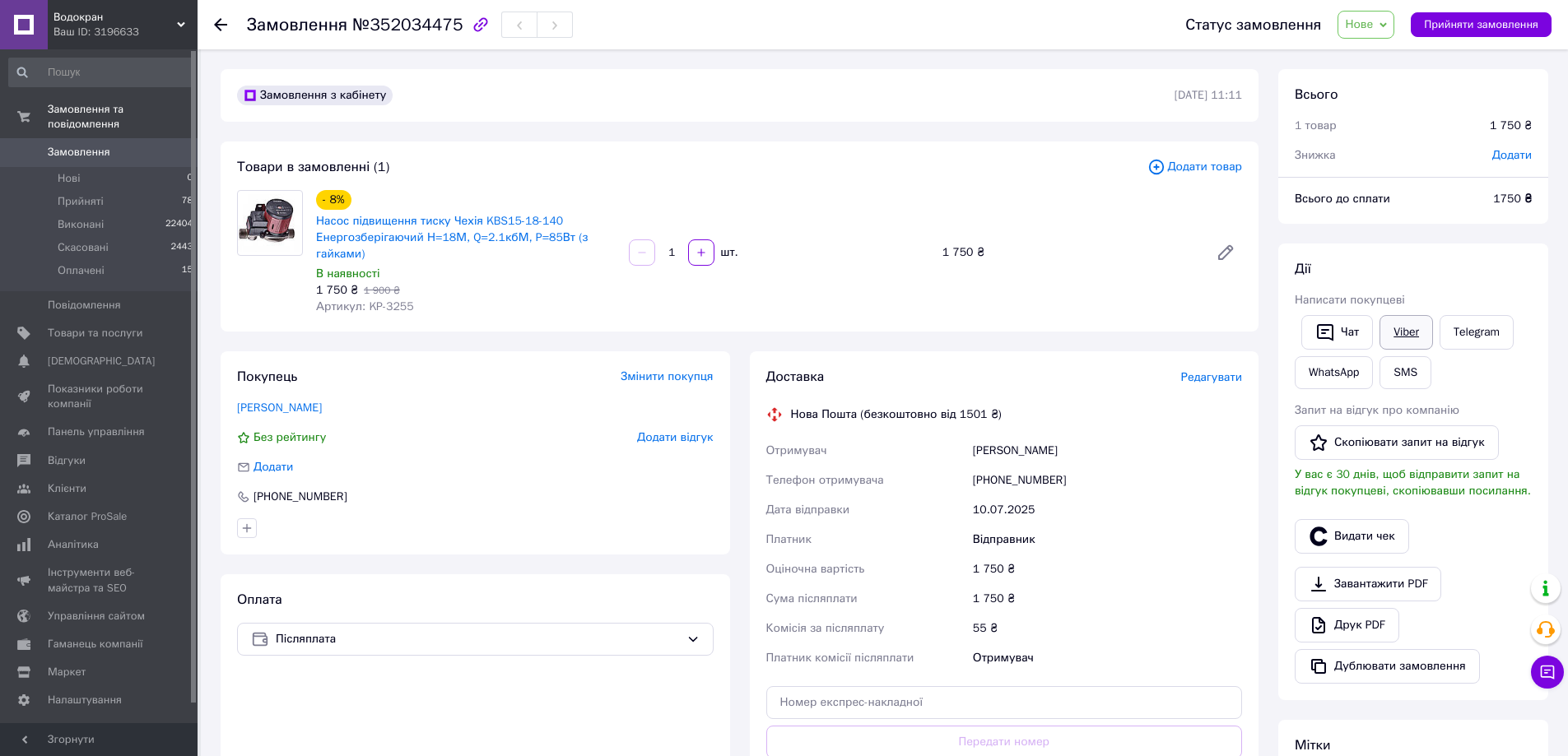 click on "Viber" at bounding box center (1406, 332) 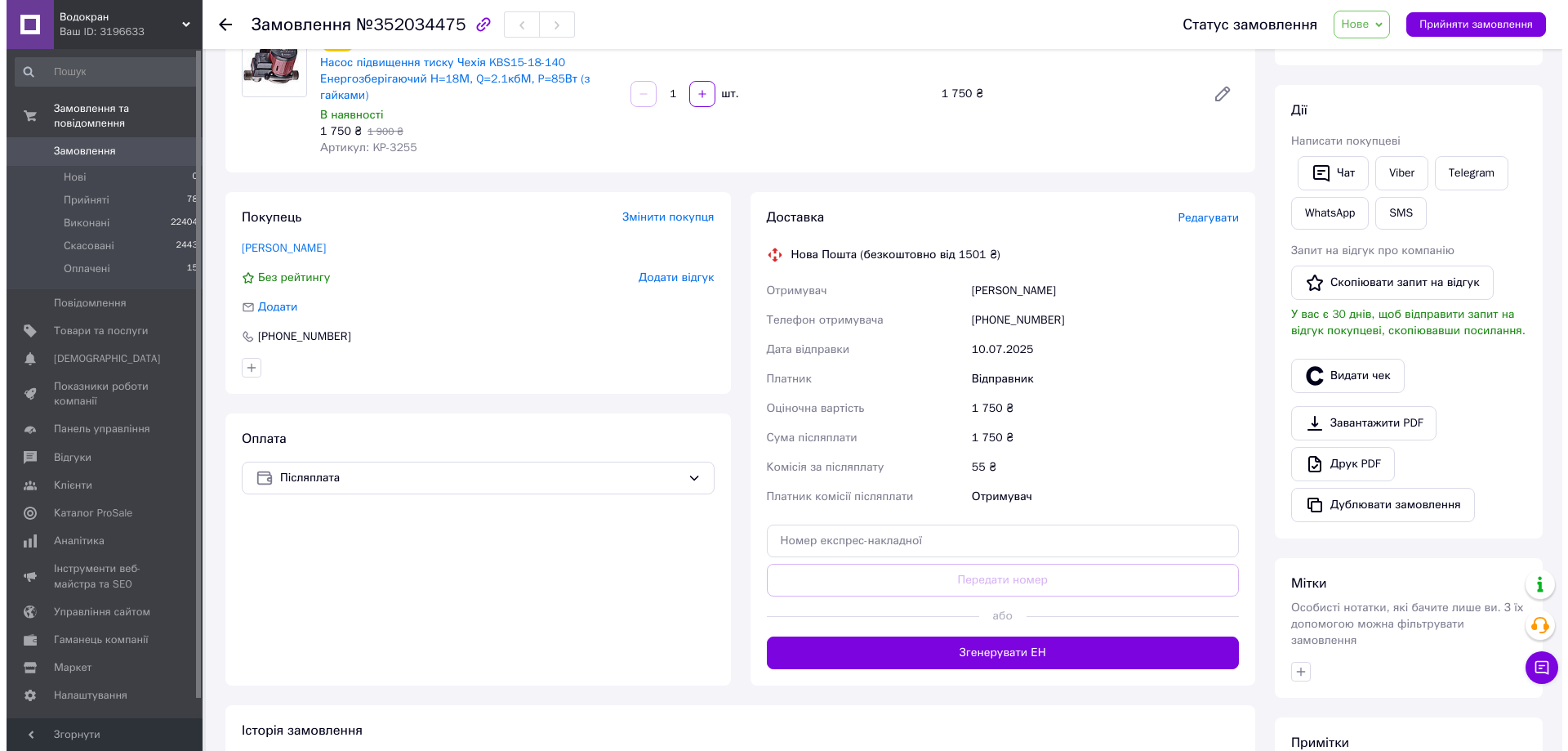 scroll, scrollTop: 163, scrollLeft: 0, axis: vertical 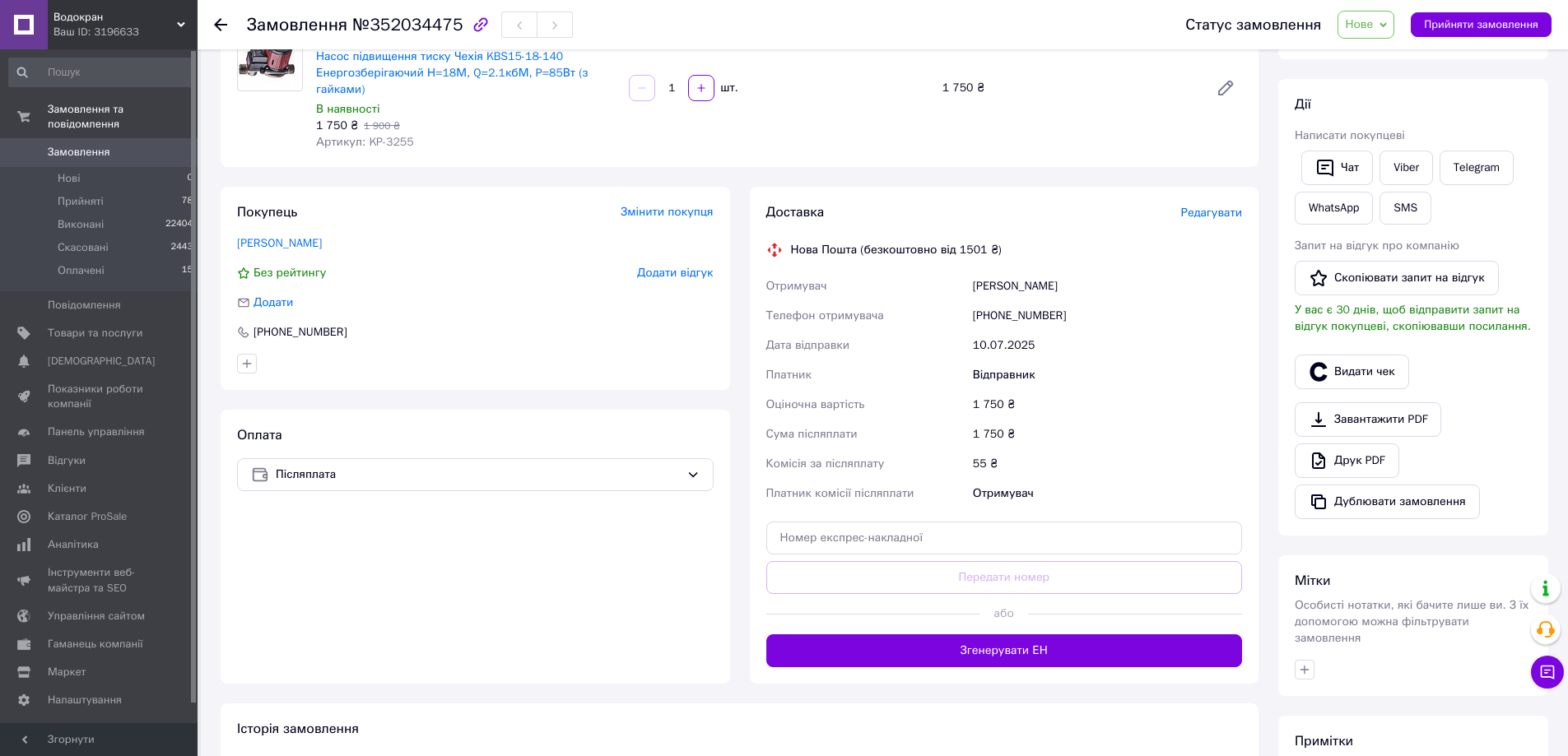 click on "Доставка Редагувати" at bounding box center (1004, 212) 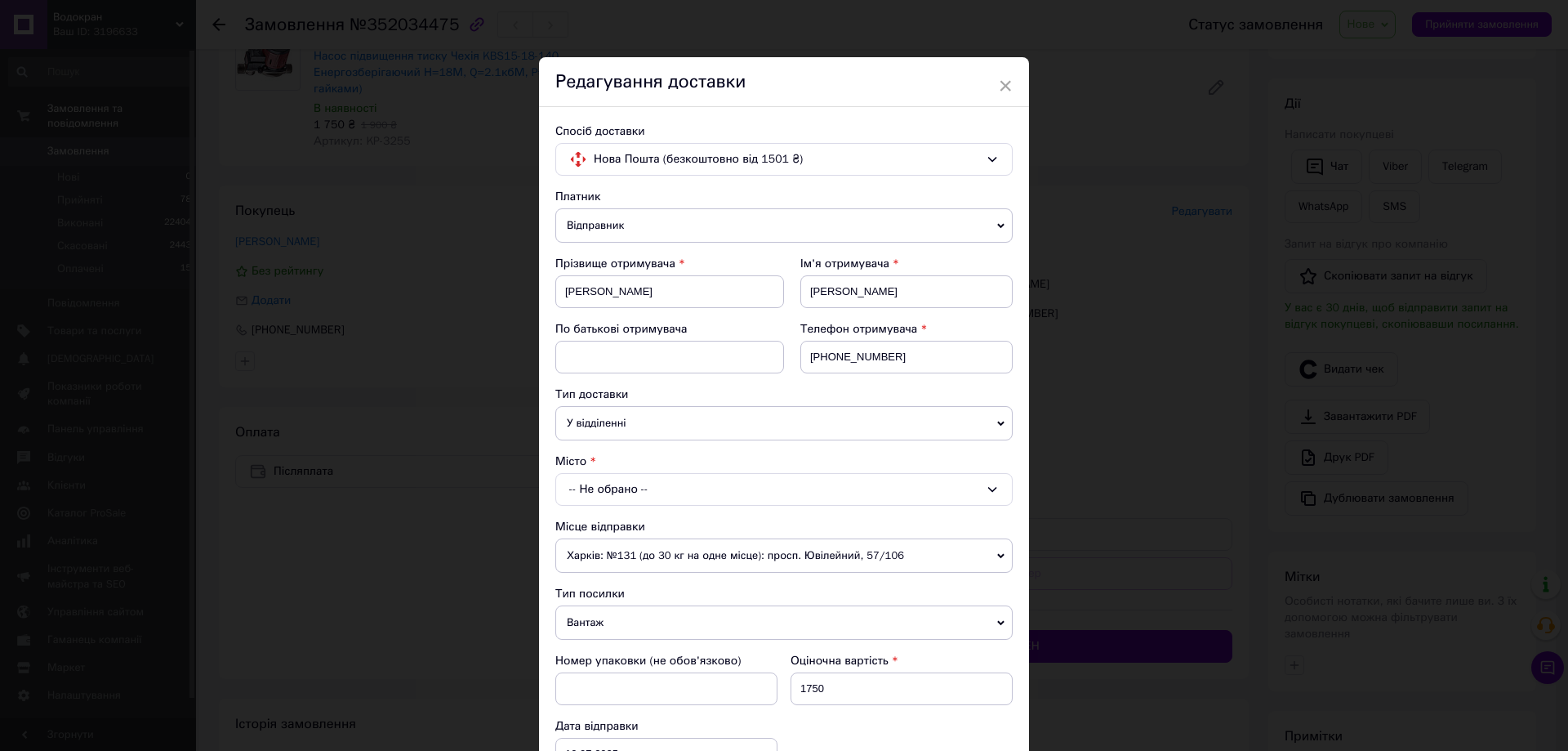 click on "-- Не обрано --" at bounding box center (784, 489) 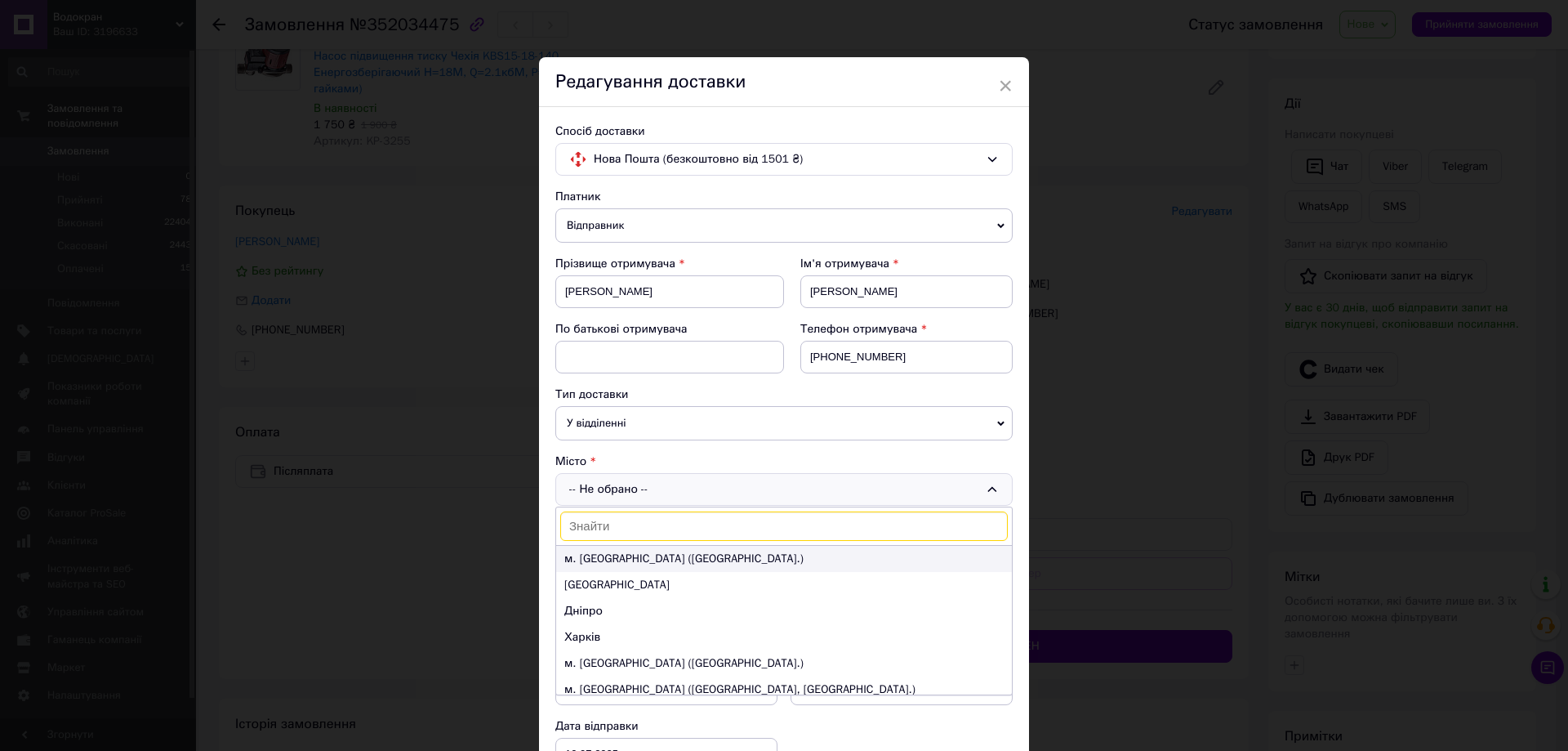 click on "м. Київ (Київська обл.)" at bounding box center [784, 559] 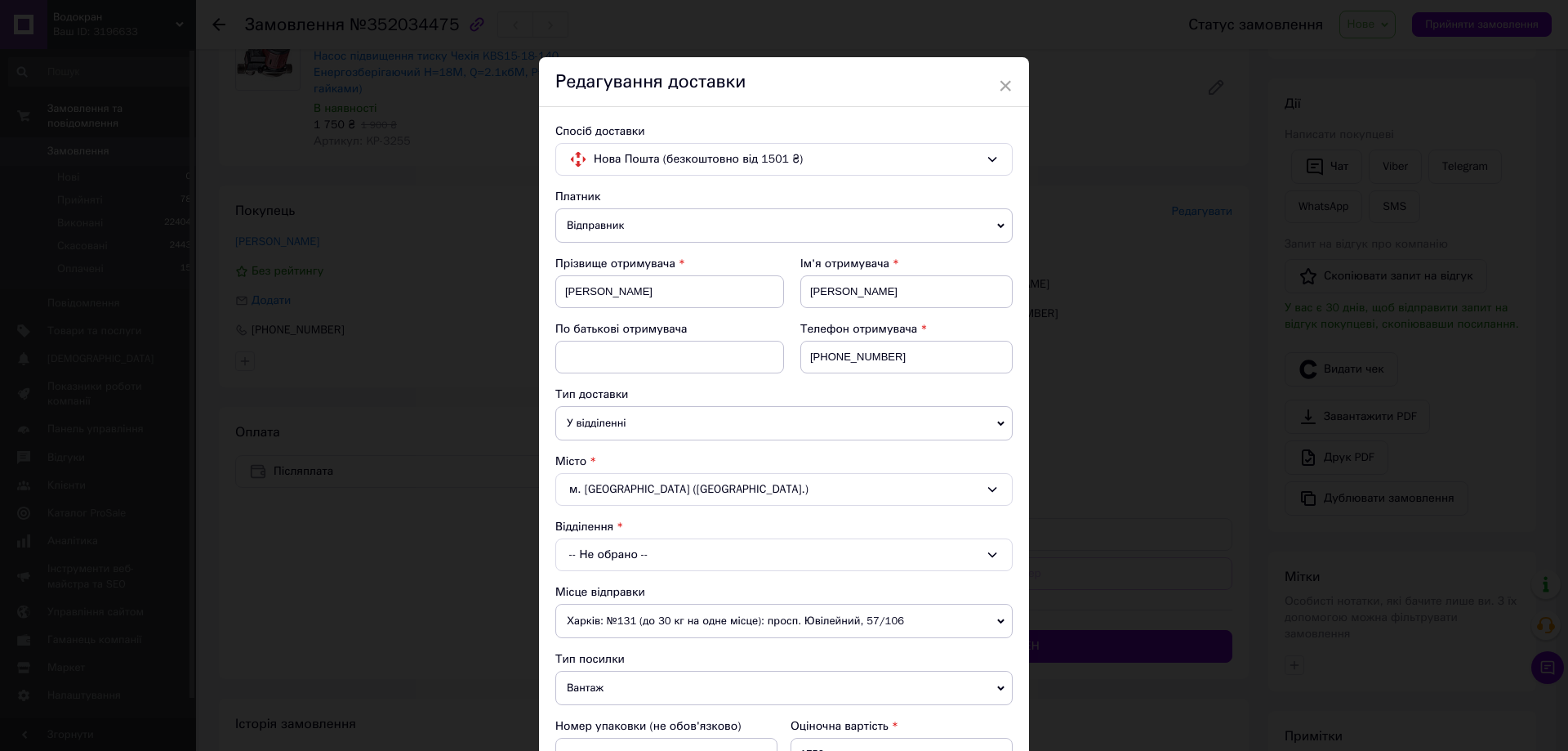 click on "-- Не обрано --" at bounding box center (784, 555) 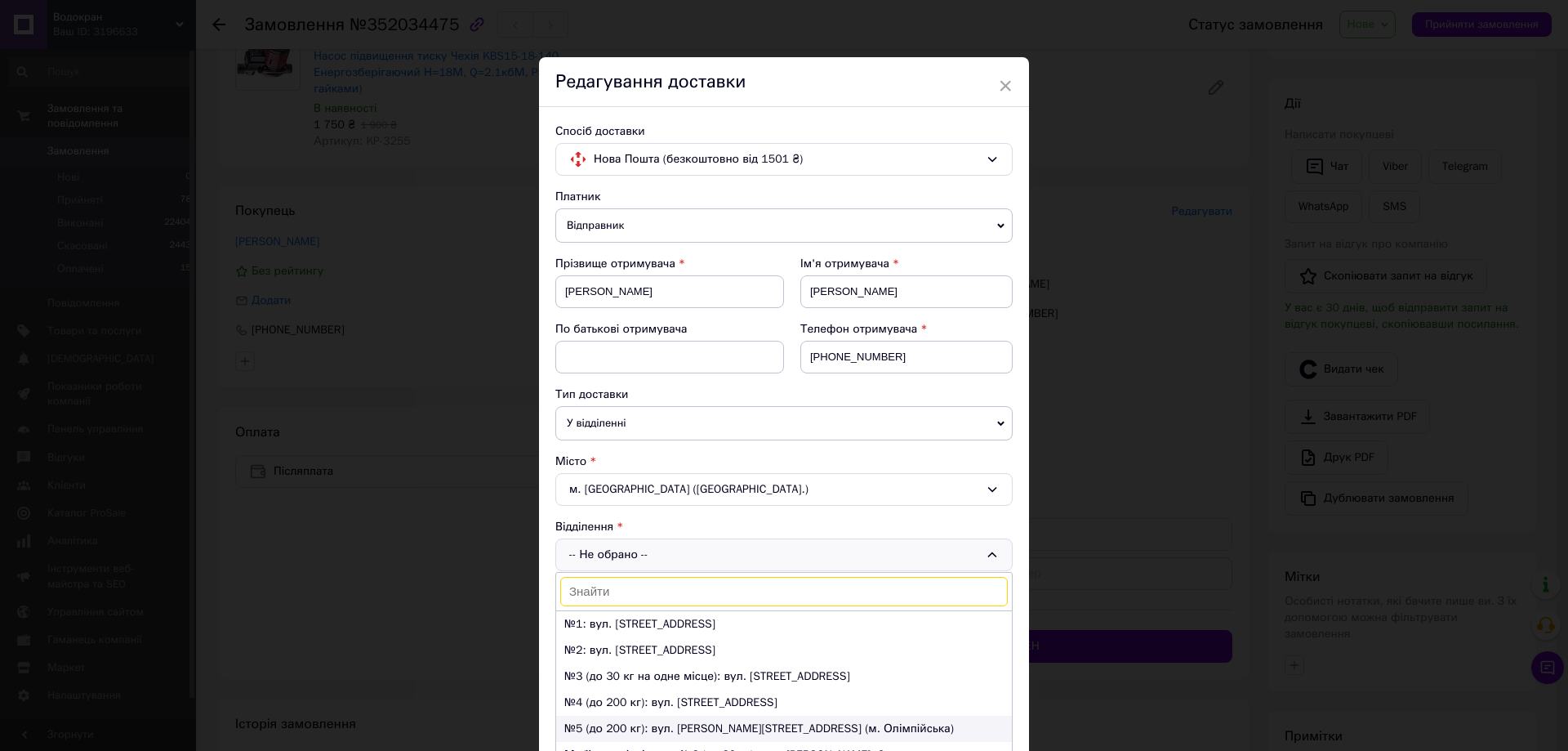 click on "№5 (до 200 кг): вул. Федорова, 32 (м. Олімпійська)" at bounding box center [784, 729] 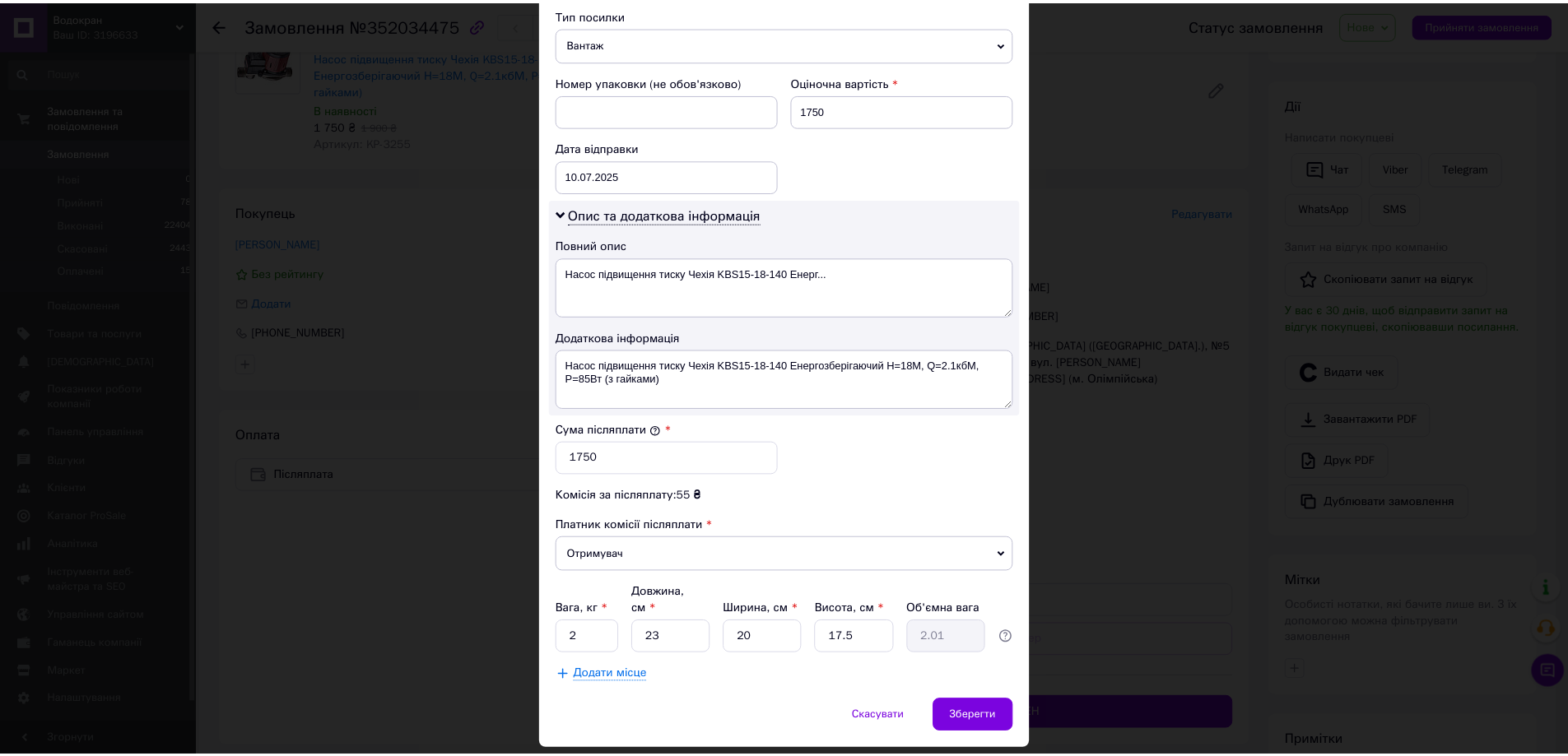 scroll, scrollTop: 658, scrollLeft: 0, axis: vertical 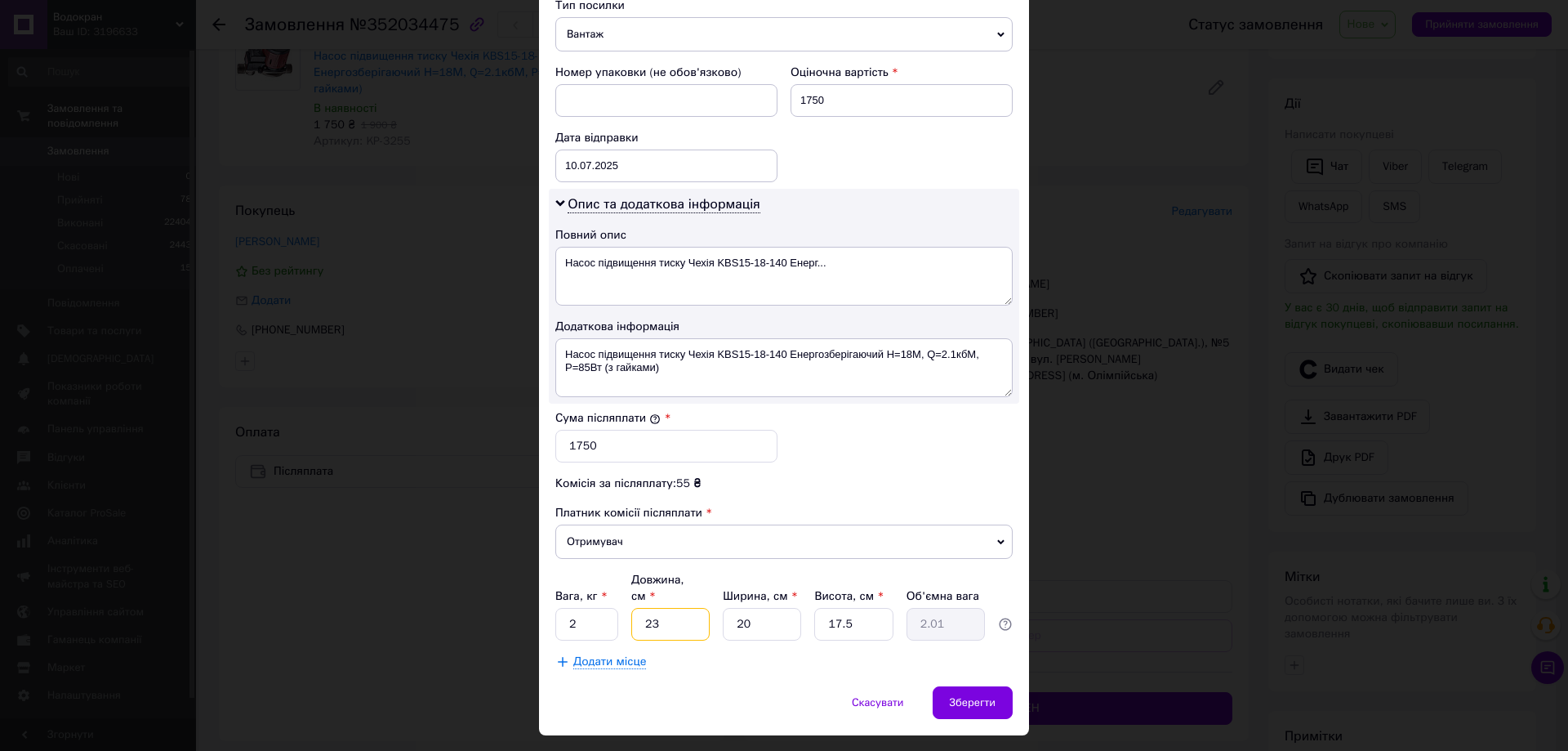 click on "23" at bounding box center (670, 624) 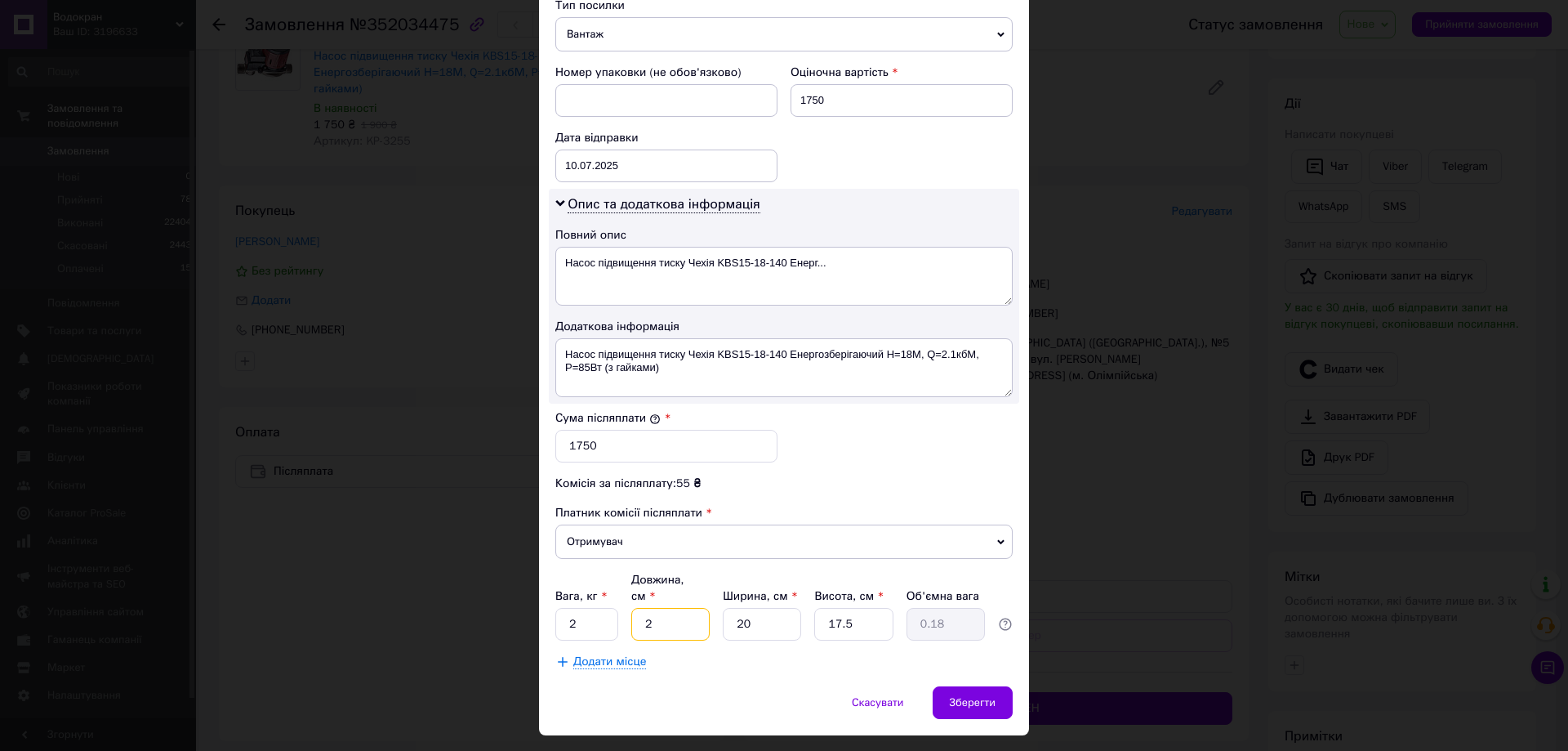 type on "20" 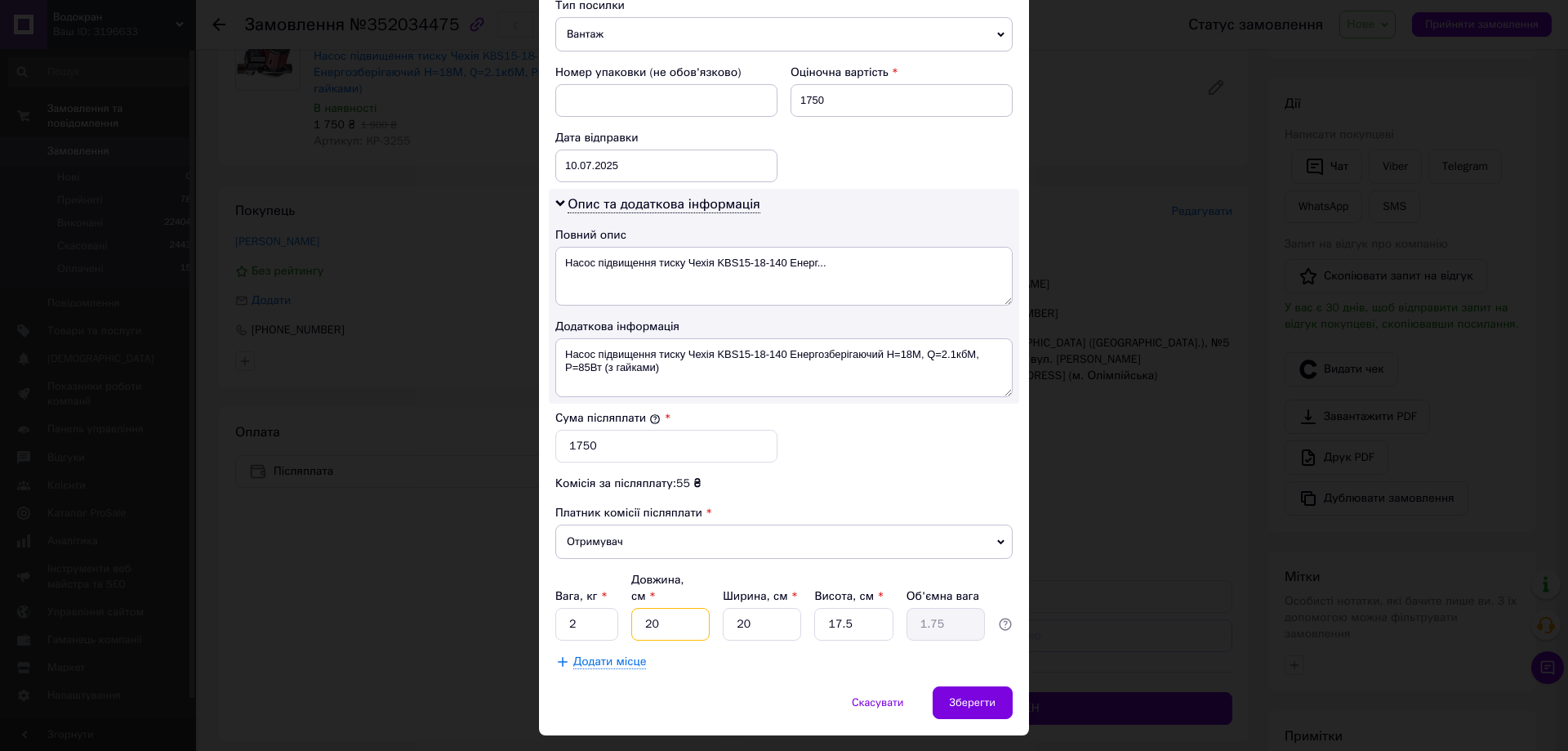 type on "20" 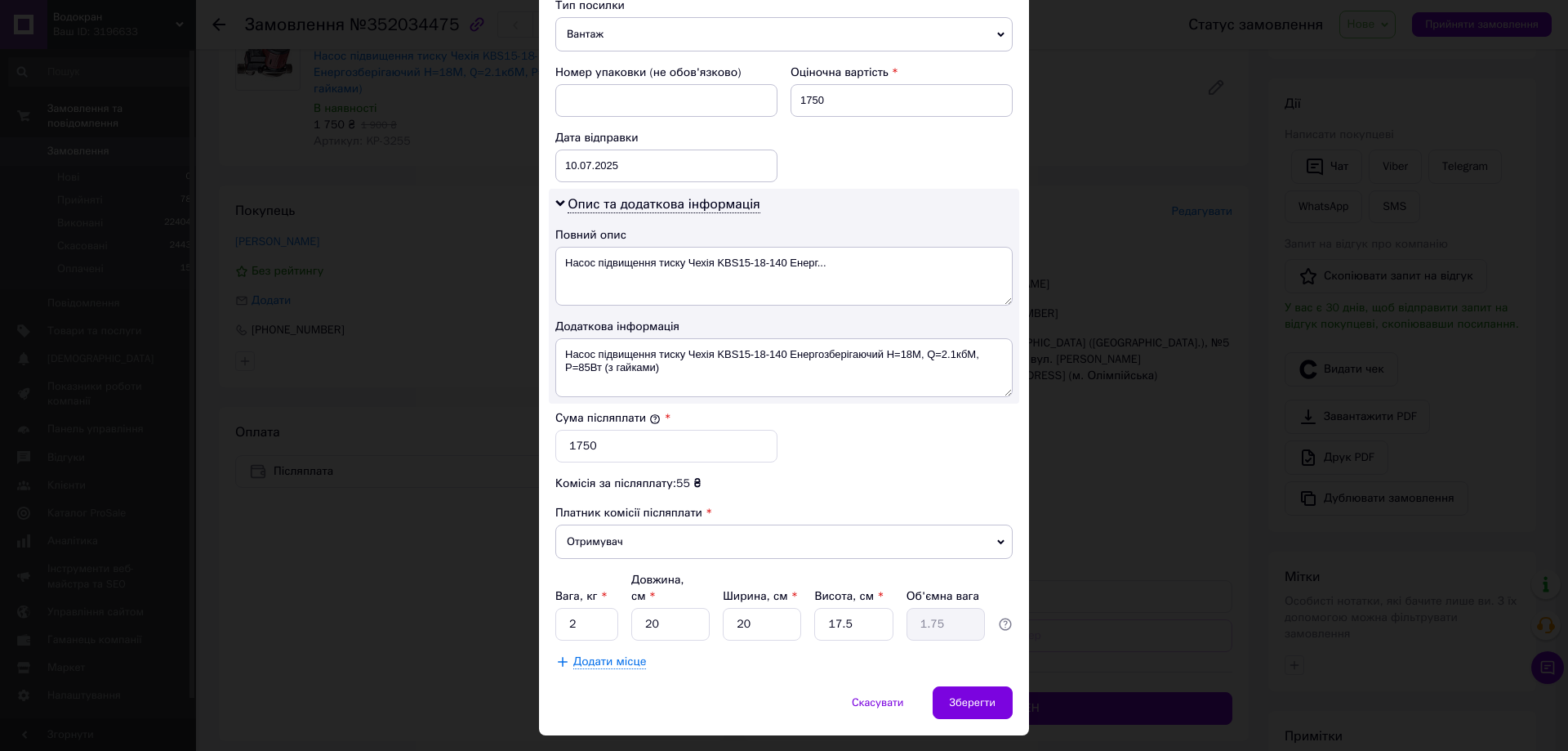 click on "Додати місце" at bounding box center (784, 662) 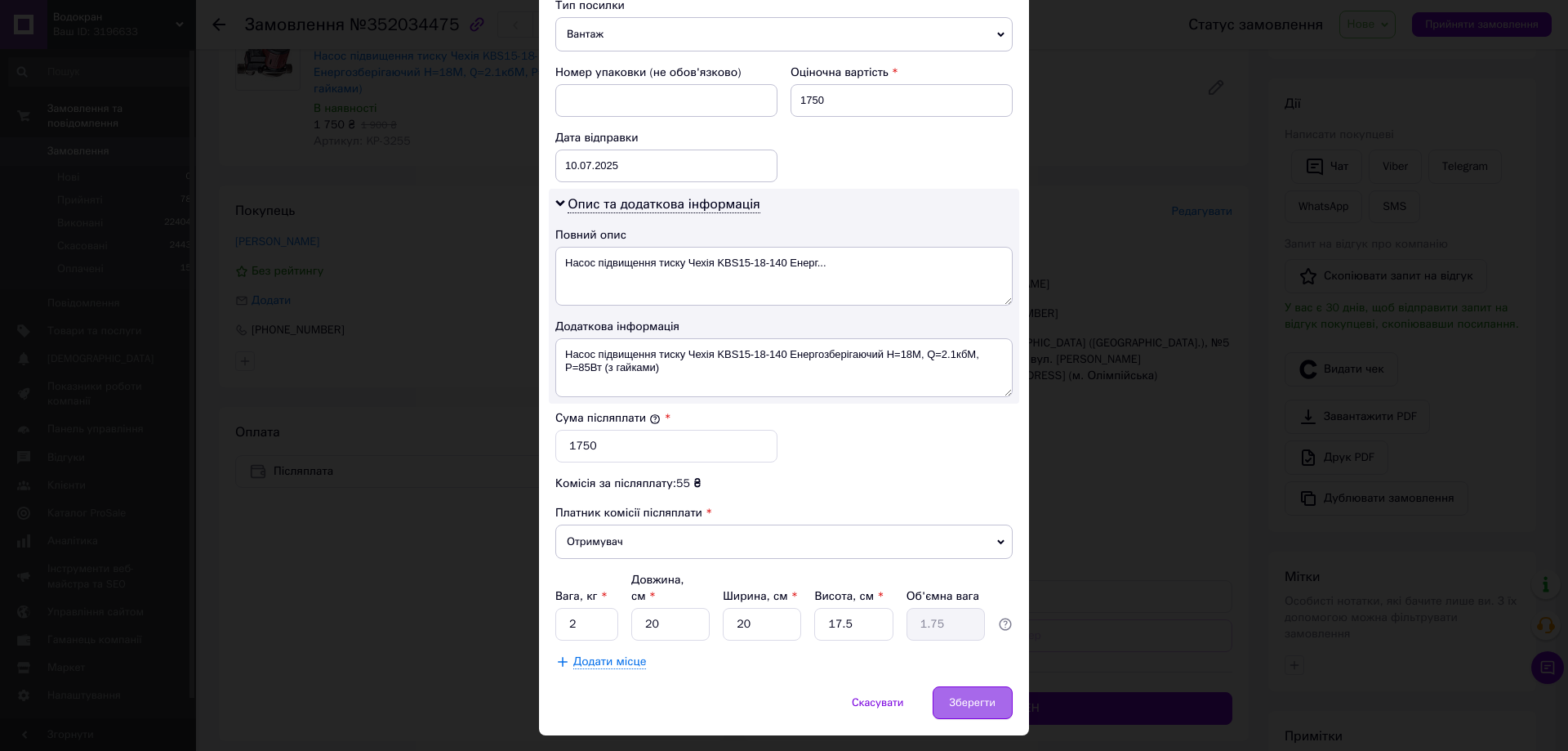 click on "Зберегти" at bounding box center [973, 703] 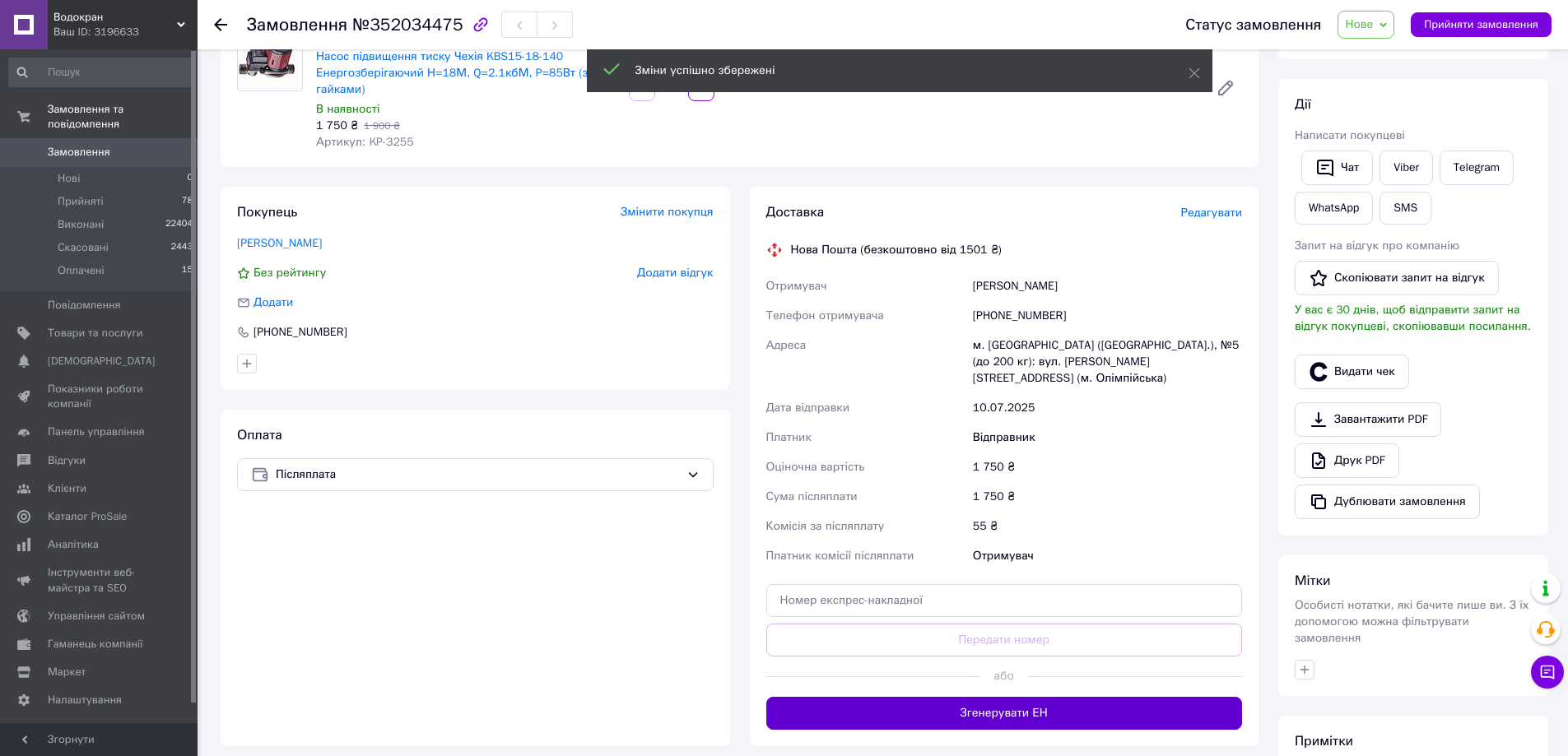 click on "Згенерувати ЕН" at bounding box center [1004, 713] 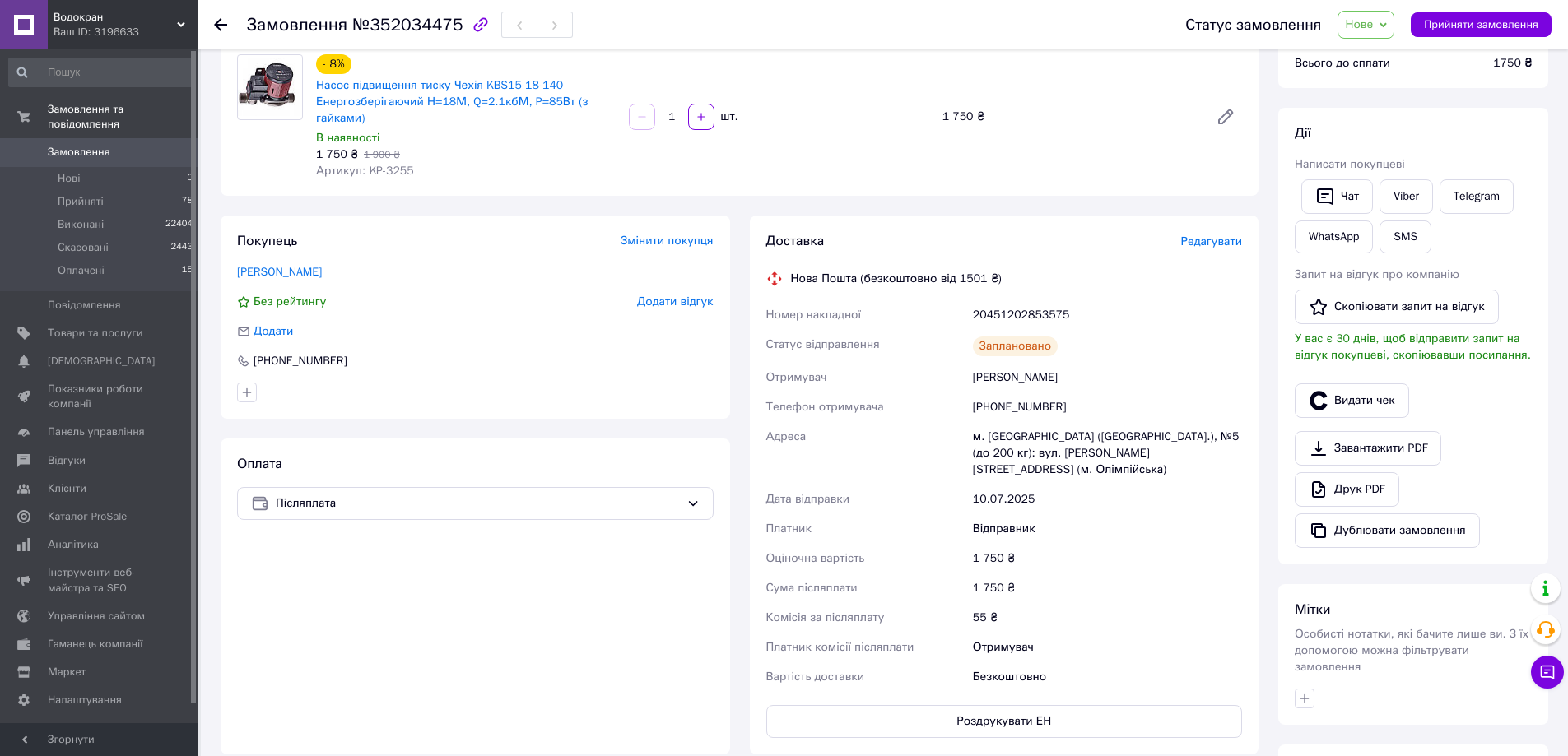 scroll, scrollTop: 0, scrollLeft: 0, axis: both 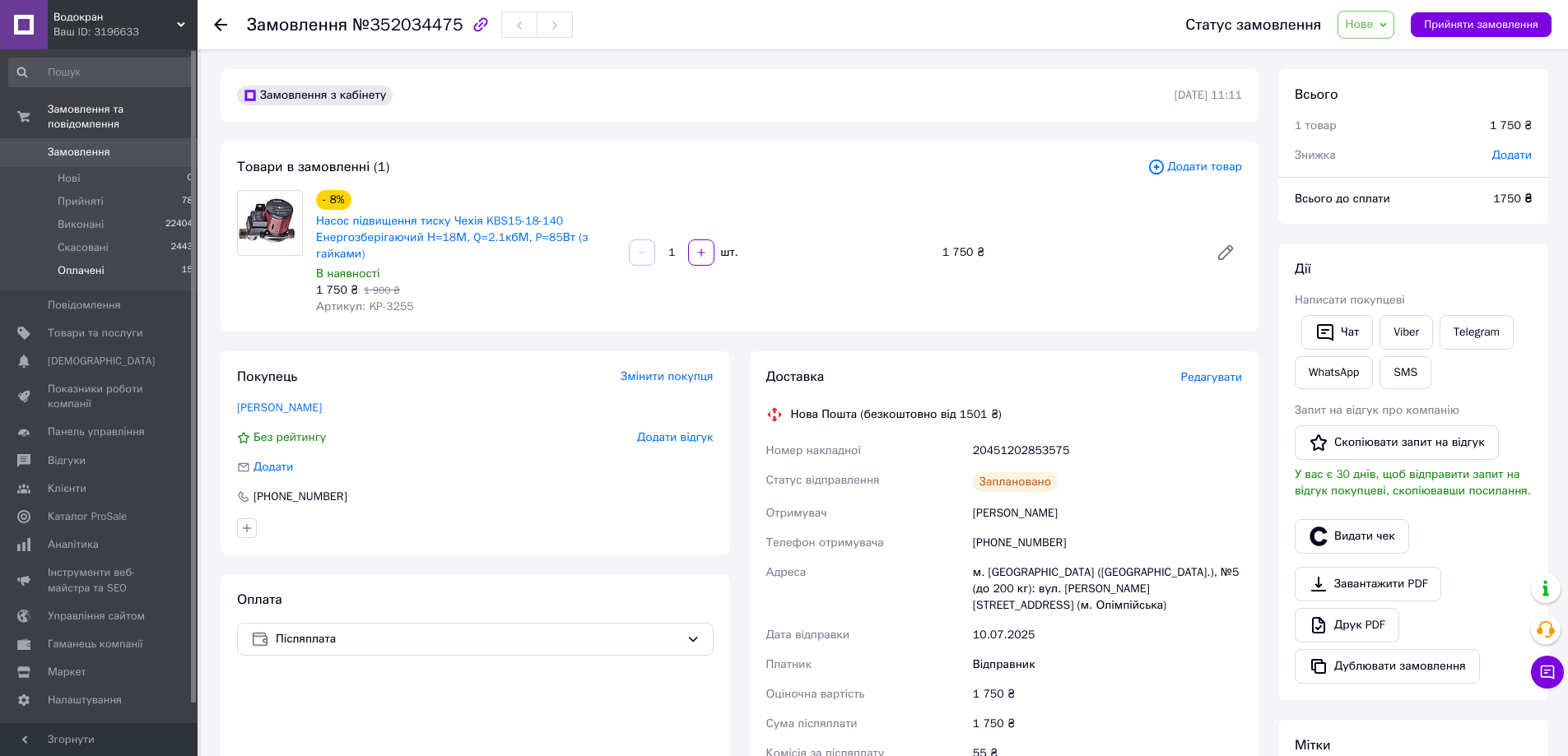 click on "Оплачені" at bounding box center (81, 271) 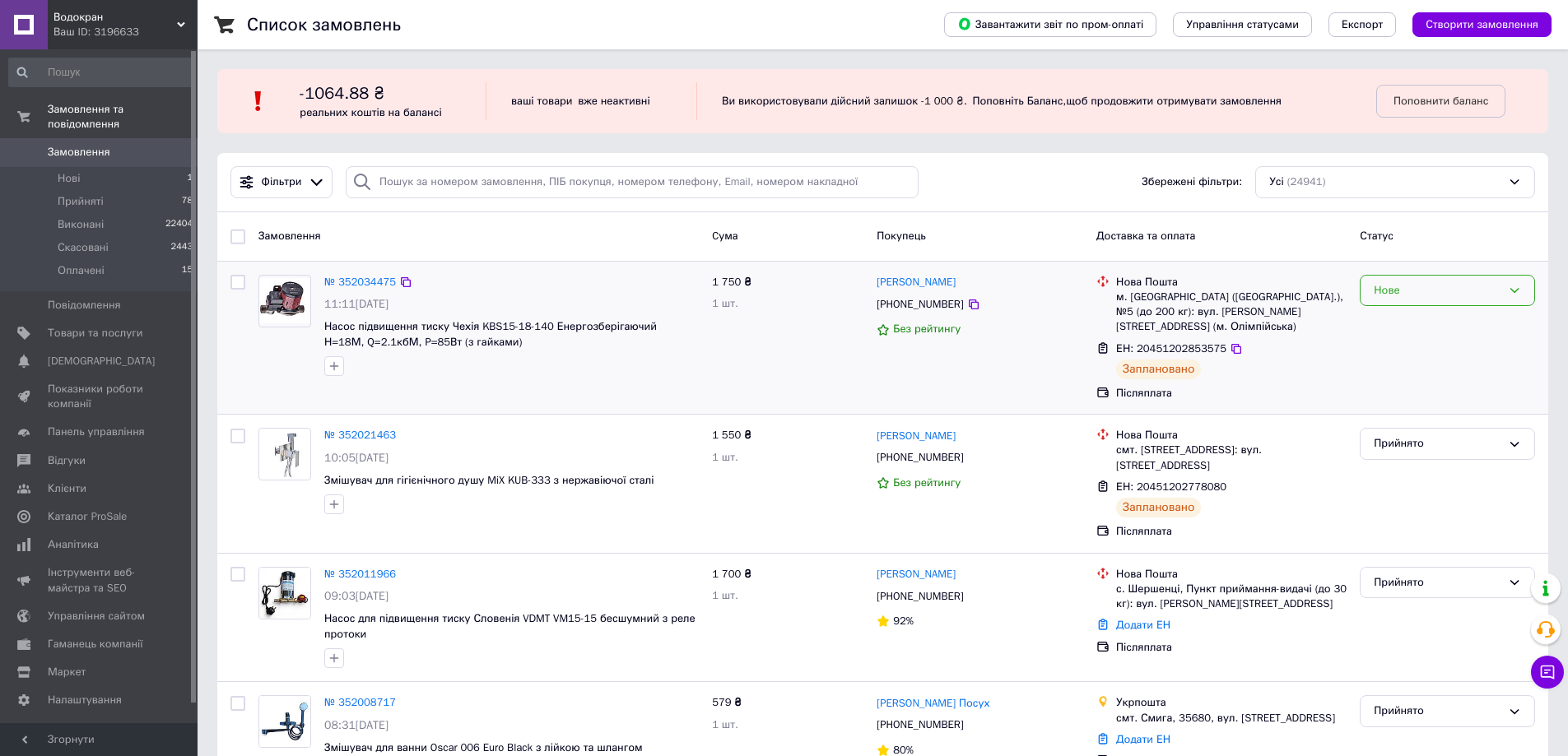 click on "Нове" at bounding box center [1447, 290] 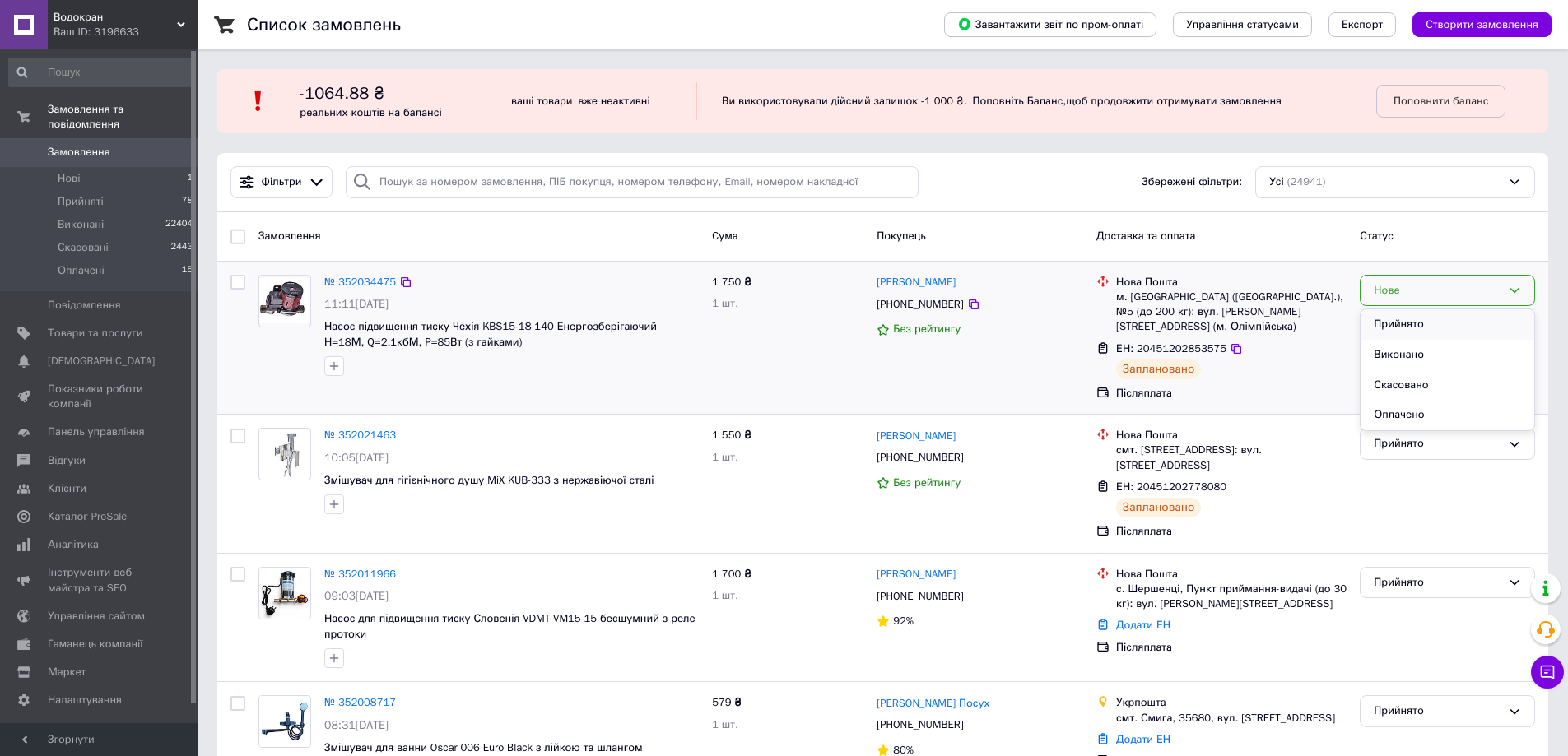 click on "Прийнято" at bounding box center [1447, 324] 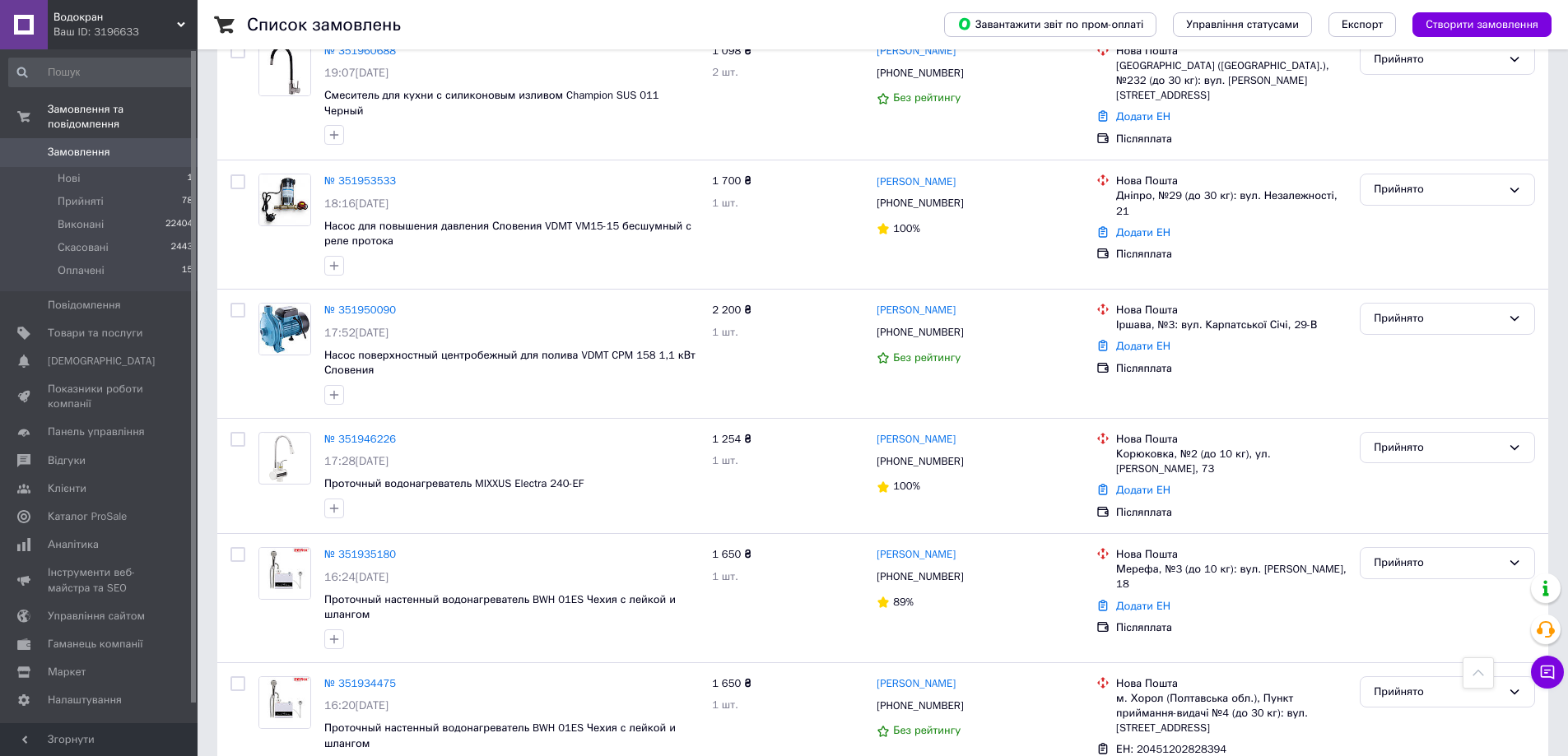 scroll, scrollTop: 905, scrollLeft: 0, axis: vertical 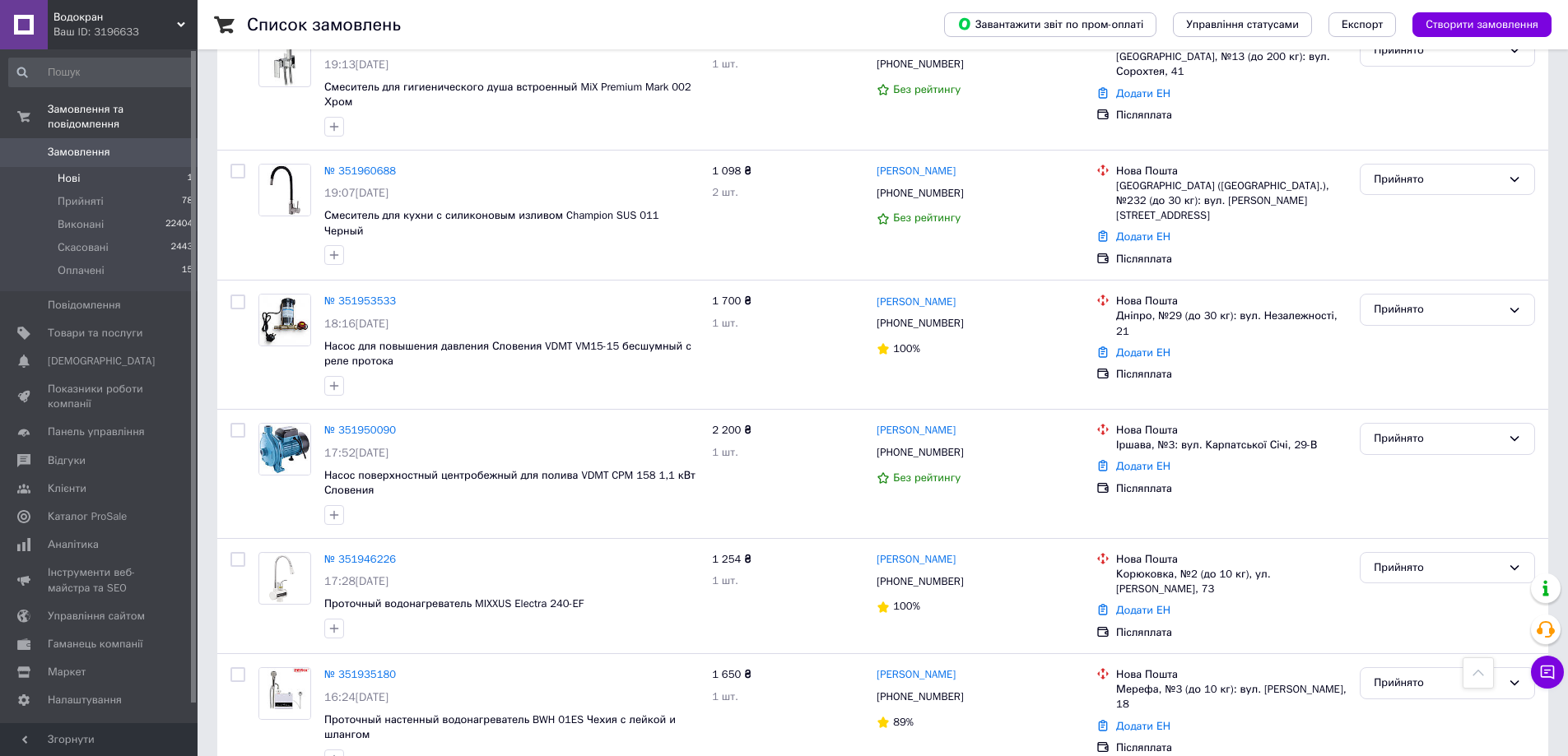 click on "Нові" at bounding box center (68, 179) 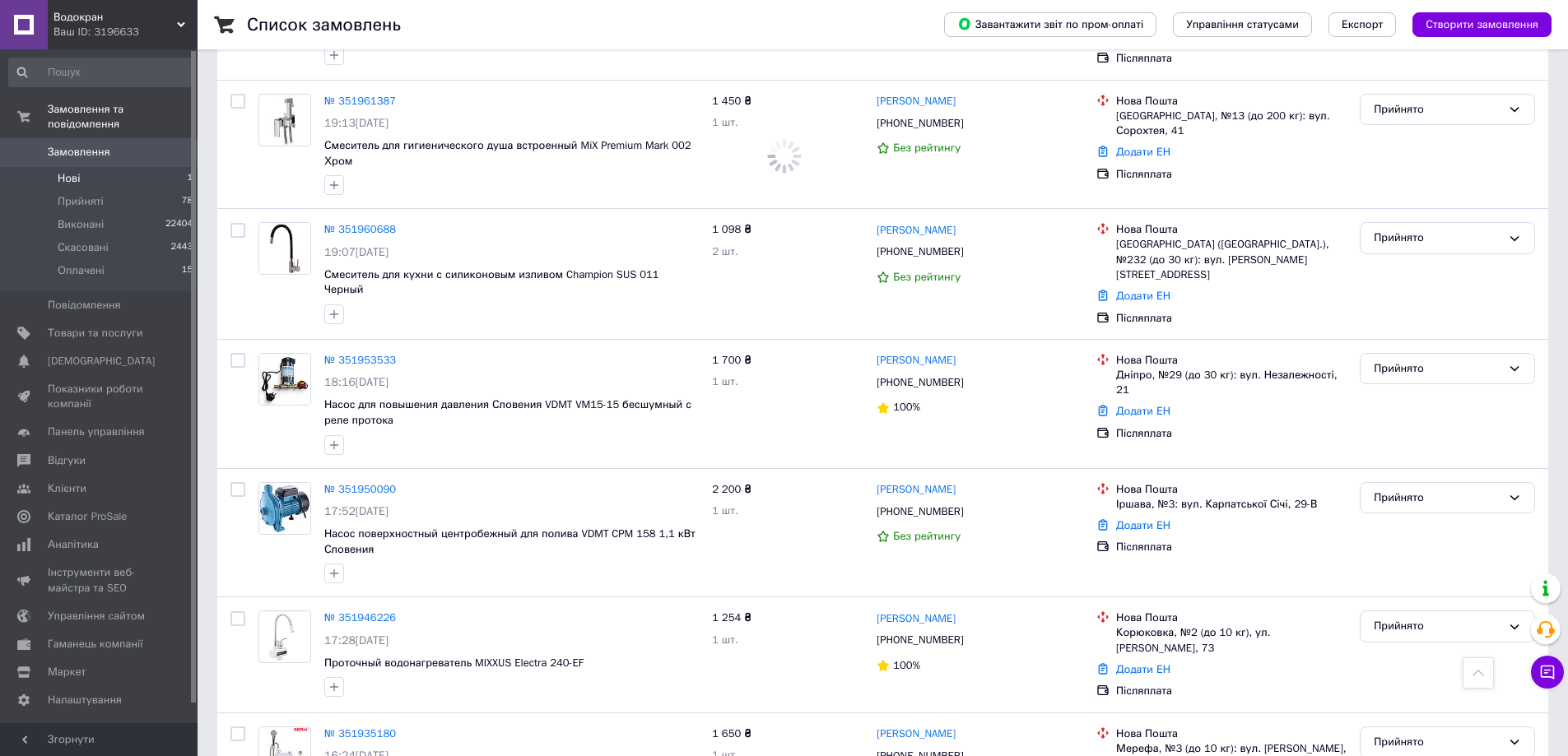 scroll, scrollTop: 0, scrollLeft: 0, axis: both 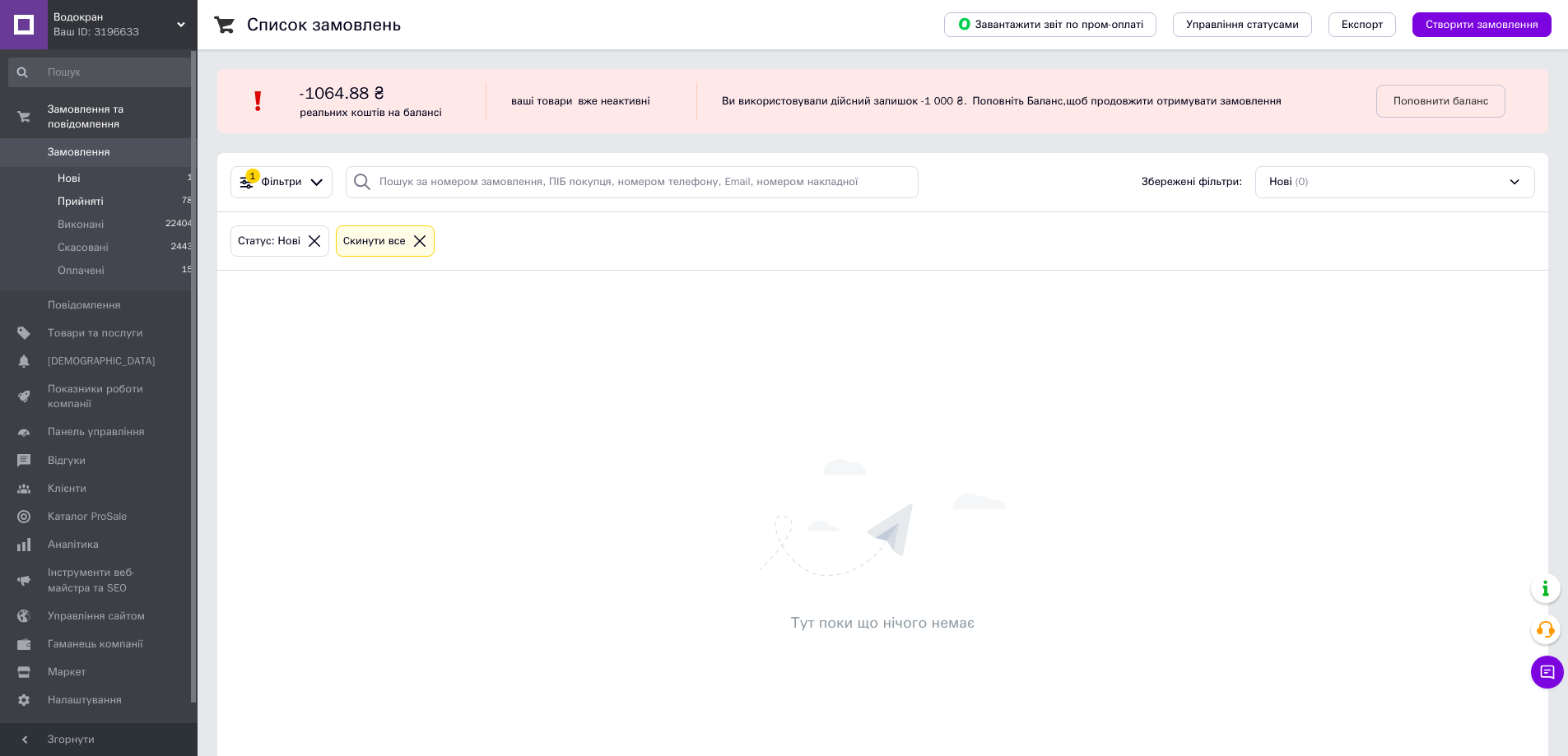 click on "Прийняті" at bounding box center [81, 202] 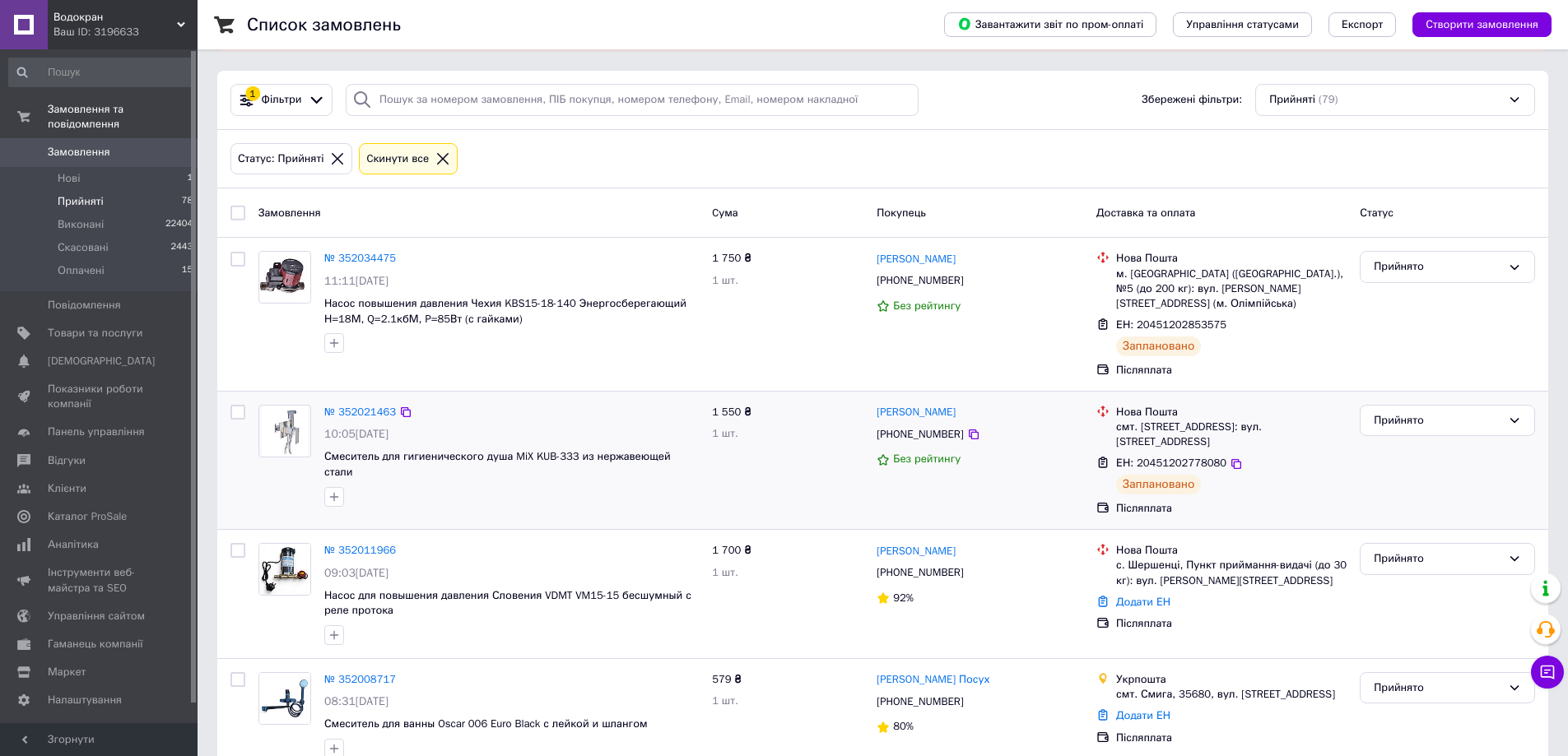 scroll, scrollTop: 165, scrollLeft: 0, axis: vertical 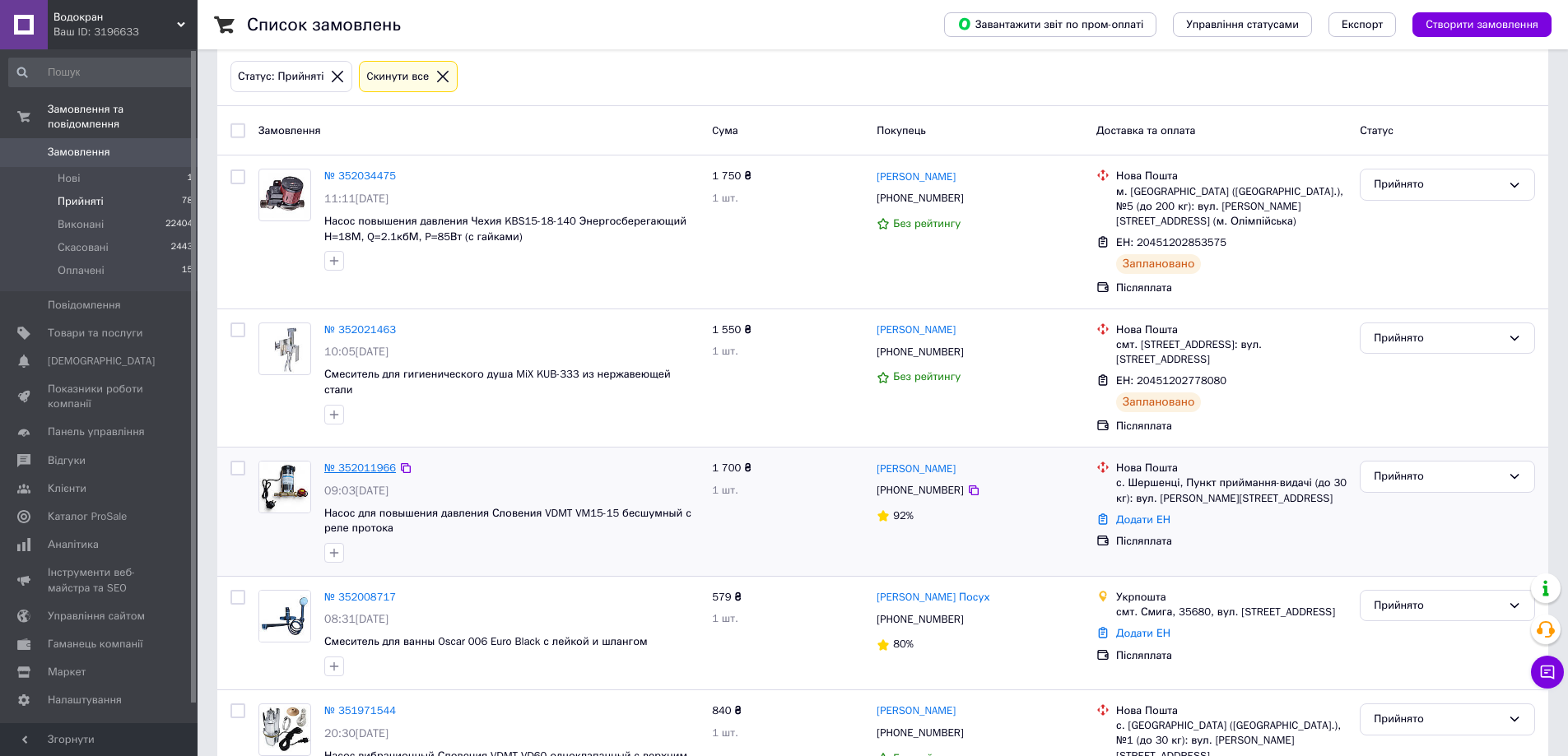 click on "№ 352011966" at bounding box center (360, 467) 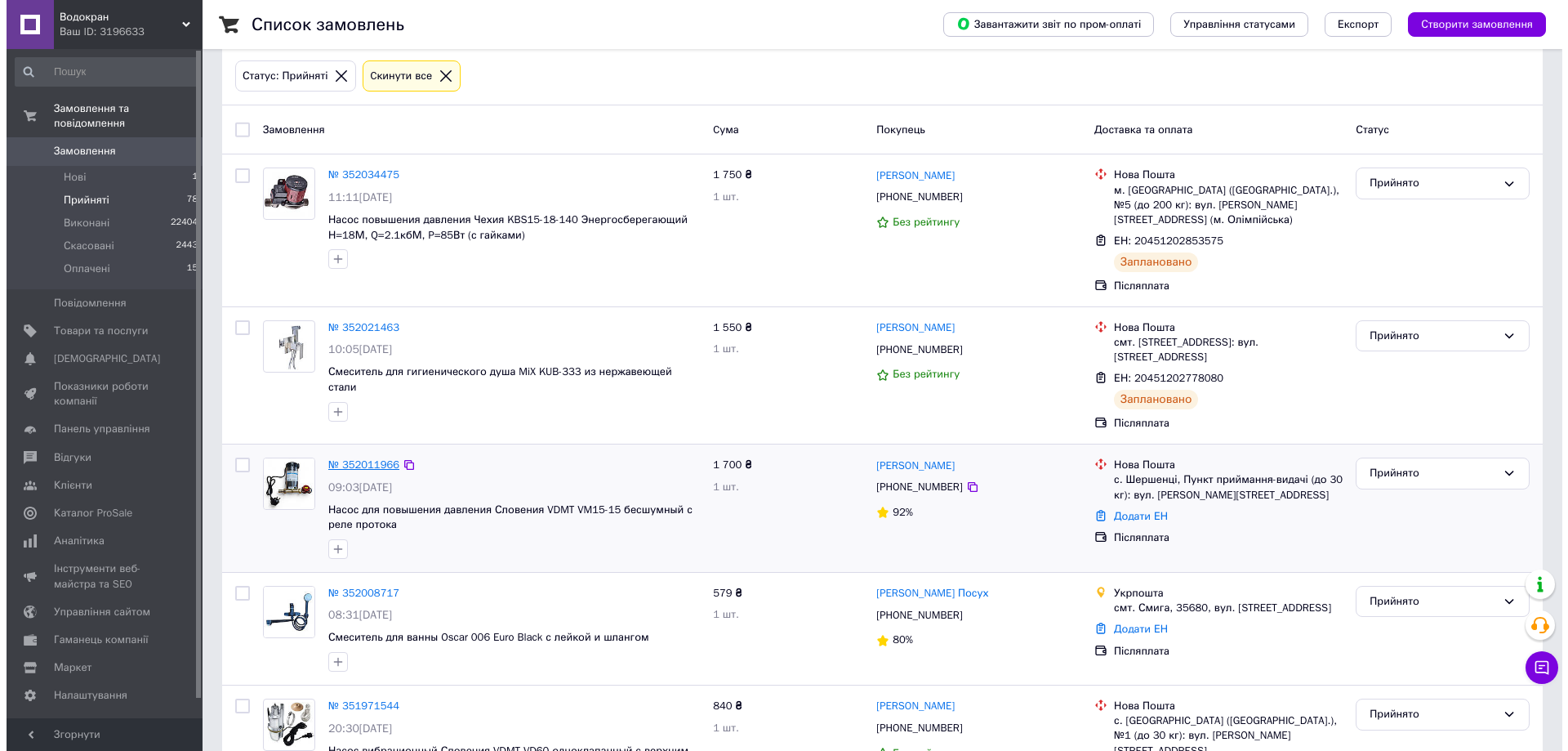 scroll, scrollTop: 0, scrollLeft: 0, axis: both 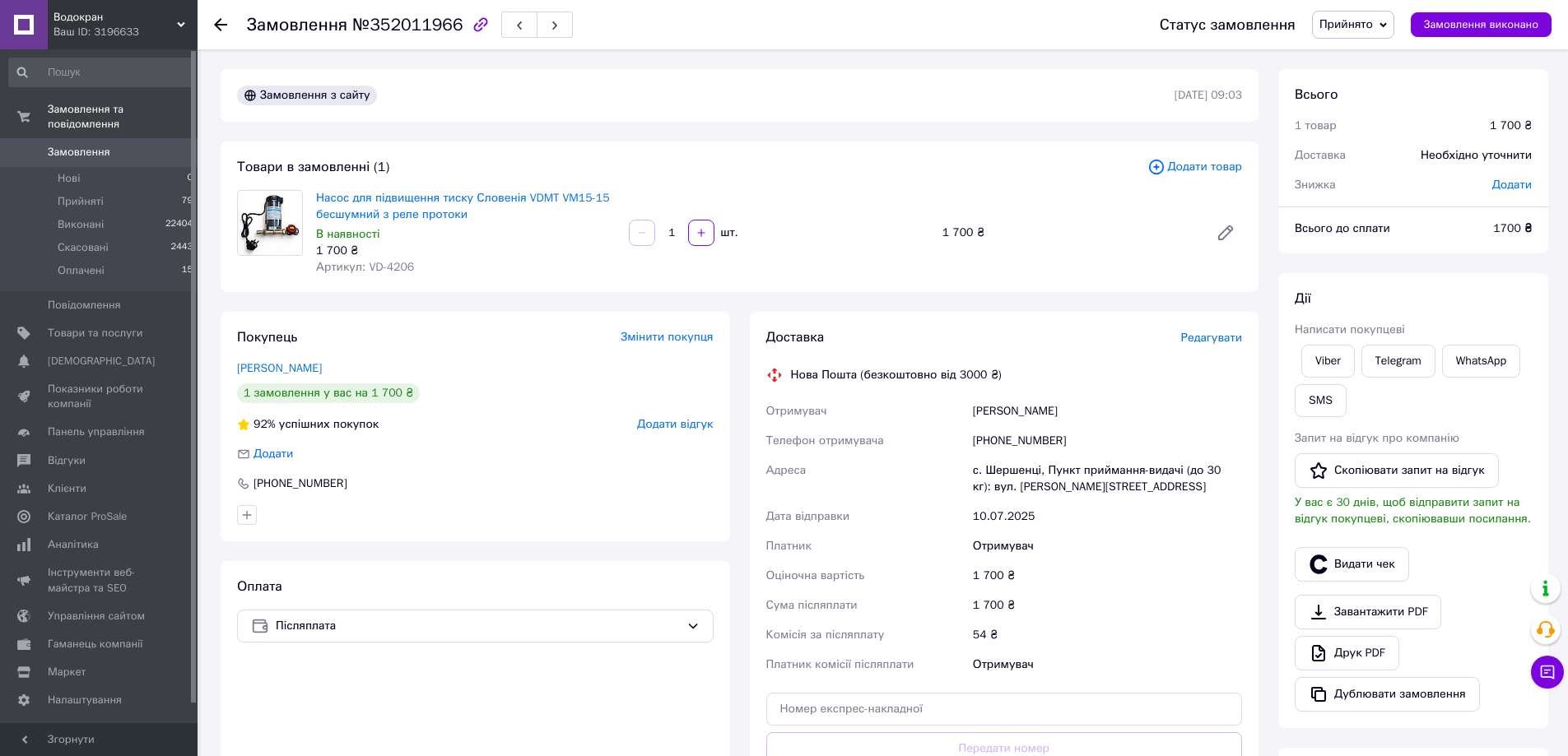 click on "Редагувати" at bounding box center (1212, 337) 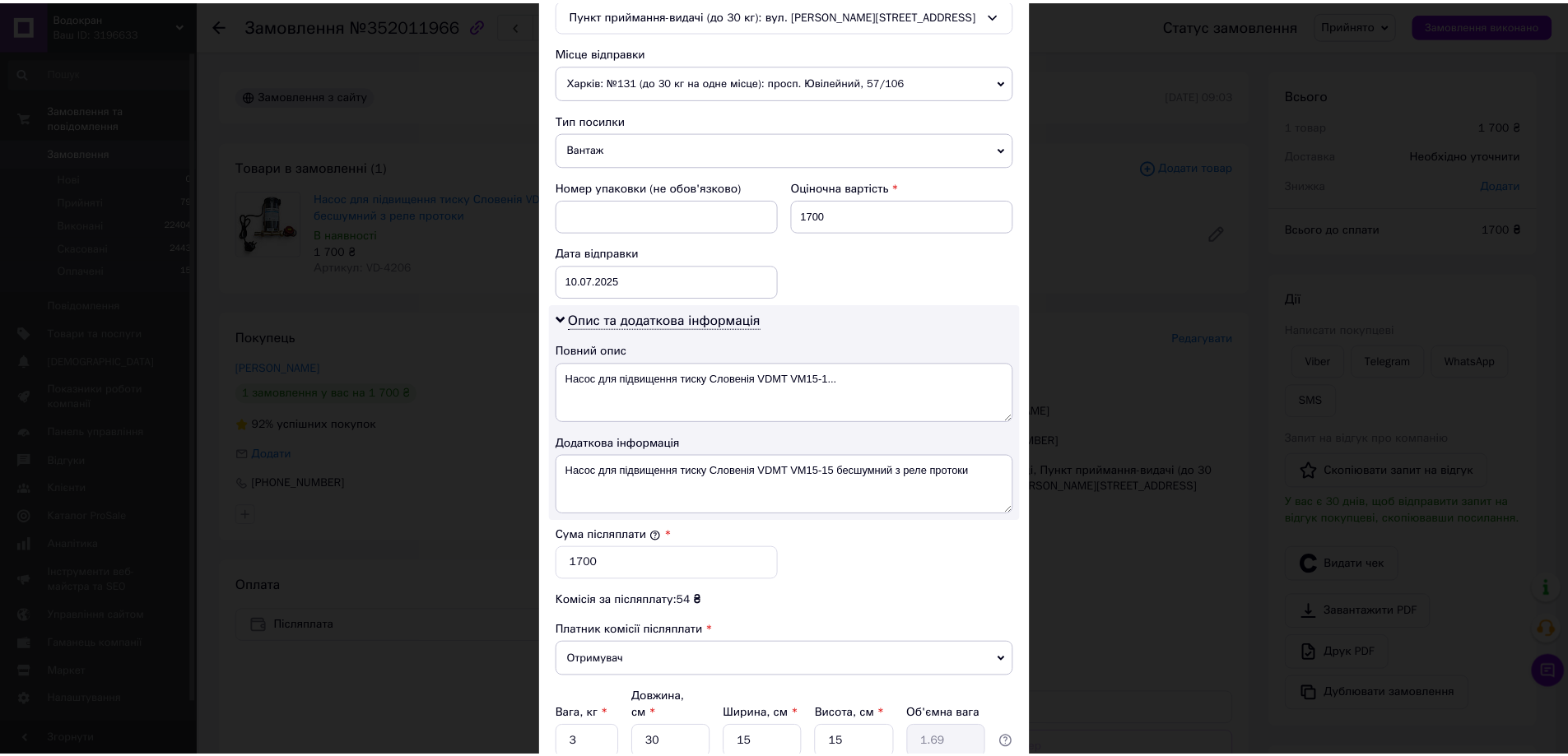 scroll, scrollTop: 684, scrollLeft: 0, axis: vertical 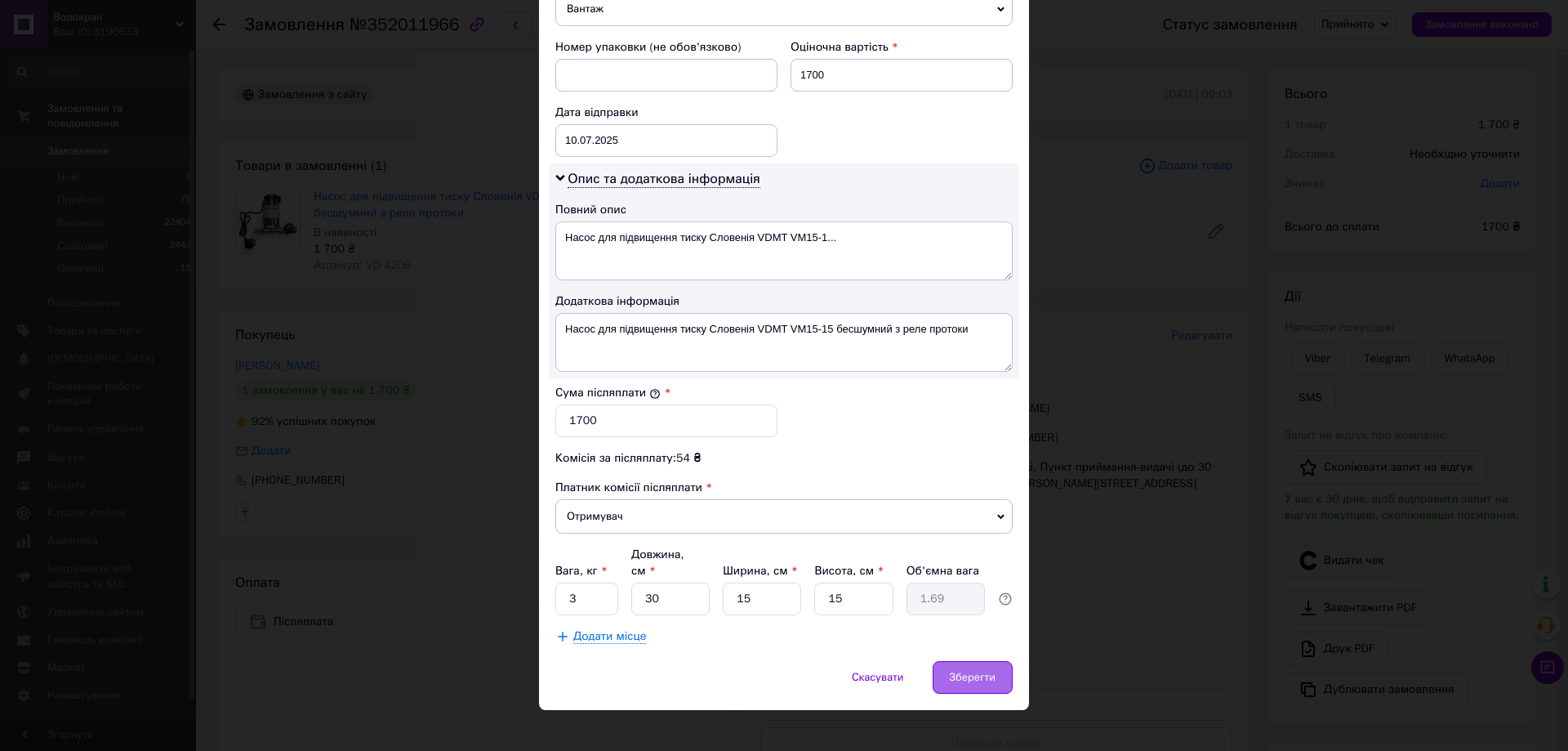 click on "Зберегти" at bounding box center [973, 677] 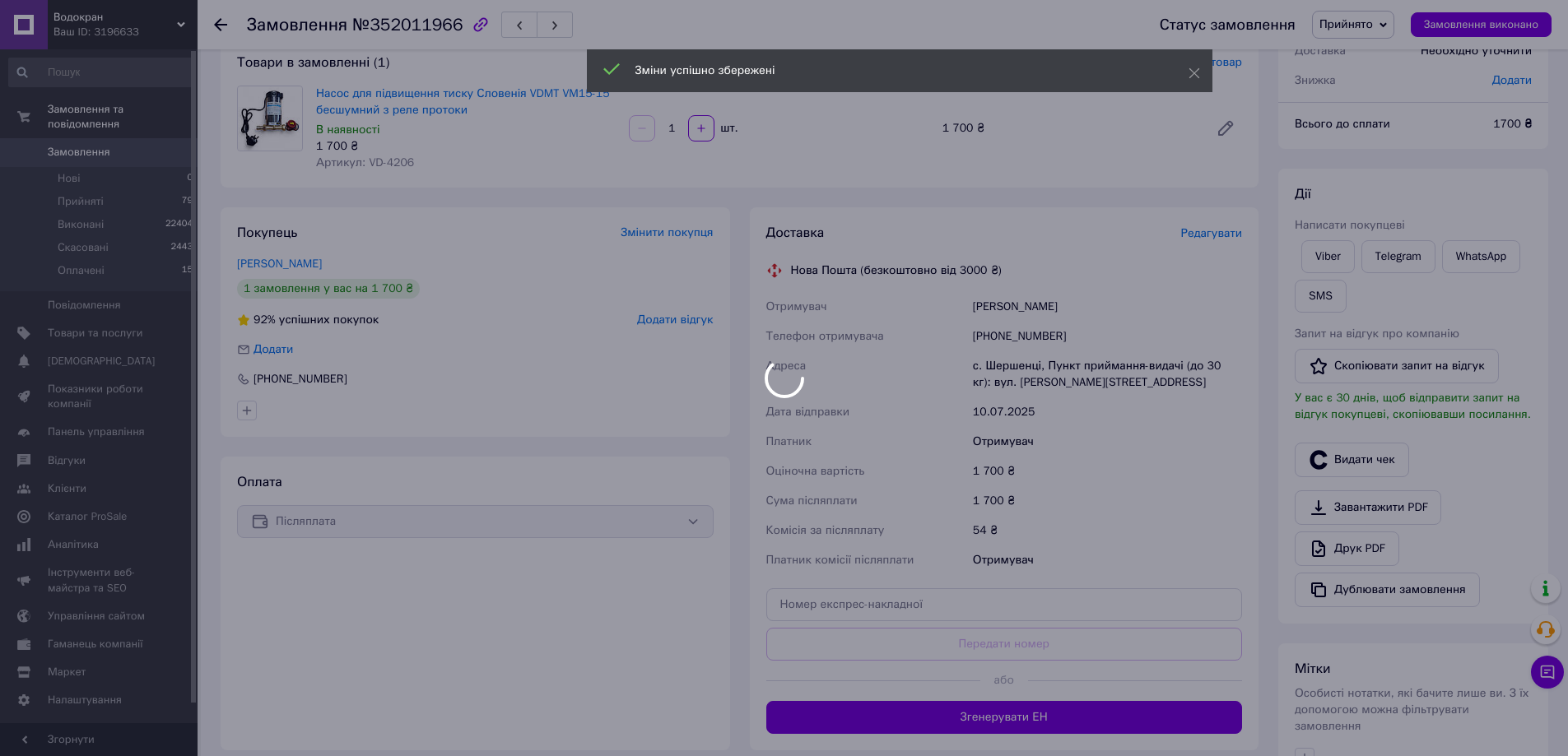 scroll, scrollTop: 329, scrollLeft: 0, axis: vertical 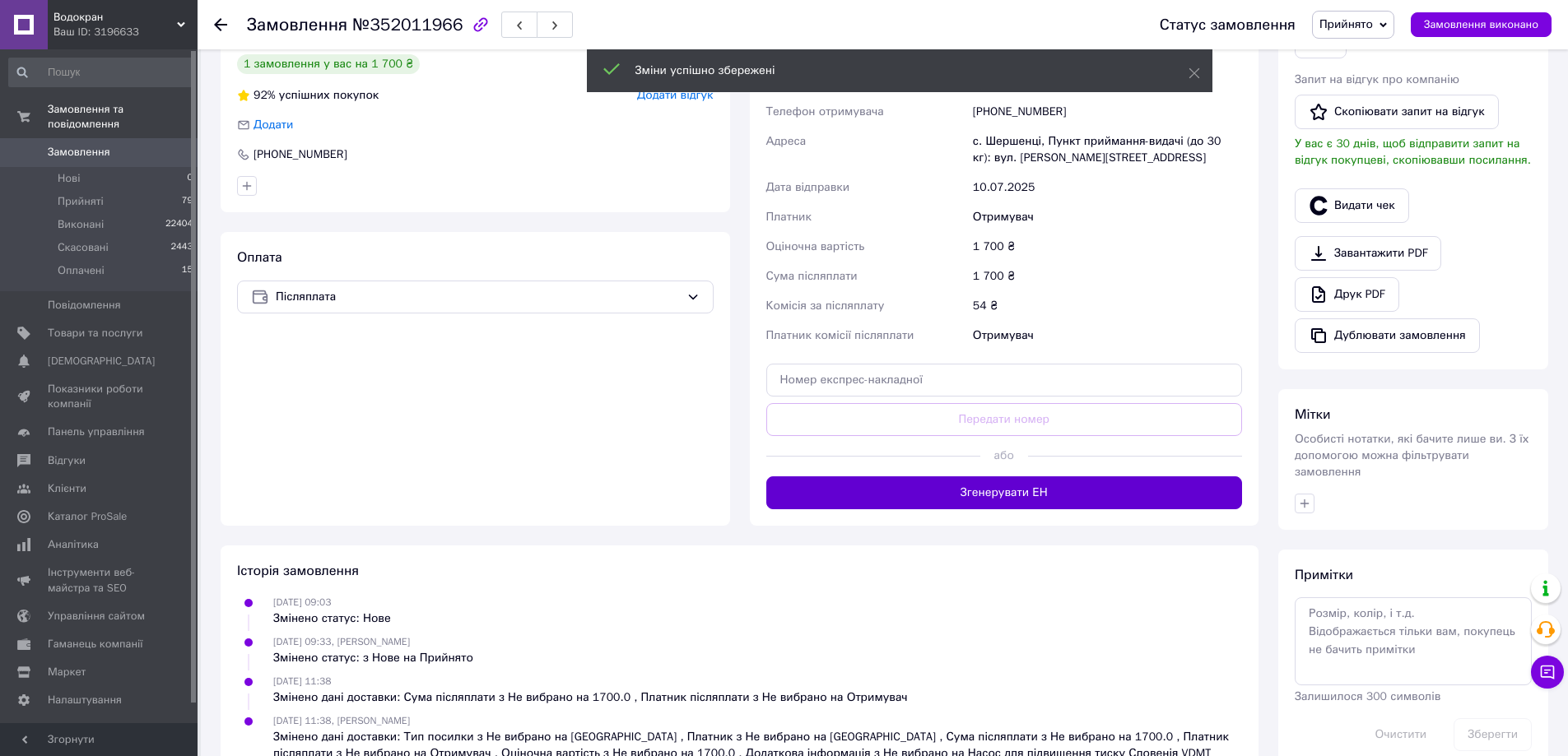 click on "Згенерувати ЕН" at bounding box center [1004, 493] 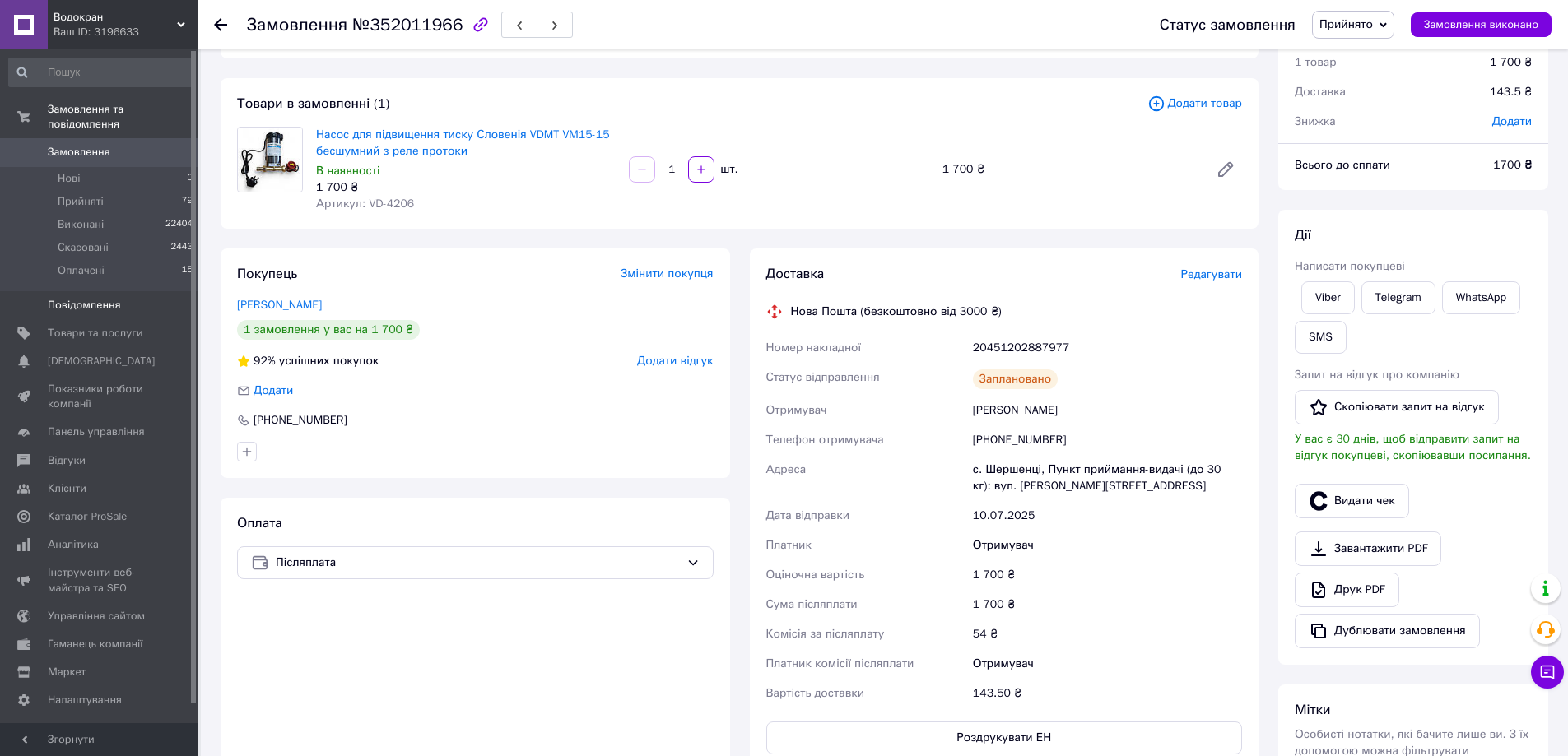scroll, scrollTop: 0, scrollLeft: 0, axis: both 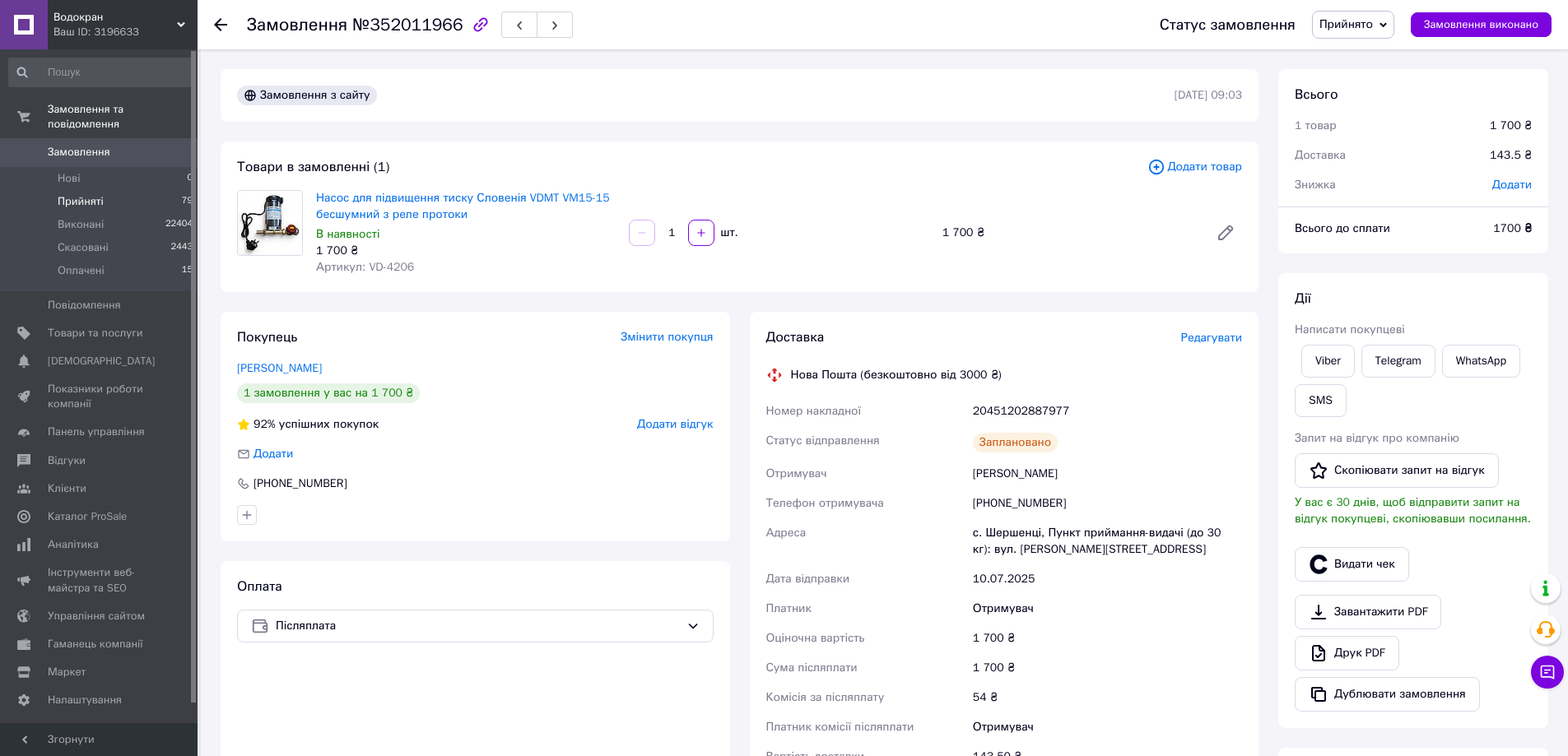 click on "Прийняті" at bounding box center [81, 202] 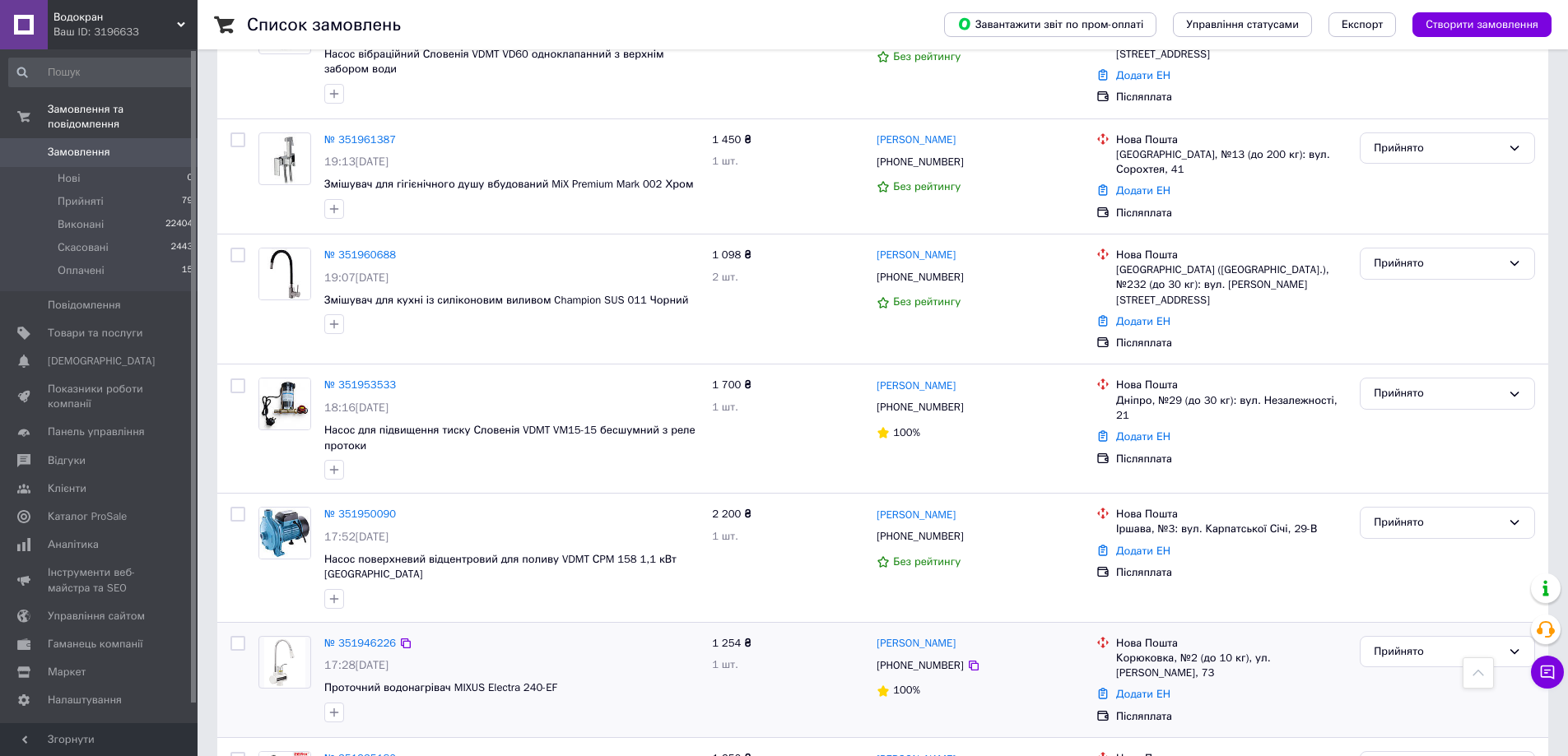 scroll, scrollTop: 823, scrollLeft: 0, axis: vertical 